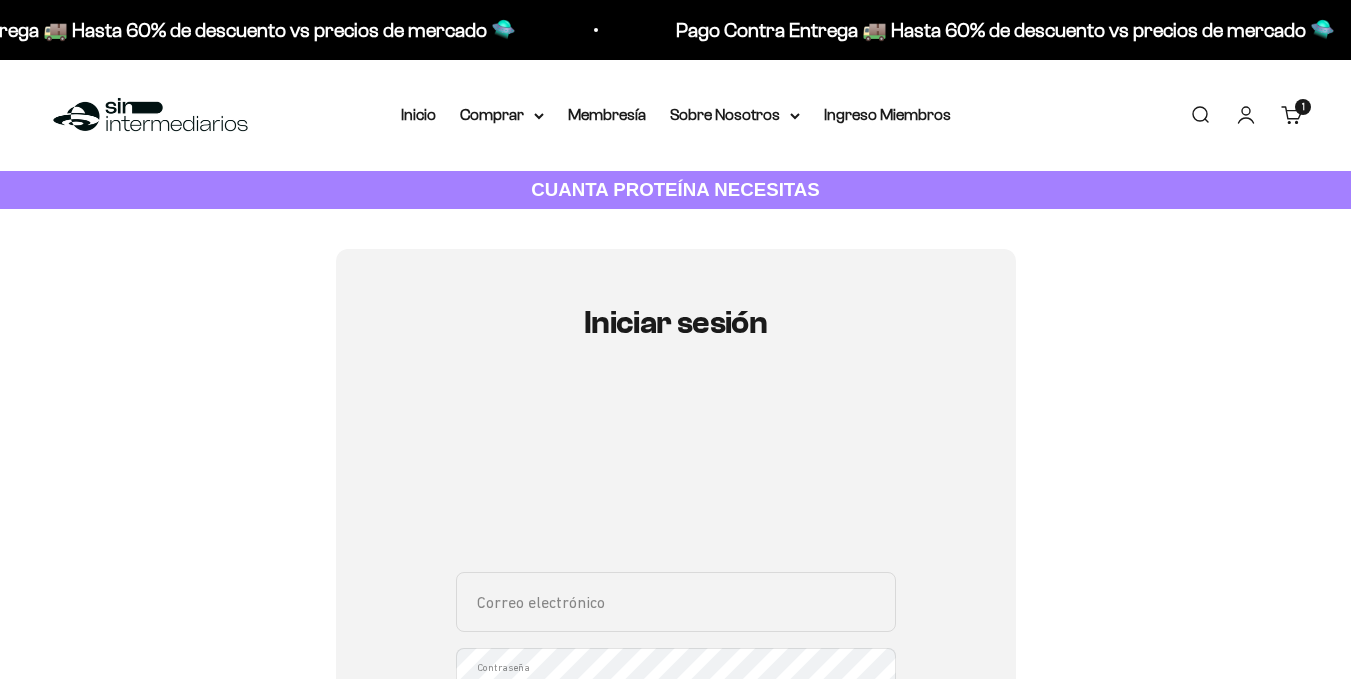 scroll, scrollTop: 457, scrollLeft: 0, axis: vertical 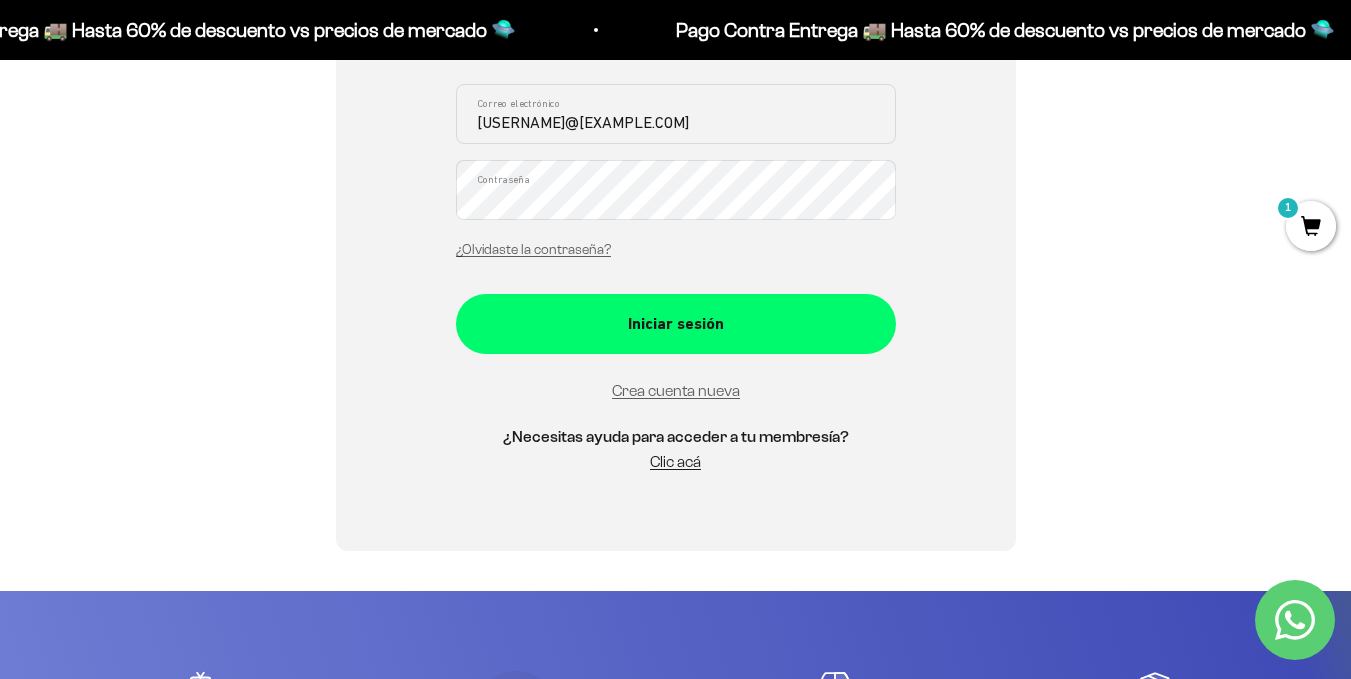 click on "lila12x@hotmail.com" at bounding box center [676, 114] 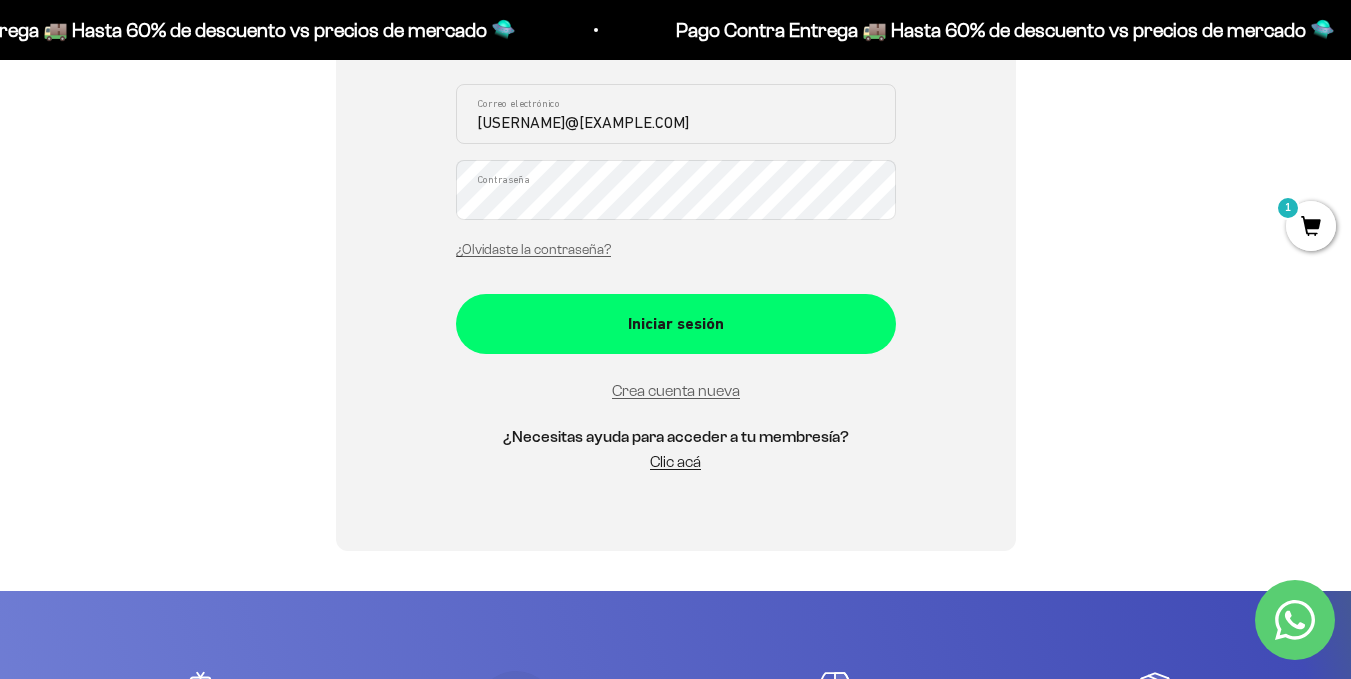 click on "lila12x@hotmail.com" at bounding box center (676, 114) 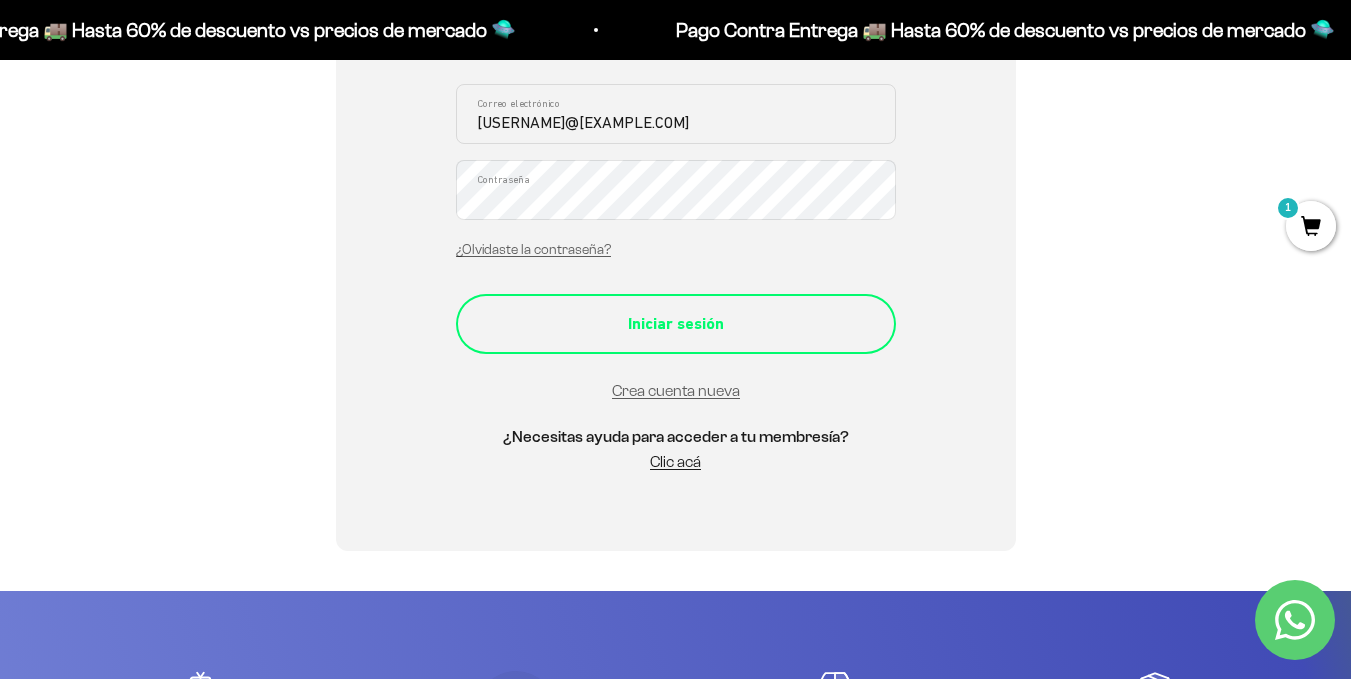click on "Iniciar sesión" at bounding box center (676, 324) 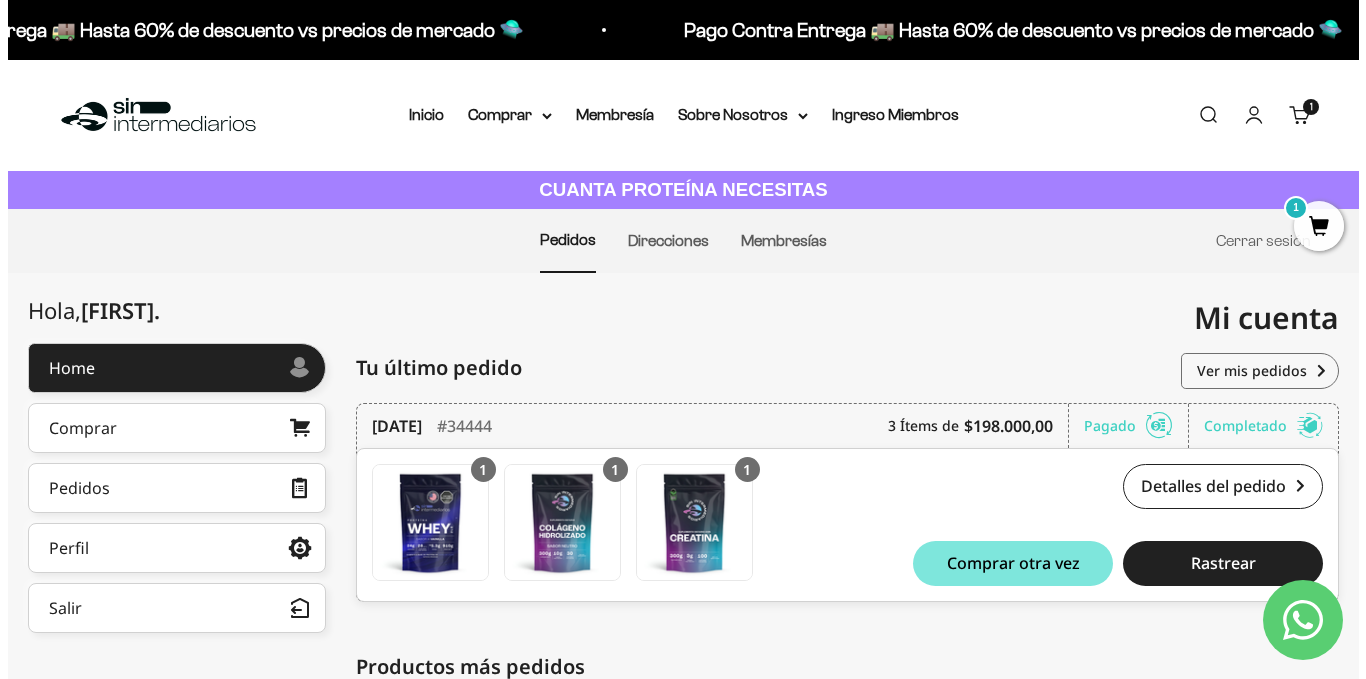 scroll, scrollTop: 386, scrollLeft: 0, axis: vertical 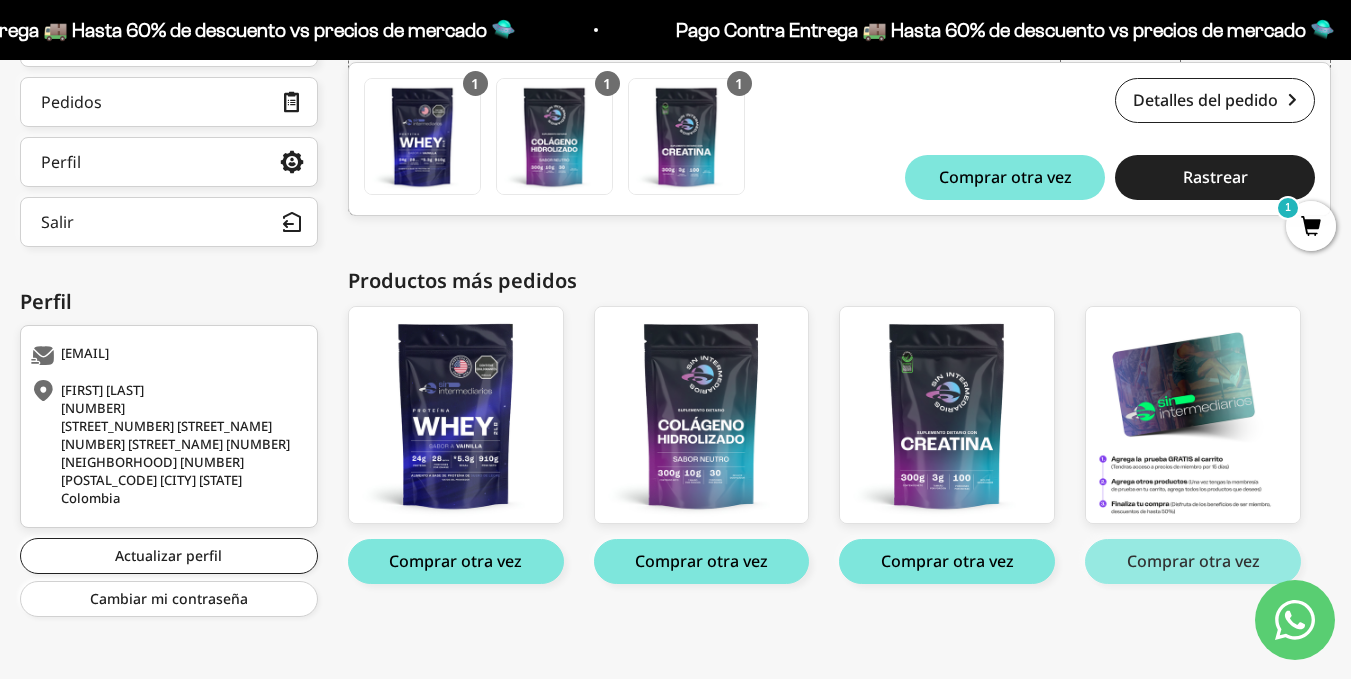 click on "Comprar otra vez" at bounding box center (1193, 561) 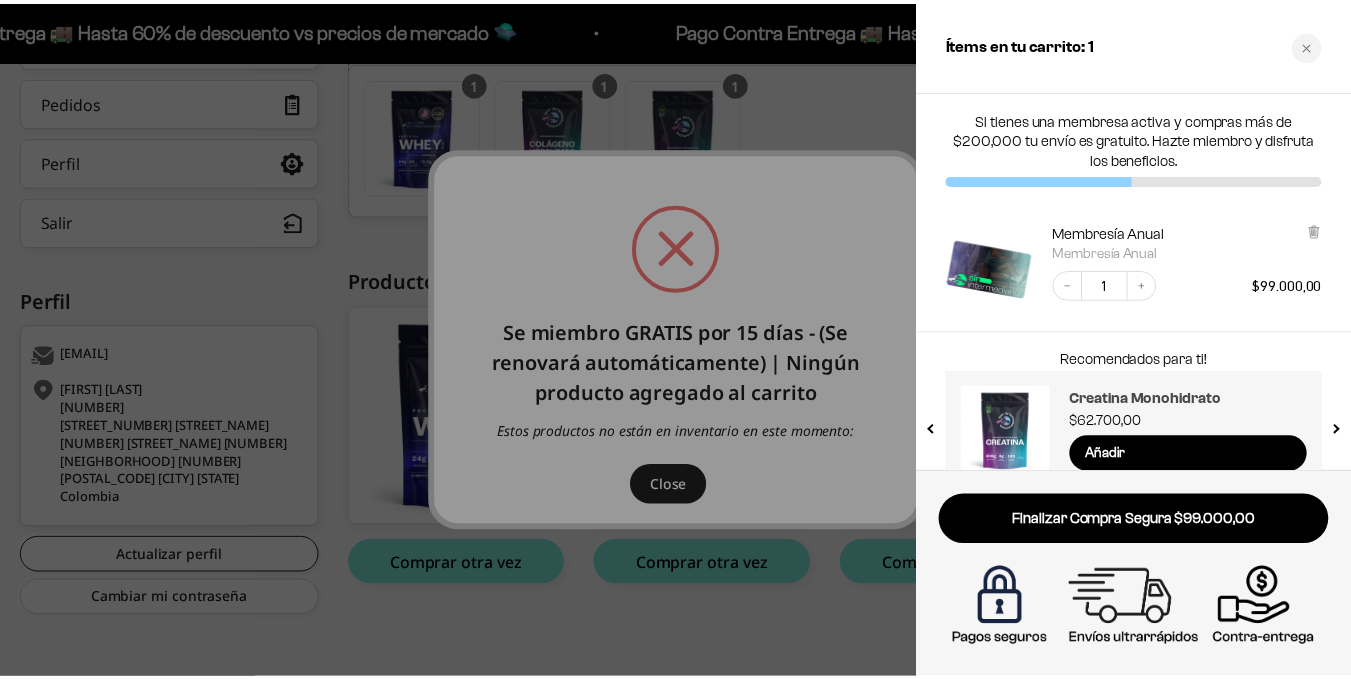scroll, scrollTop: 35, scrollLeft: 0, axis: vertical 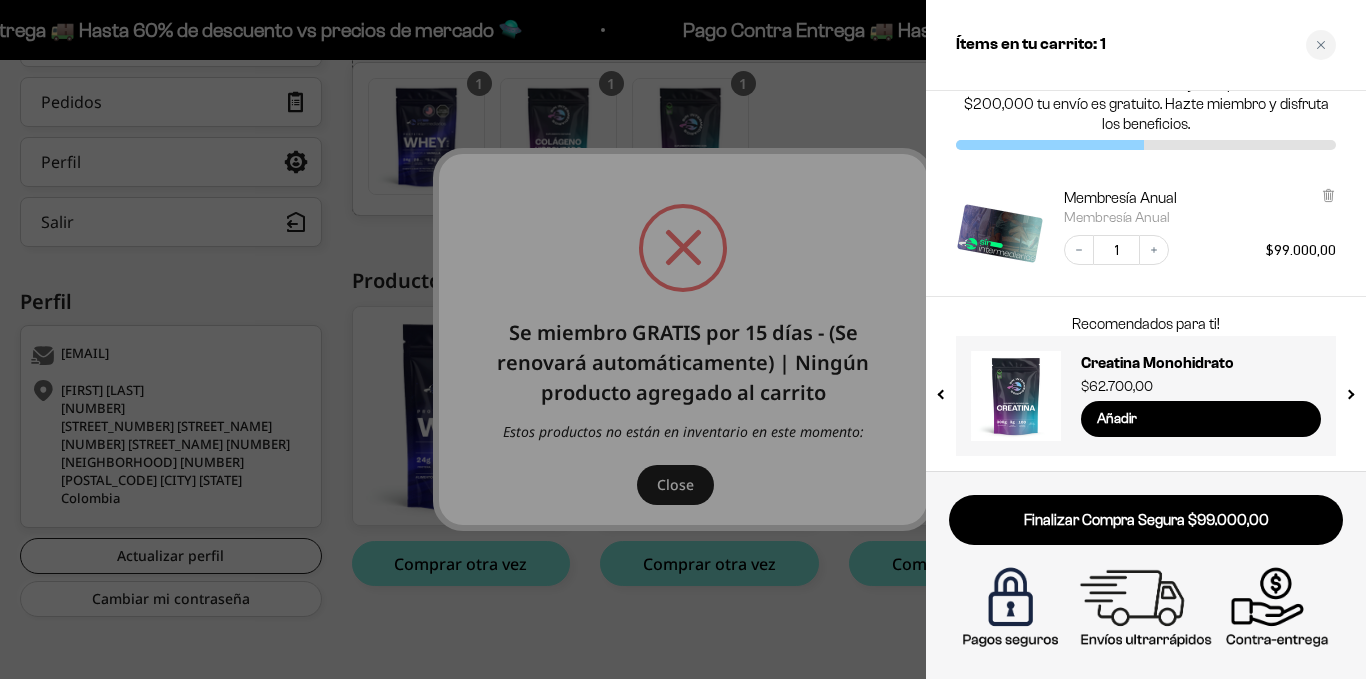 click at bounding box center [683, 339] 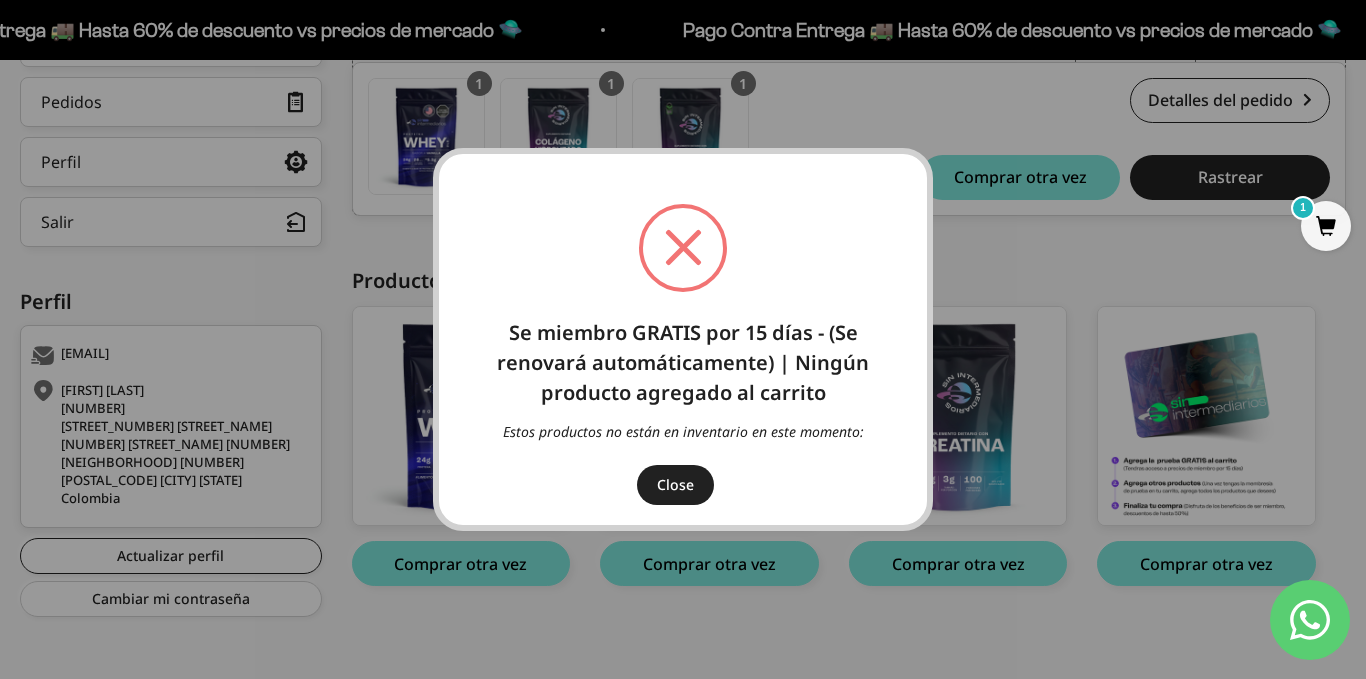 click on "Close" at bounding box center [675, 485] 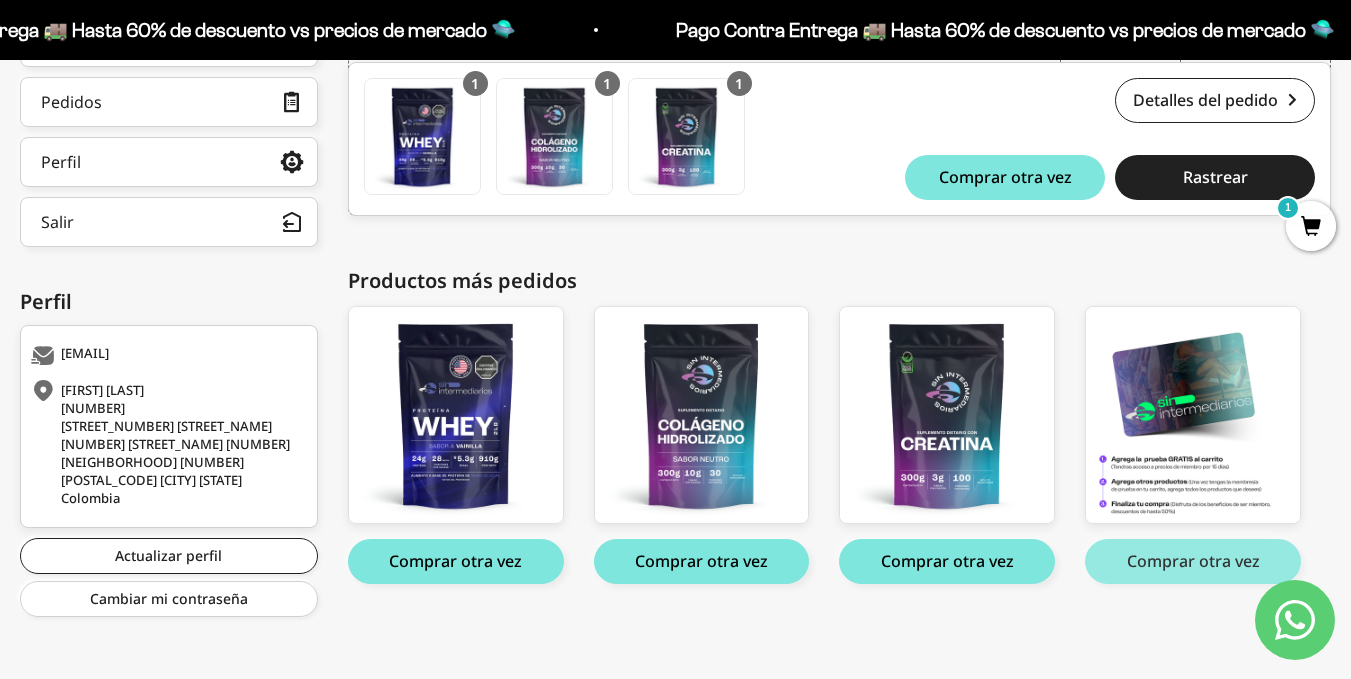 click on "Comprar otra vez" at bounding box center [1193, 561] 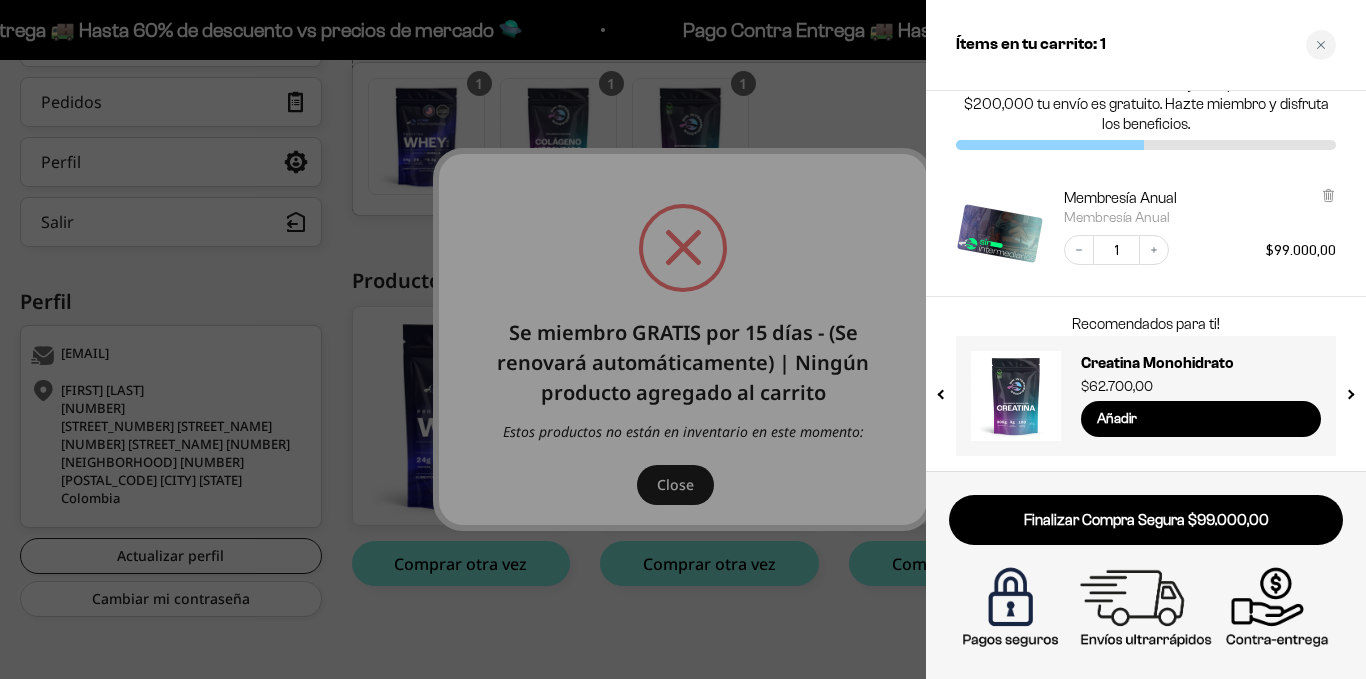 click at bounding box center (683, 339) 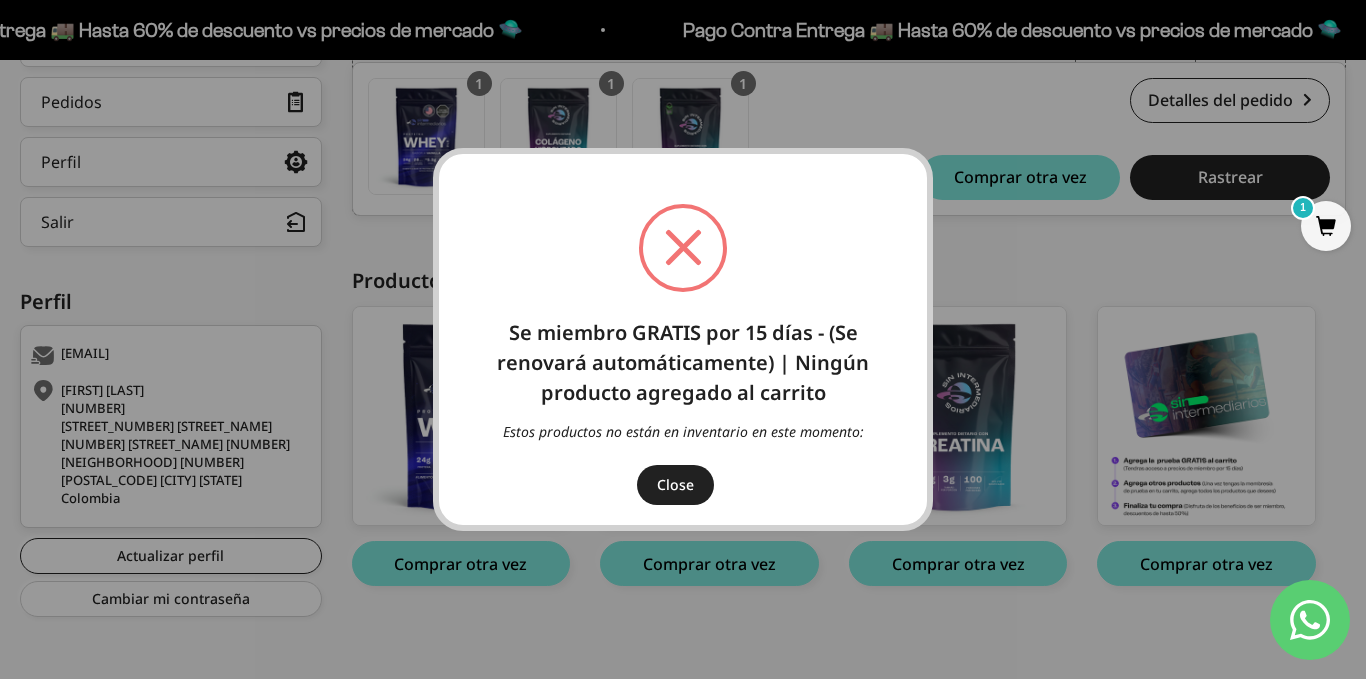 click on "Close" at bounding box center (675, 485) 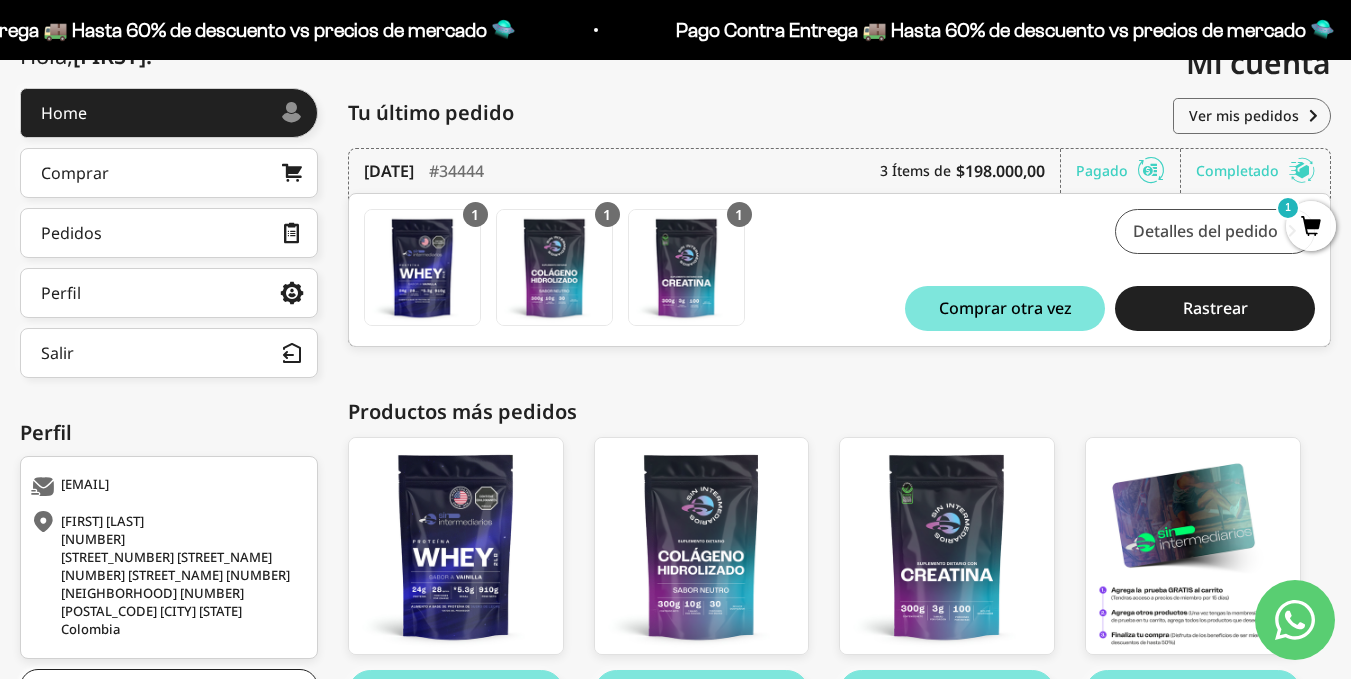 scroll, scrollTop: 0, scrollLeft: 0, axis: both 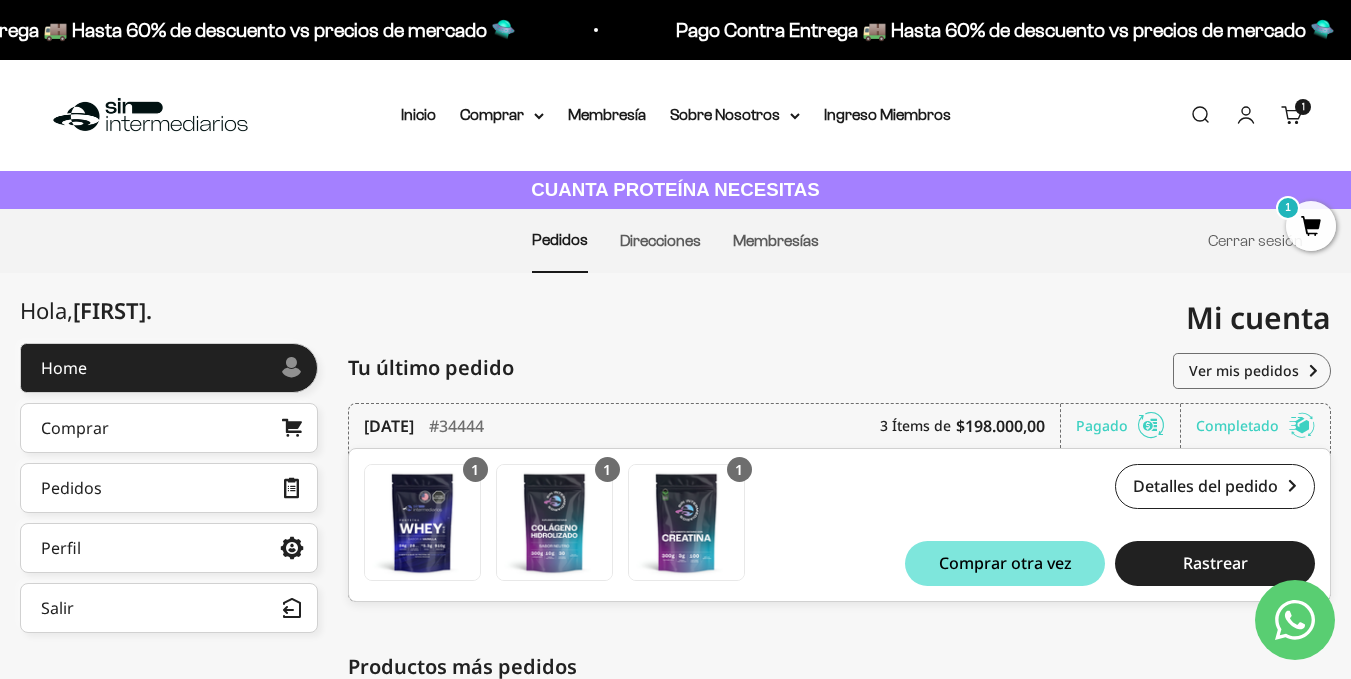 click on "Cuenta" at bounding box center (1246, 115) 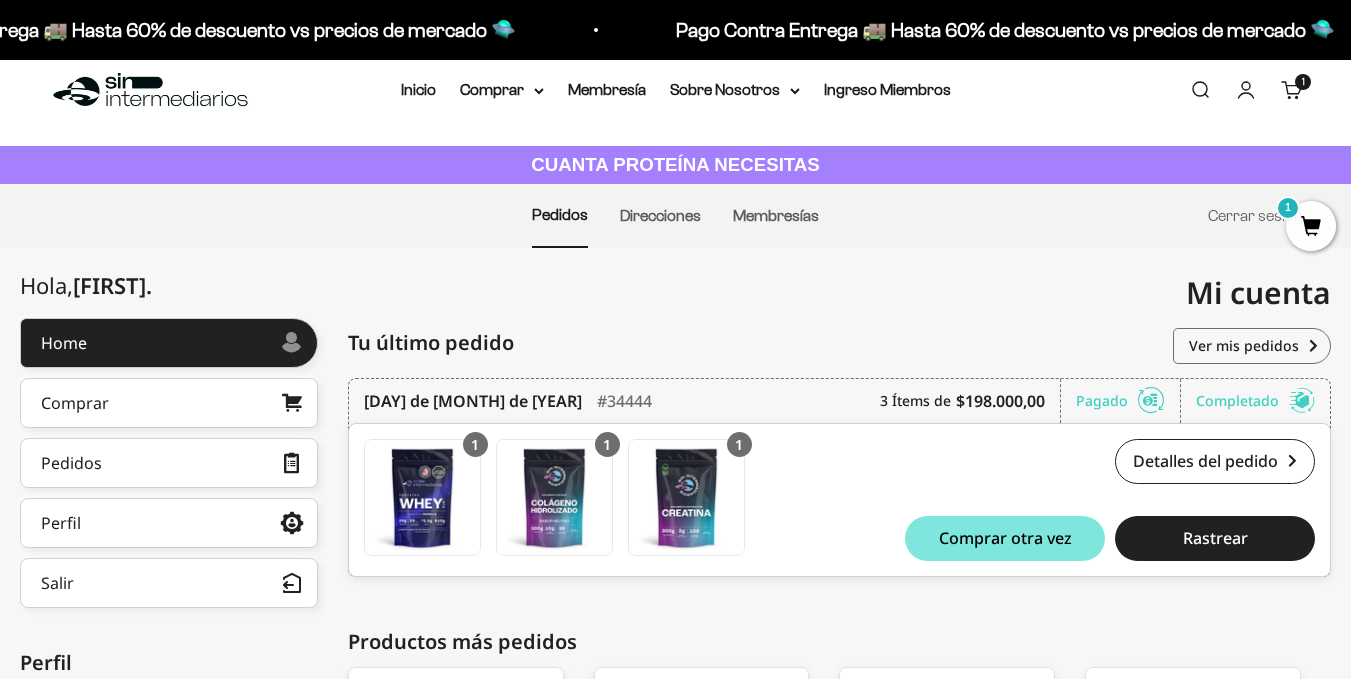 scroll, scrollTop: 0, scrollLeft: 0, axis: both 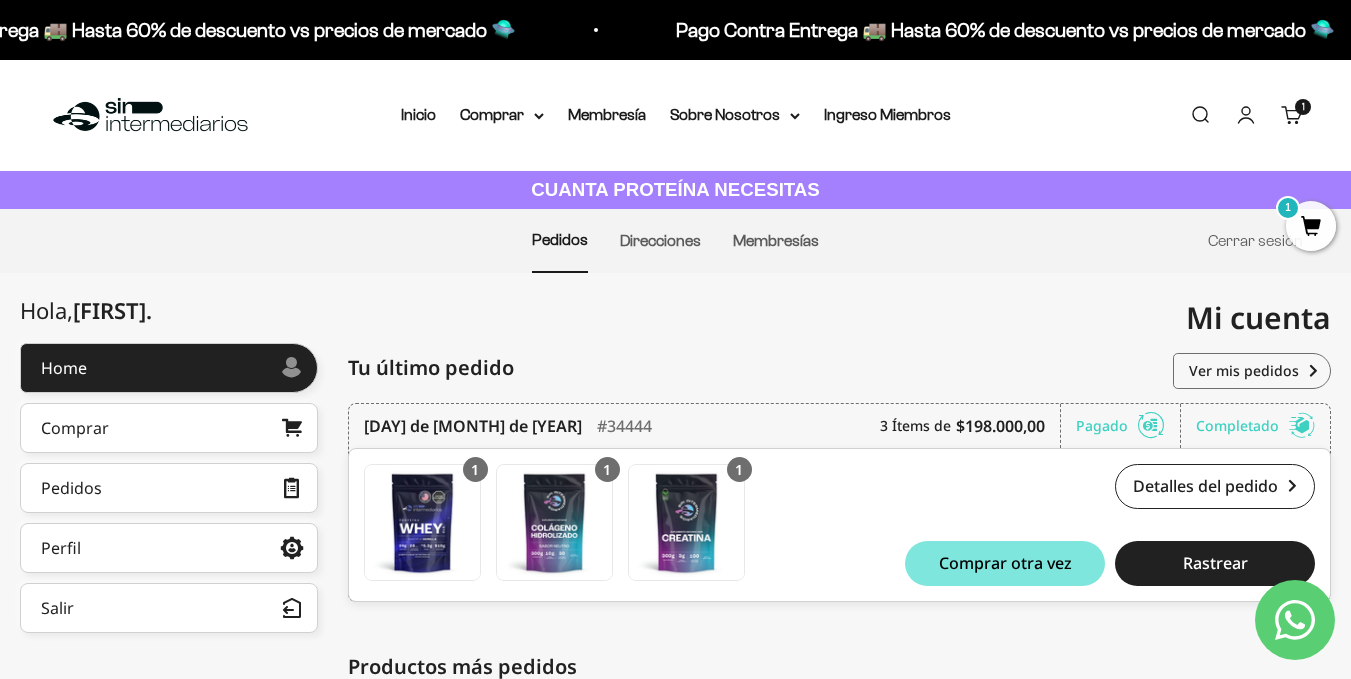 click on "Cerrar sesión" at bounding box center (1255, 241) 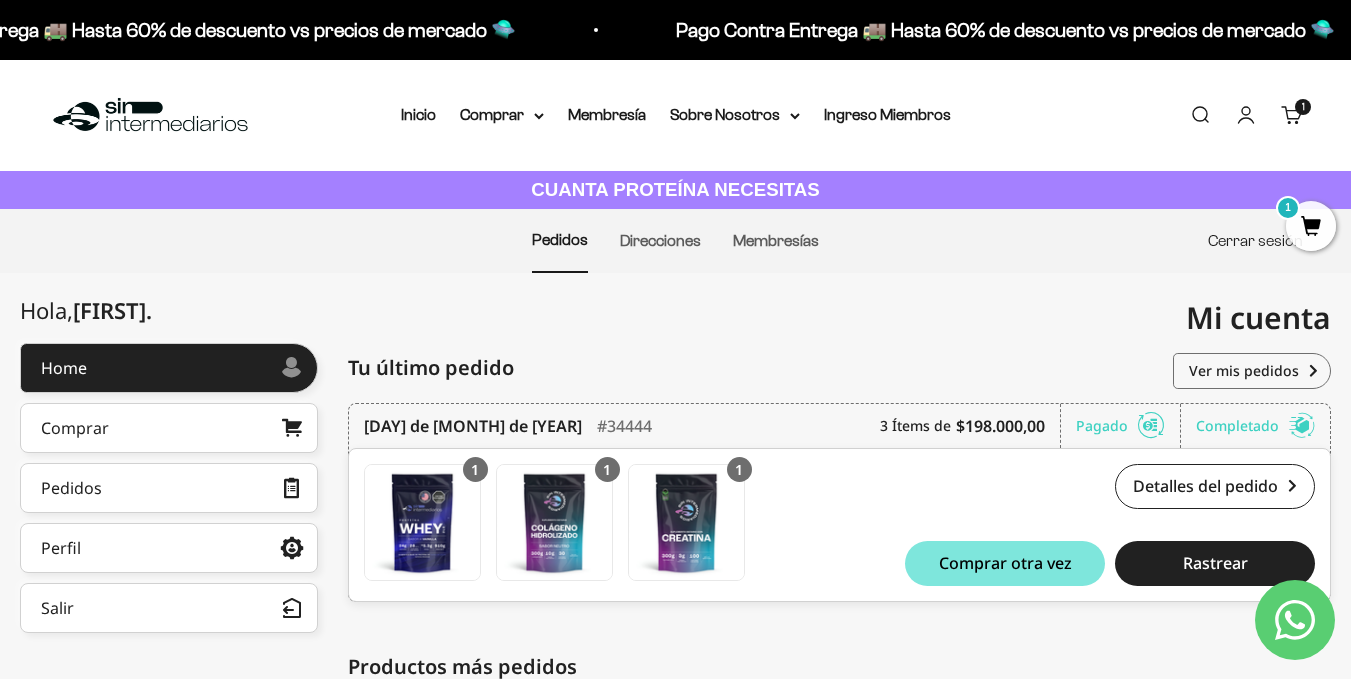 click on "Cerrar sesión" at bounding box center (1255, 240) 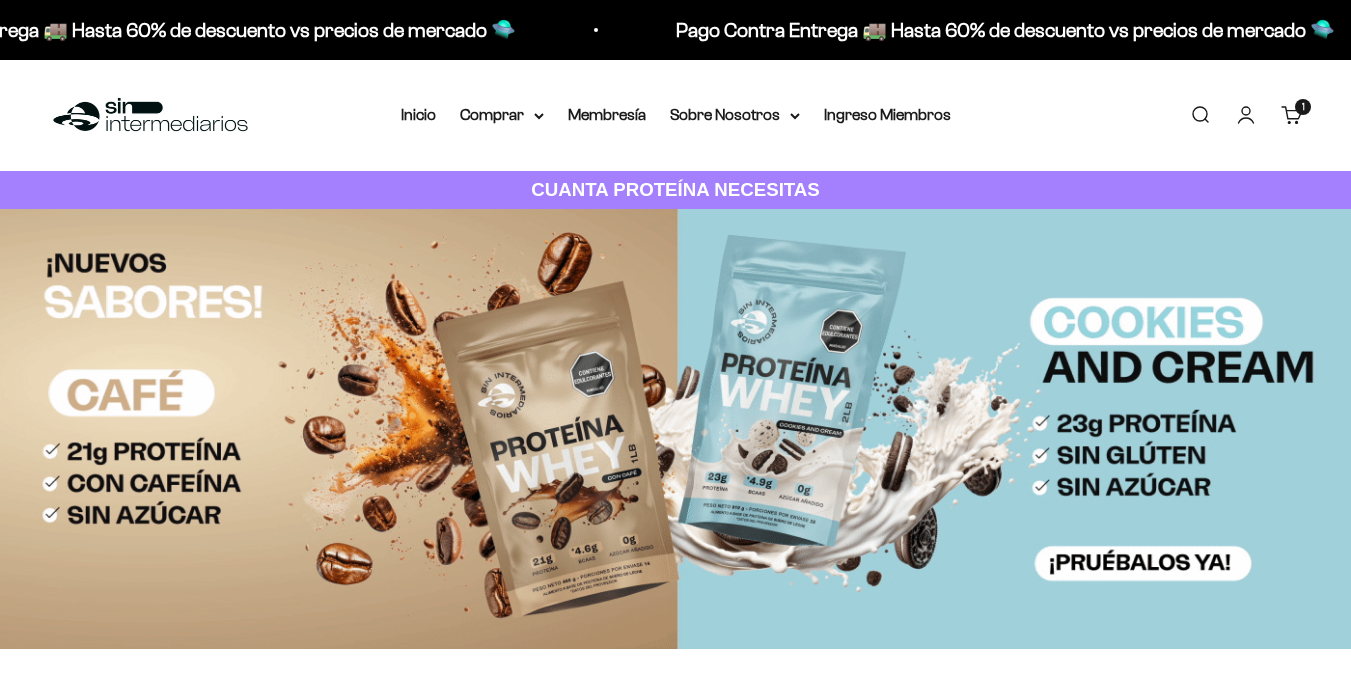 scroll, scrollTop: 0, scrollLeft: 0, axis: both 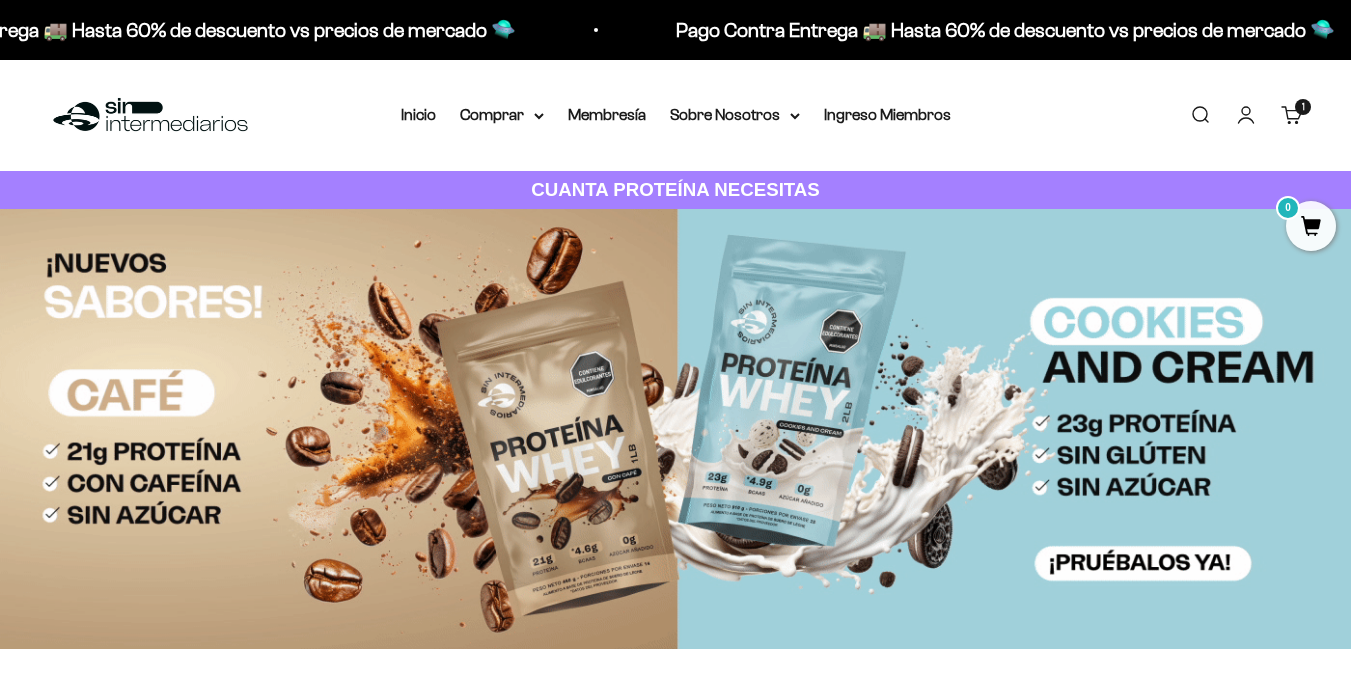 click on "Iniciar sesión" at bounding box center [1246, 115] 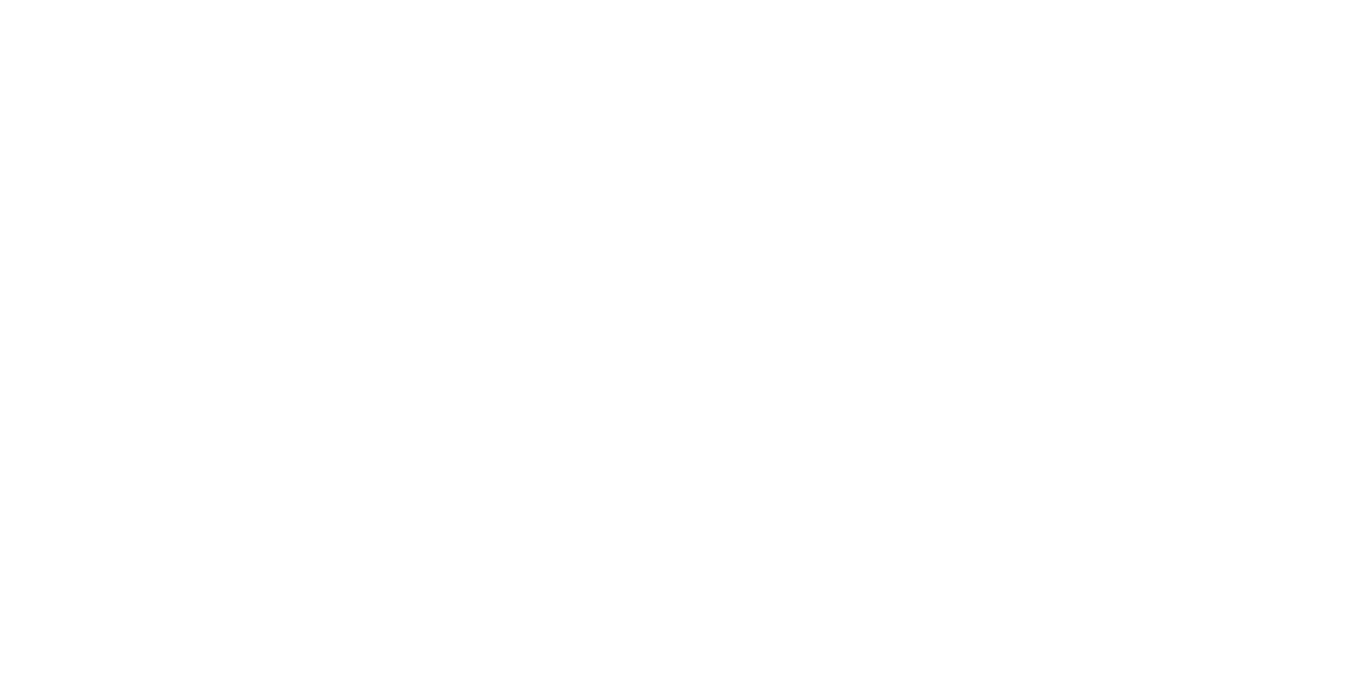 scroll, scrollTop: 0, scrollLeft: 0, axis: both 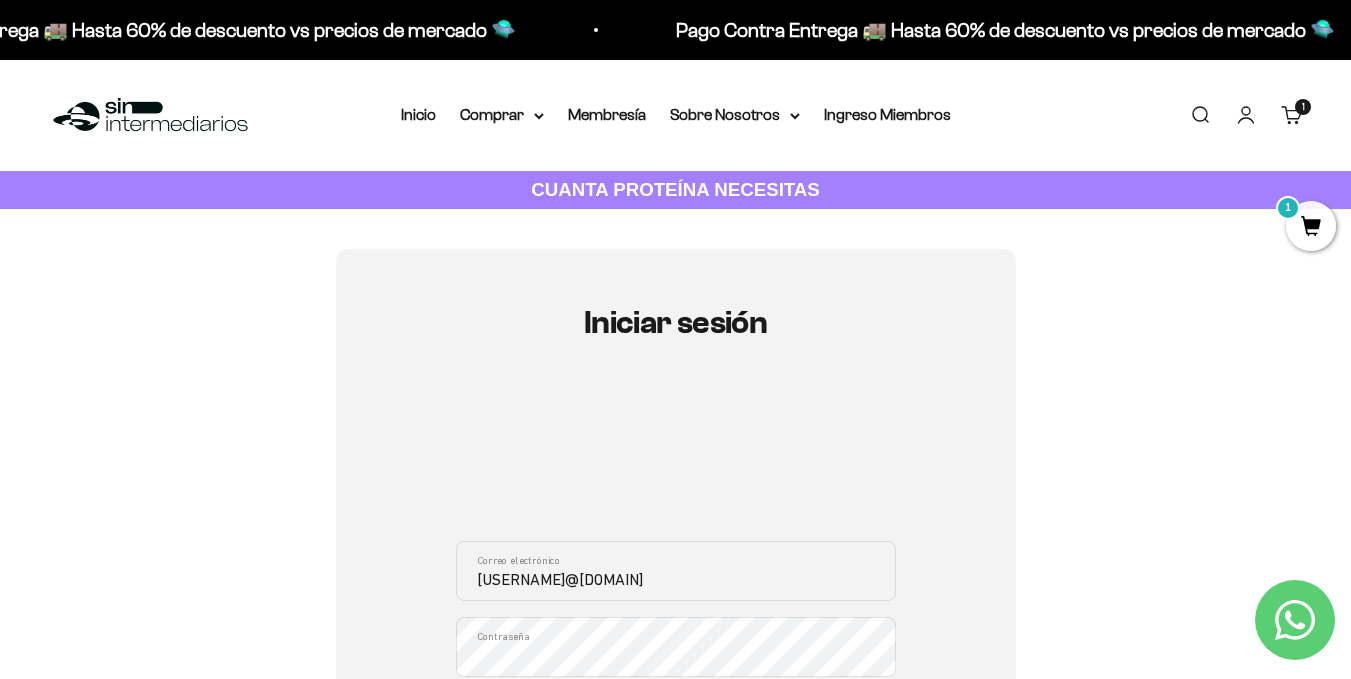click on "[USERNAME]@[DOMAIN]" at bounding box center [676, 571] 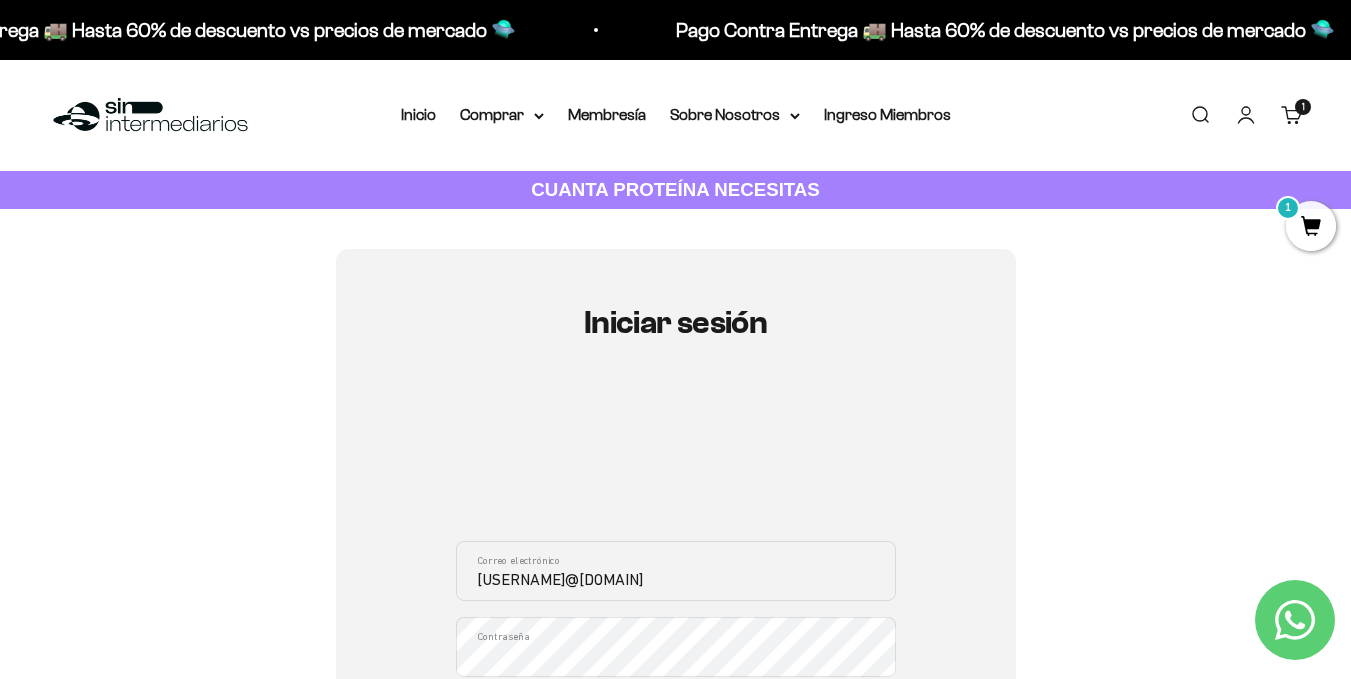 click on "juanmaospina66@gmail.com" at bounding box center [676, 571] 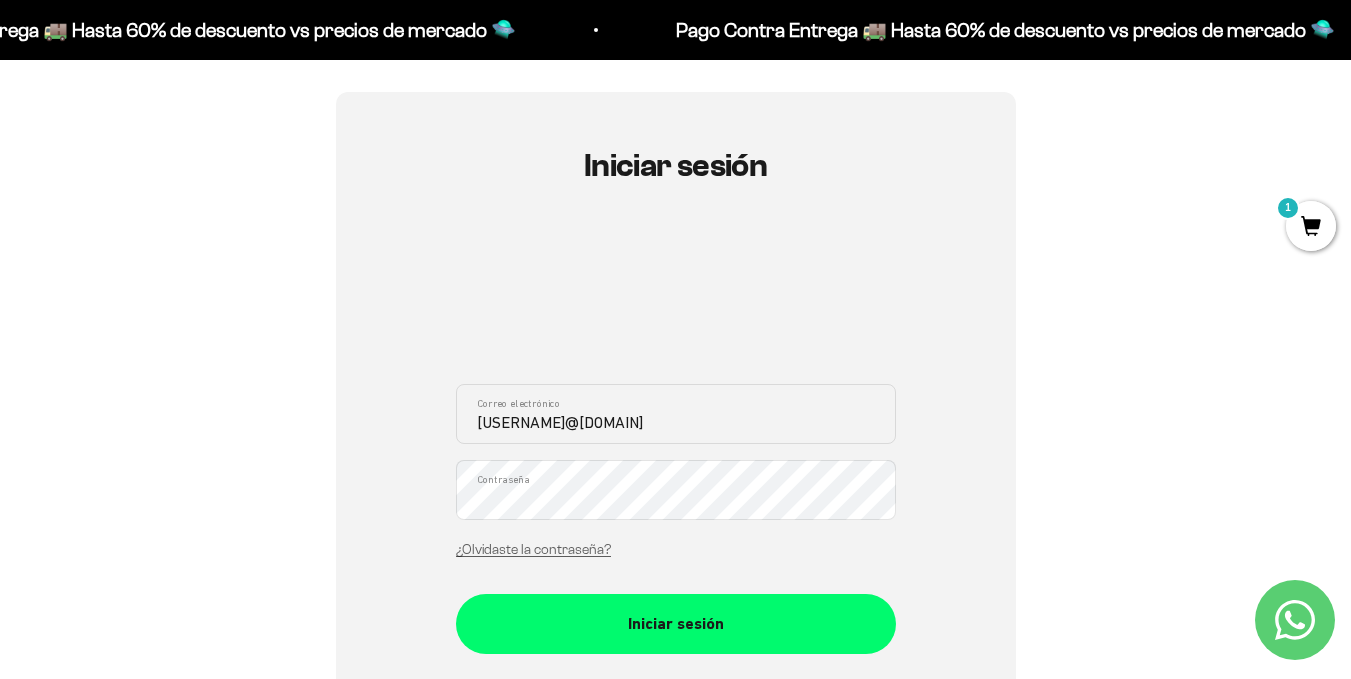scroll, scrollTop: 290, scrollLeft: 0, axis: vertical 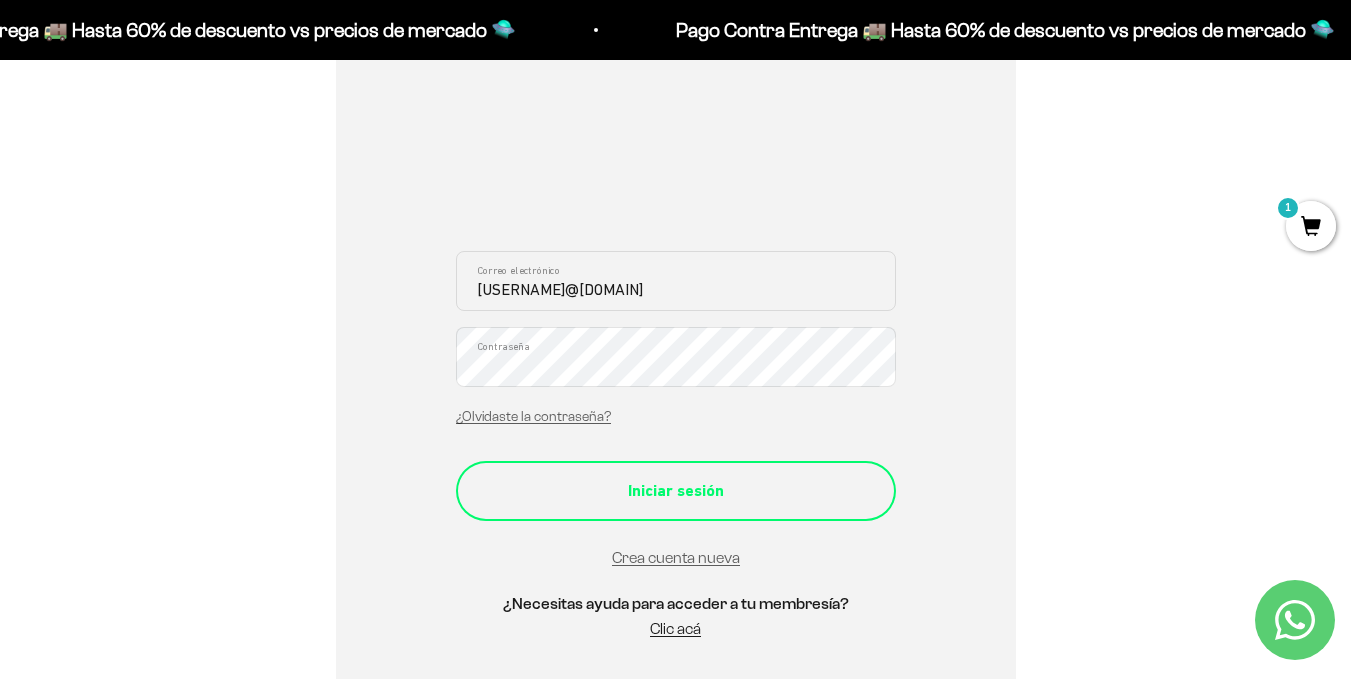 click on "Iniciar sesión" at bounding box center (676, 491) 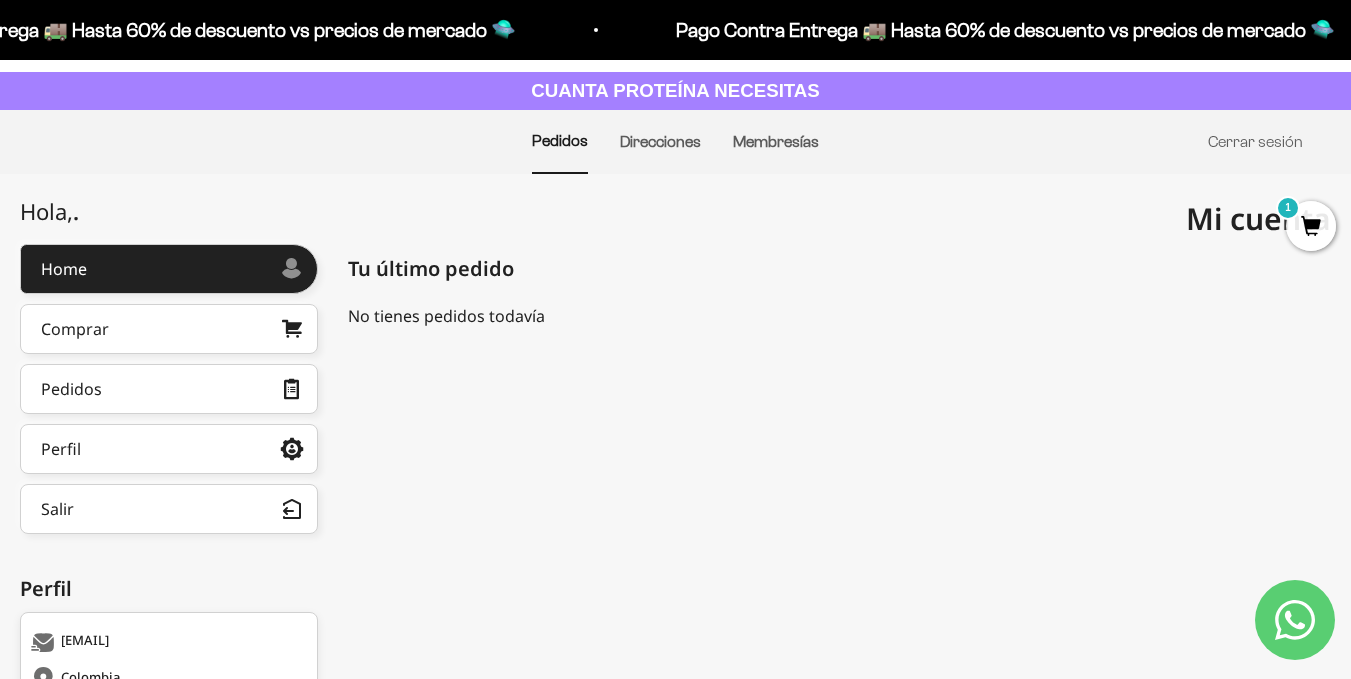 scroll, scrollTop: 130, scrollLeft: 0, axis: vertical 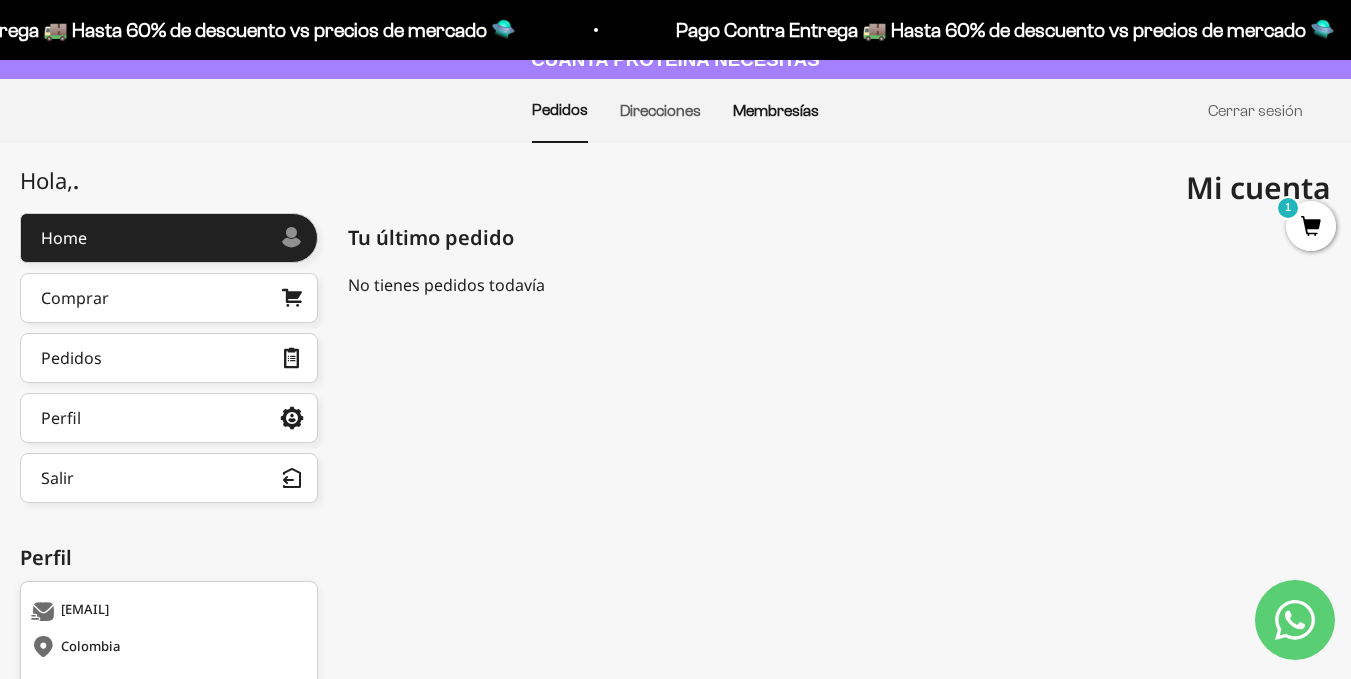 click on "Membresías" at bounding box center [776, 110] 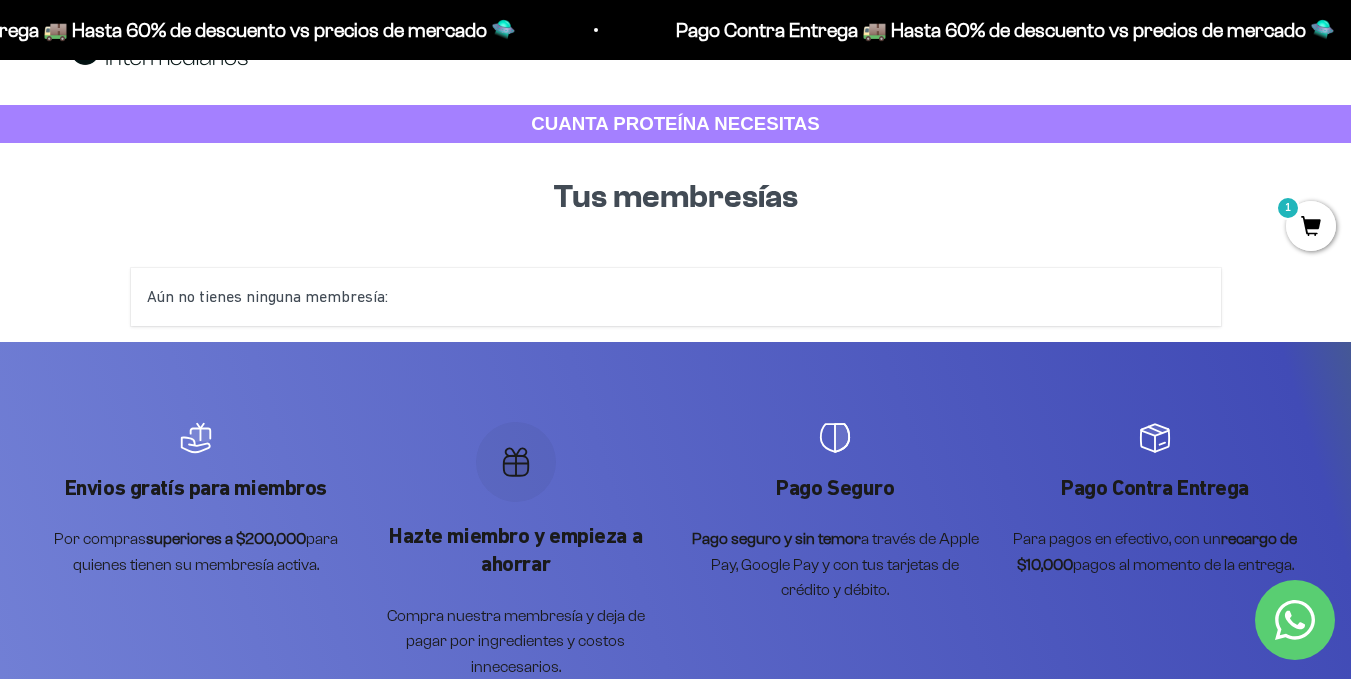 scroll, scrollTop: 0, scrollLeft: 0, axis: both 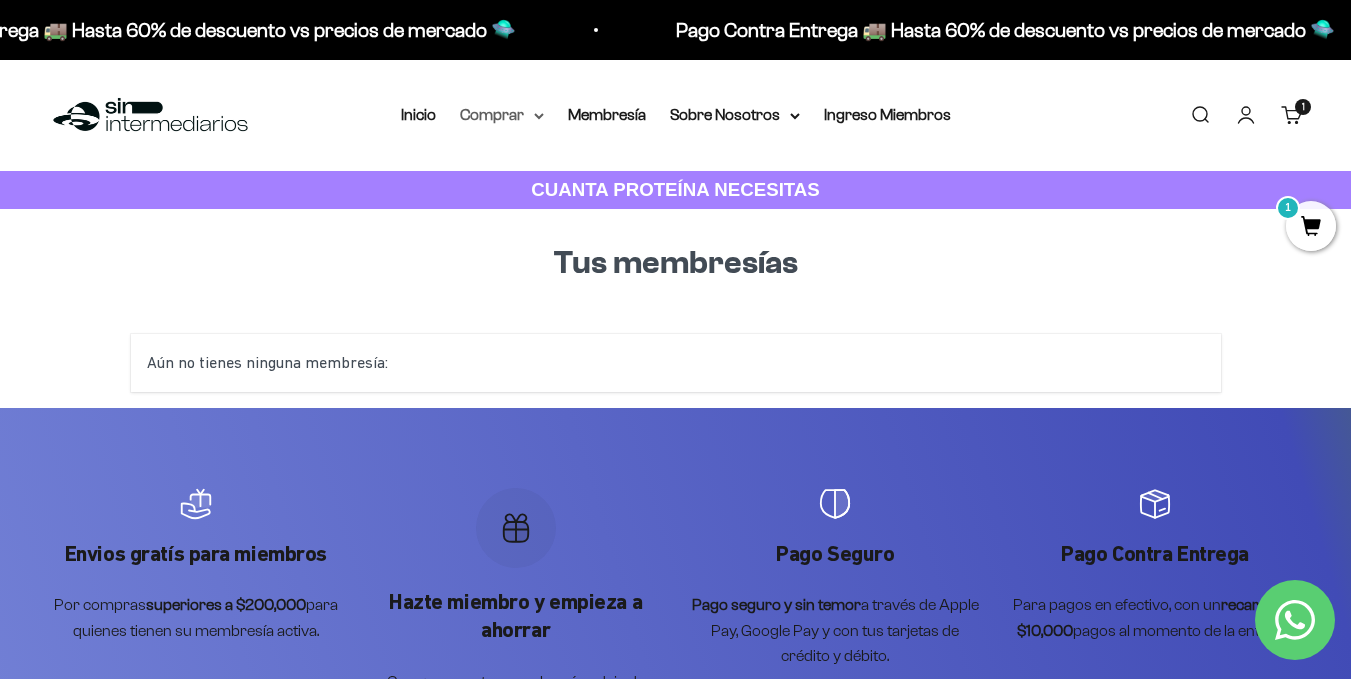 click on "Comprar" at bounding box center [502, 115] 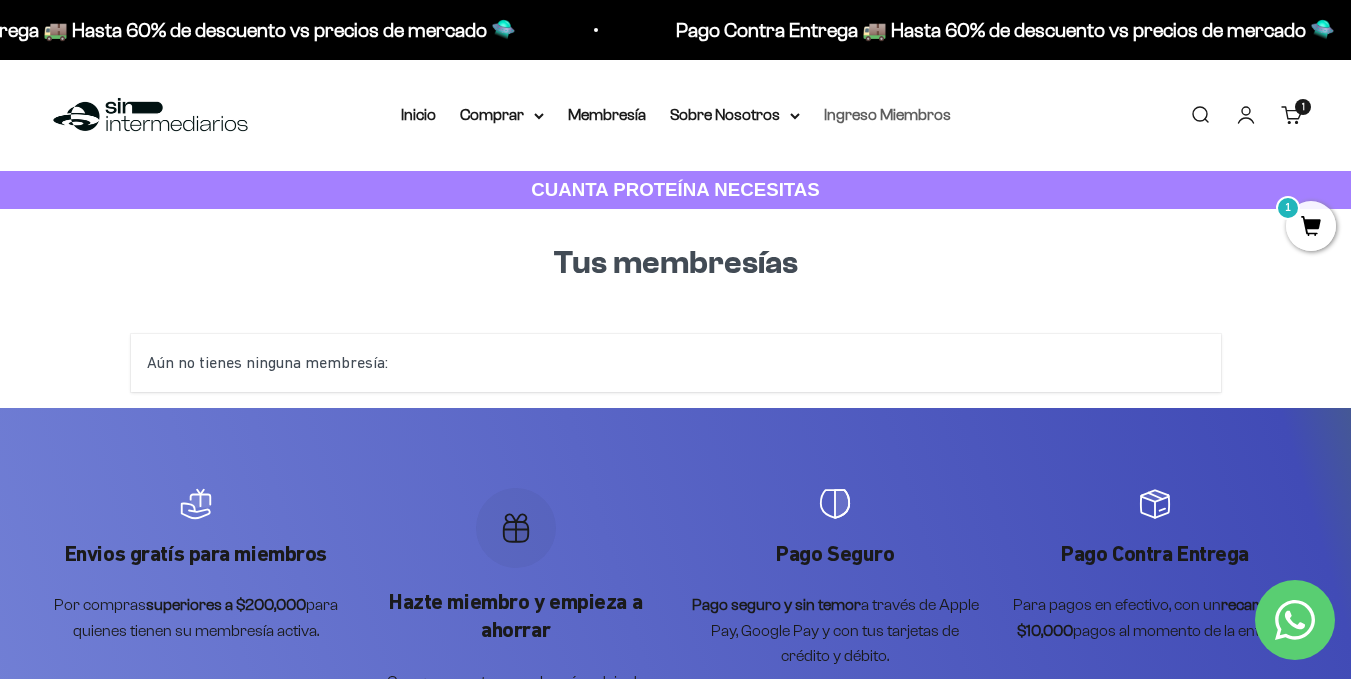 click on "Ingreso Miembros" at bounding box center (887, 114) 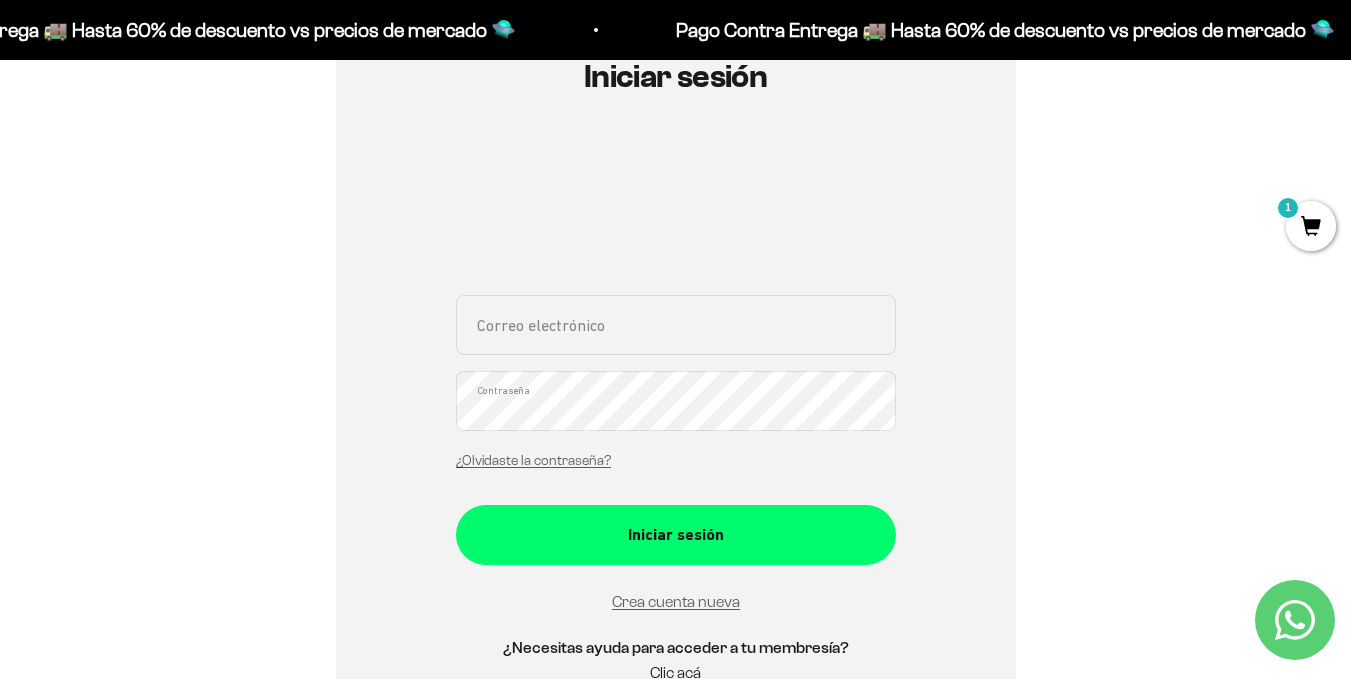 scroll, scrollTop: 232, scrollLeft: 0, axis: vertical 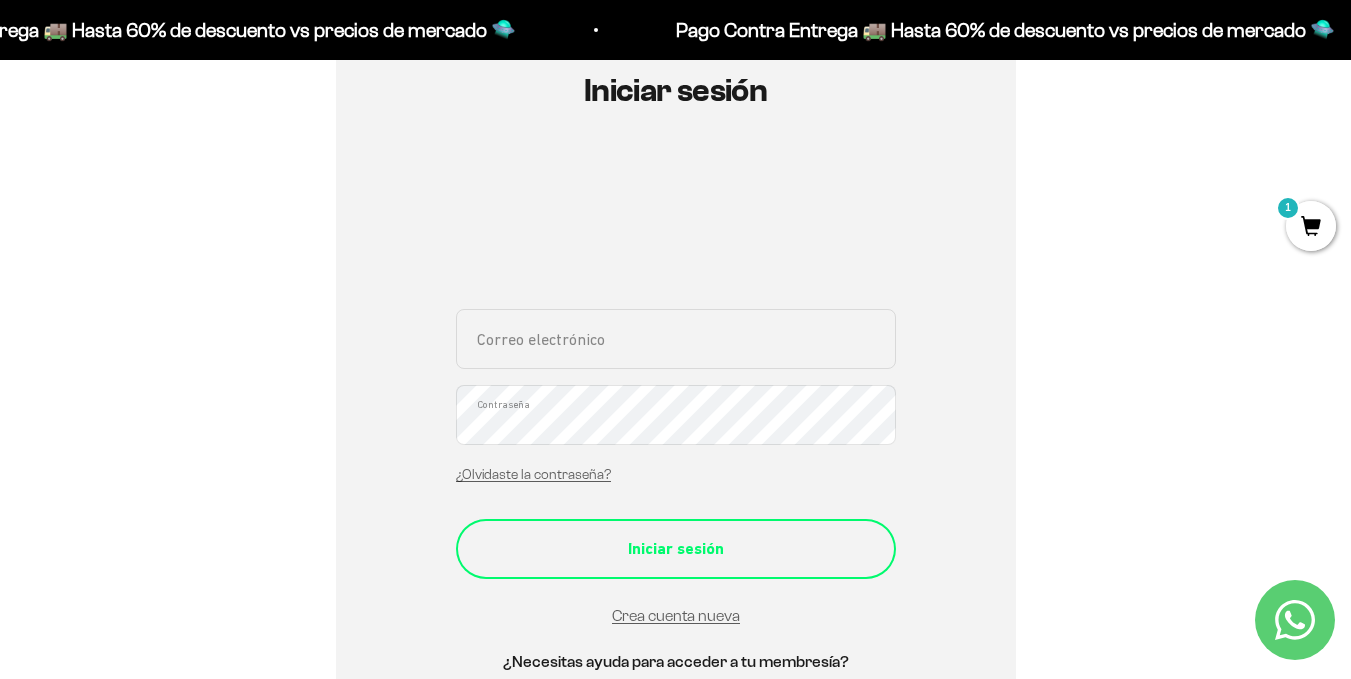 type on "[EMAIL]" 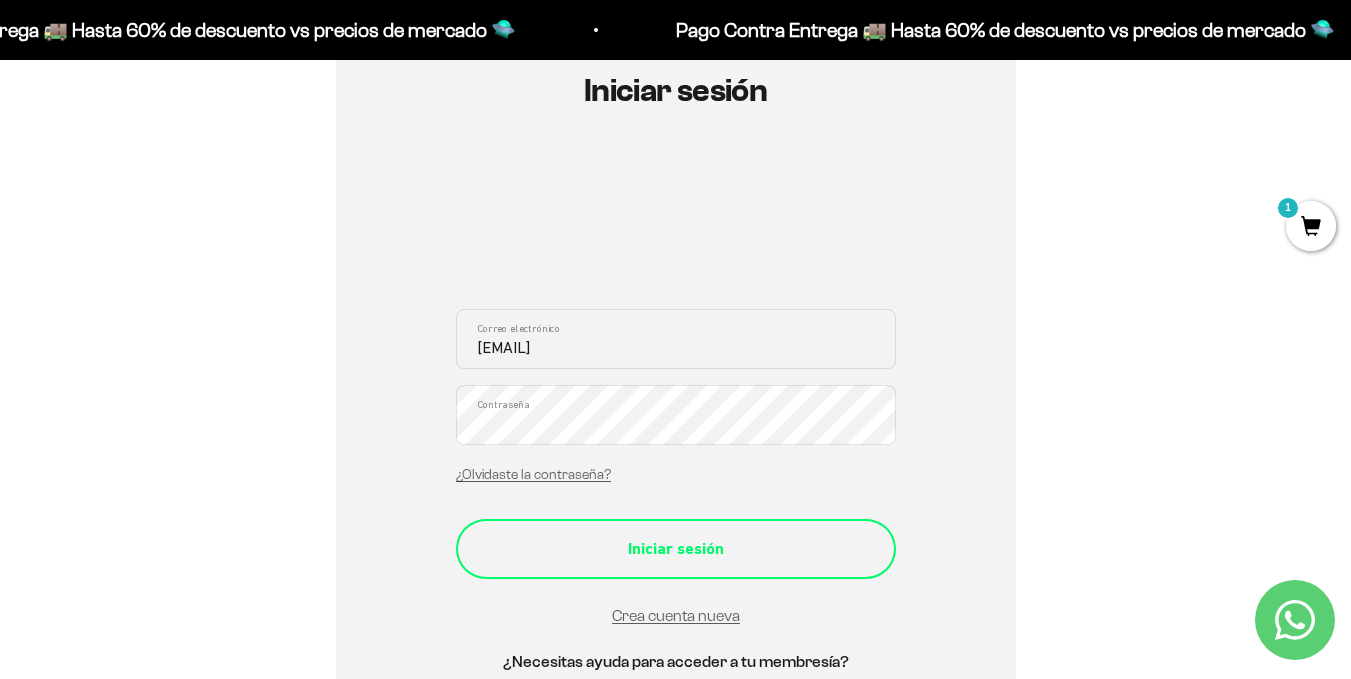 click on "Iniciar sesión" at bounding box center [676, 549] 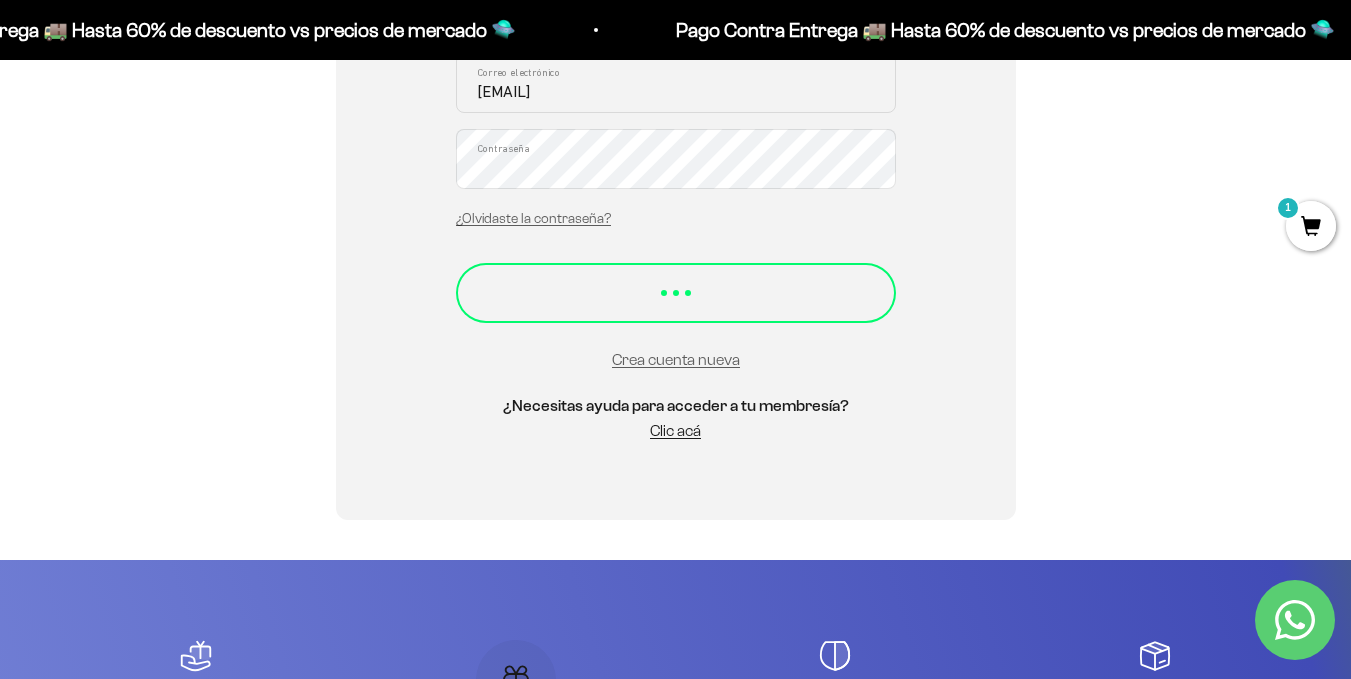 scroll, scrollTop: 499, scrollLeft: 0, axis: vertical 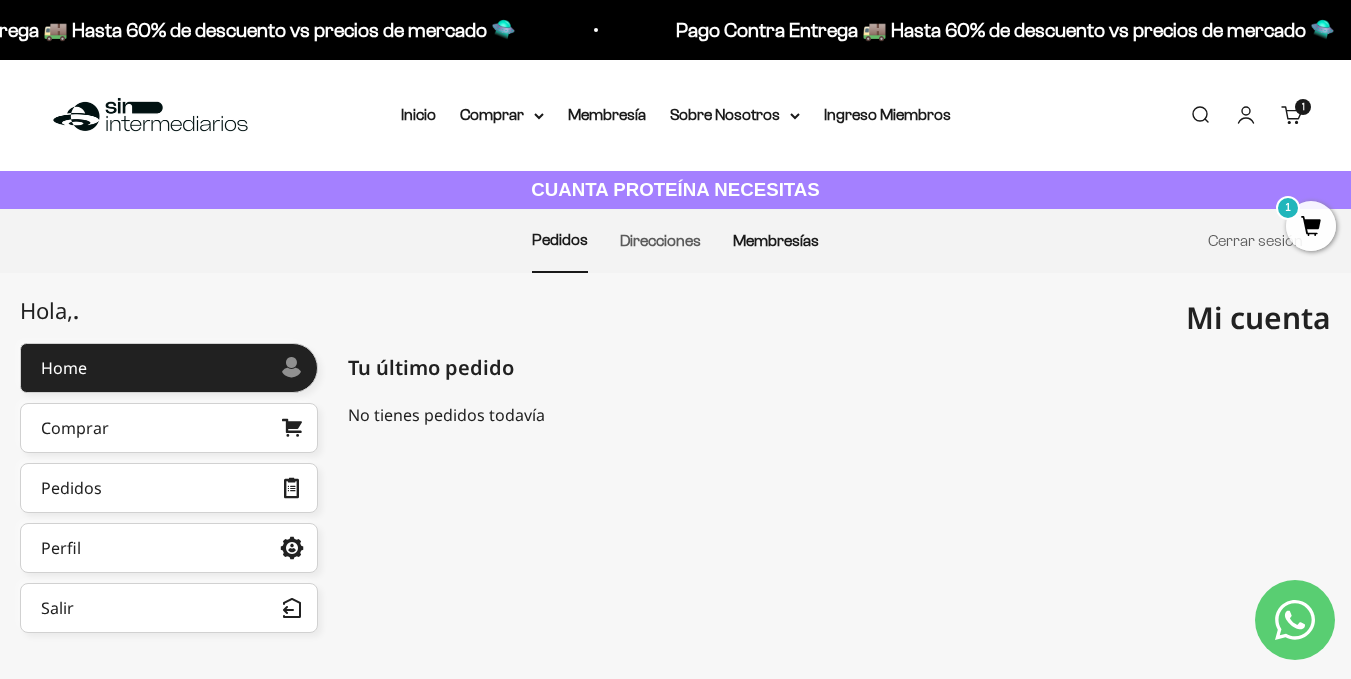 click on "Membresías" at bounding box center (776, 240) 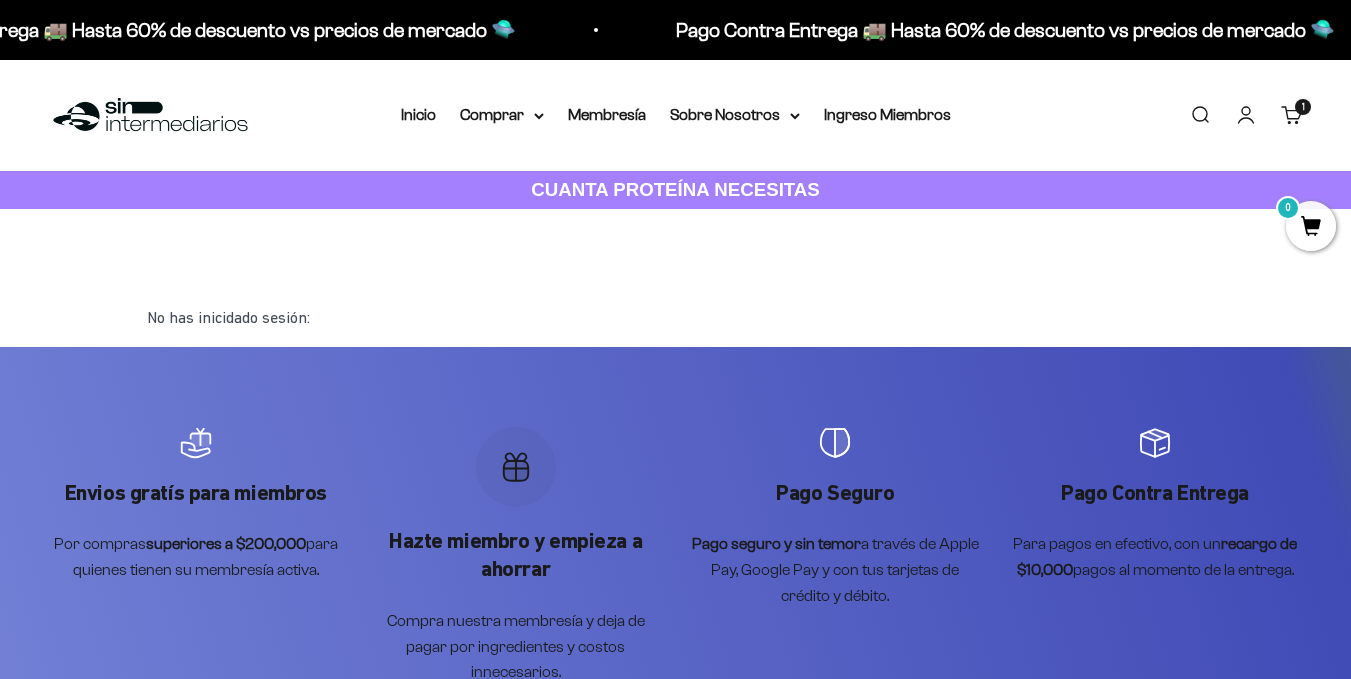 scroll, scrollTop: 0, scrollLeft: 0, axis: both 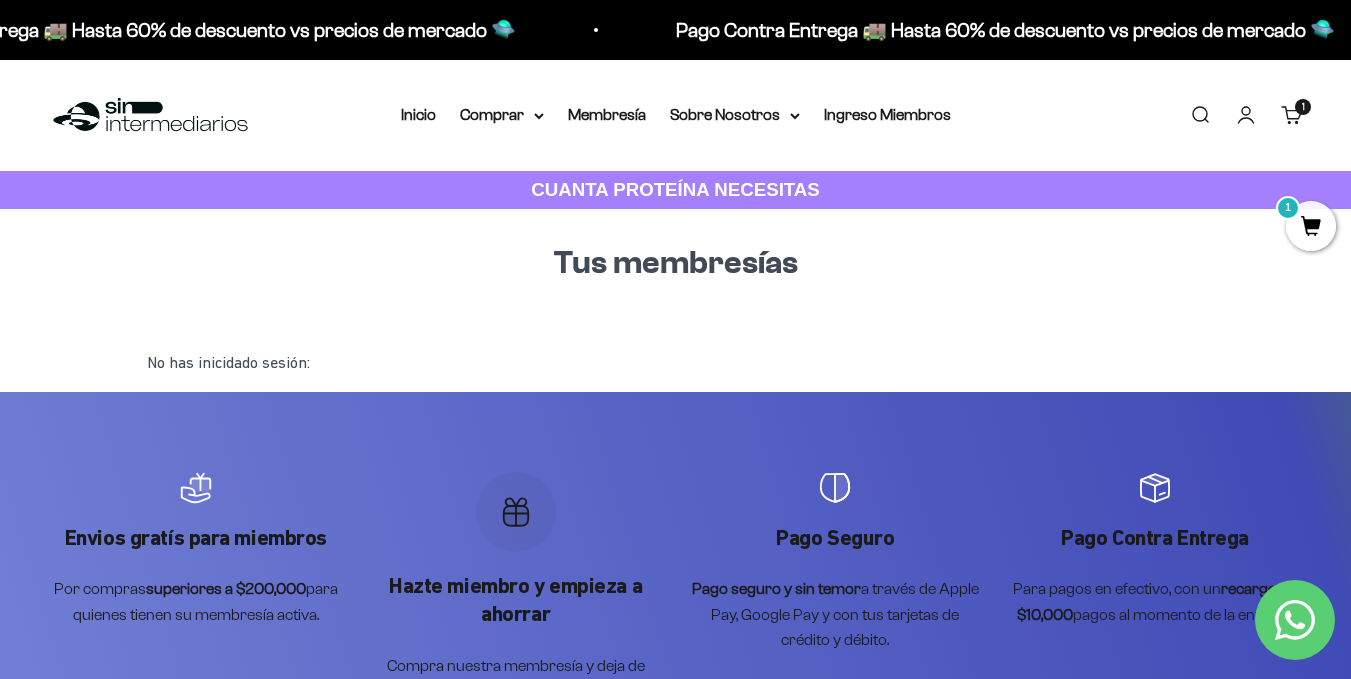click on "1" at bounding box center [1311, 226] 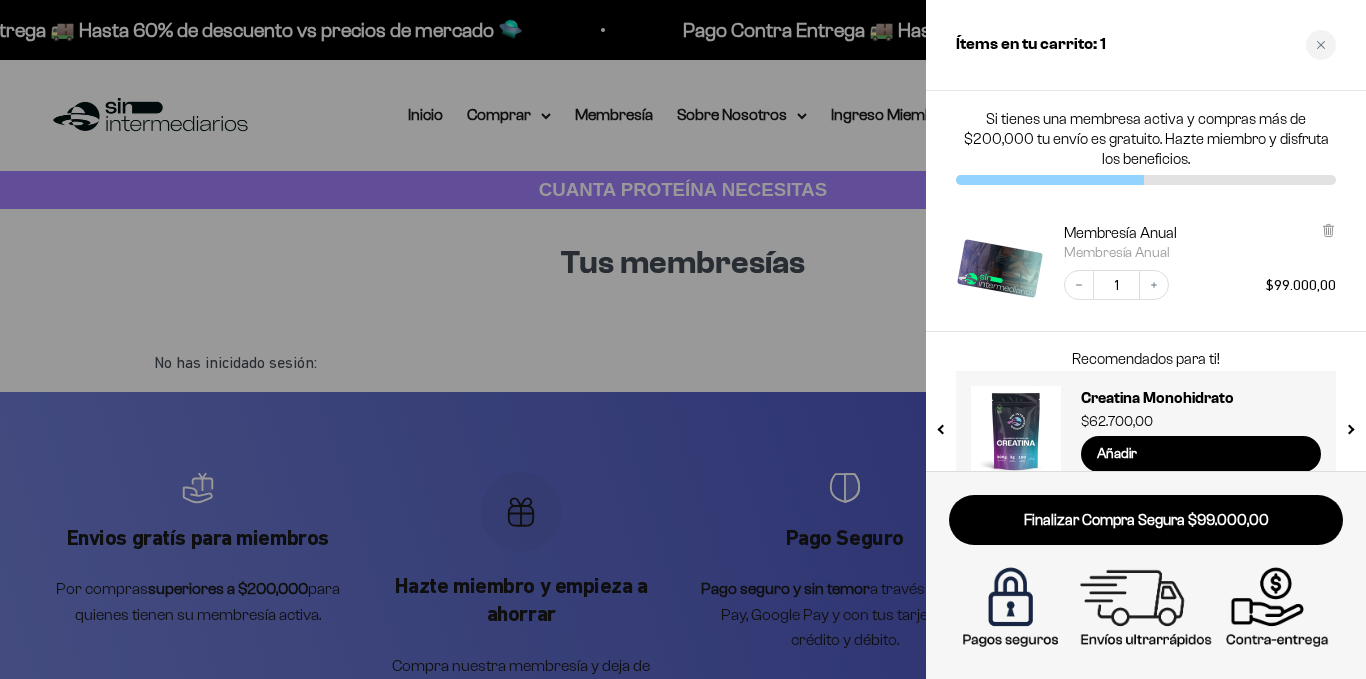 click at bounding box center [683, 339] 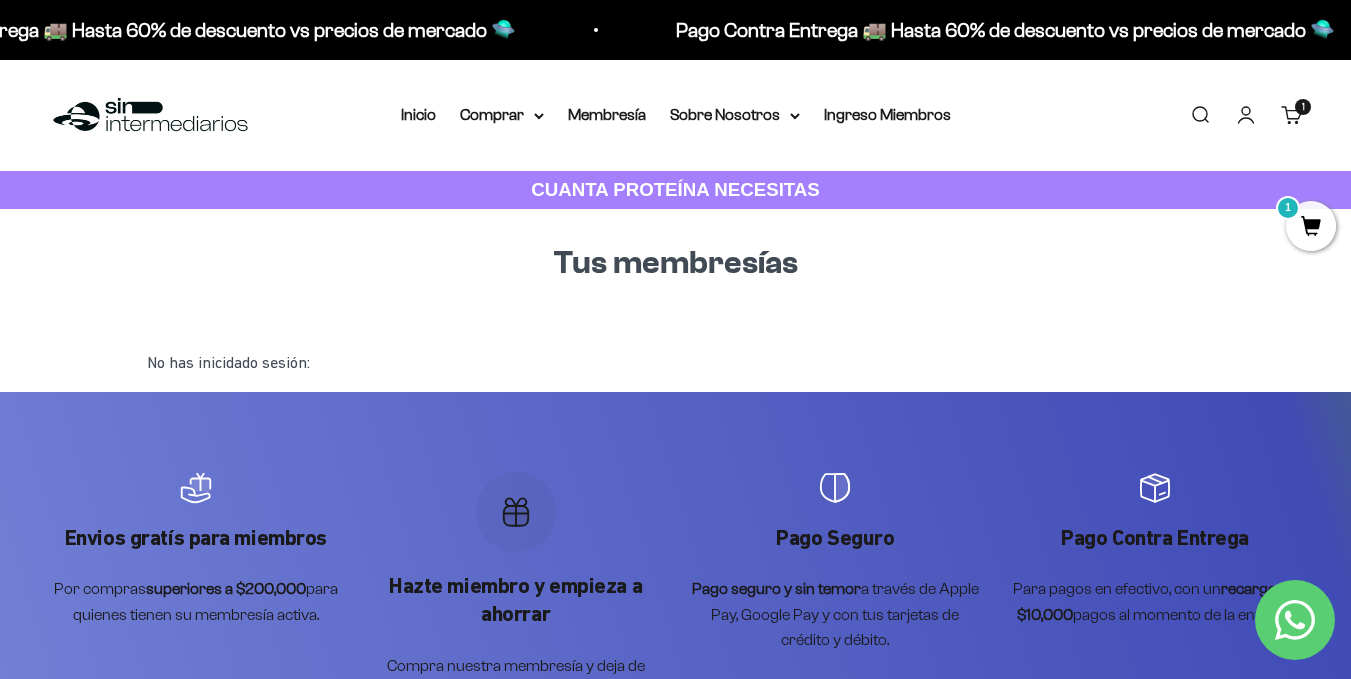 click on "Iniciar sesión" at bounding box center [1246, 115] 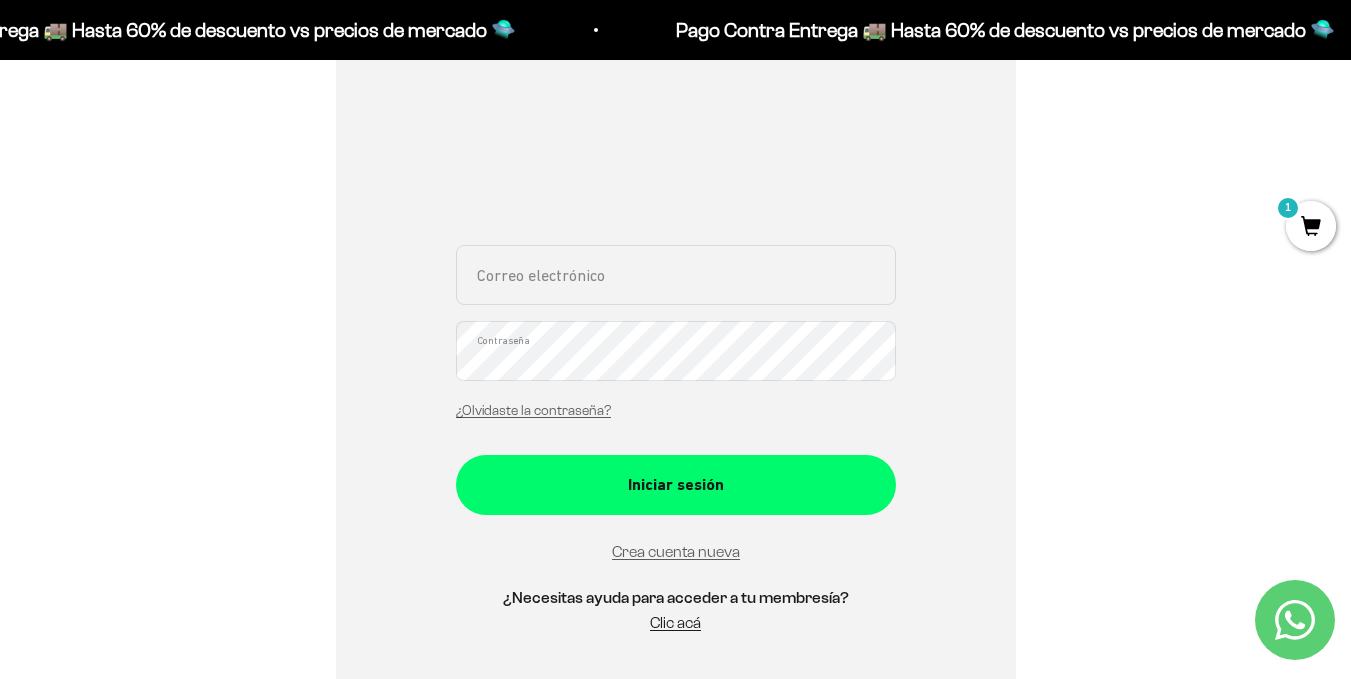 scroll, scrollTop: 290, scrollLeft: 0, axis: vertical 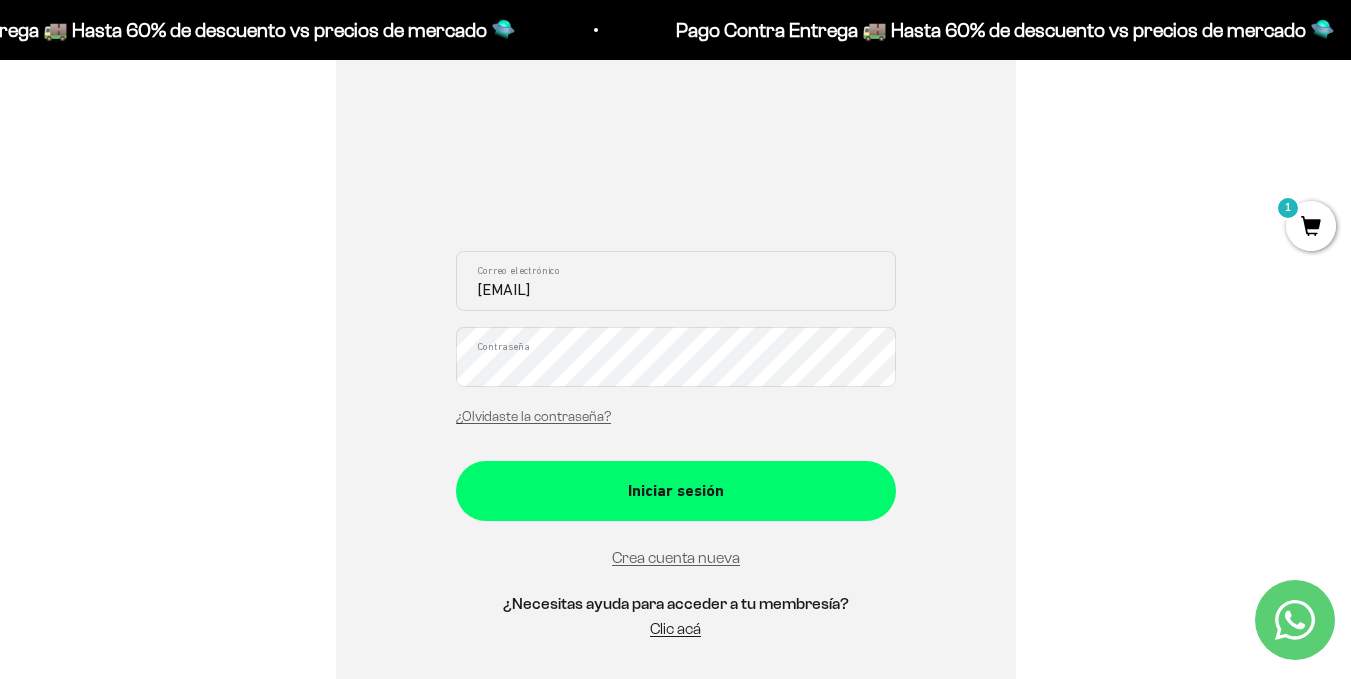 click on "lila12x@hotmail.com" at bounding box center [676, 281] 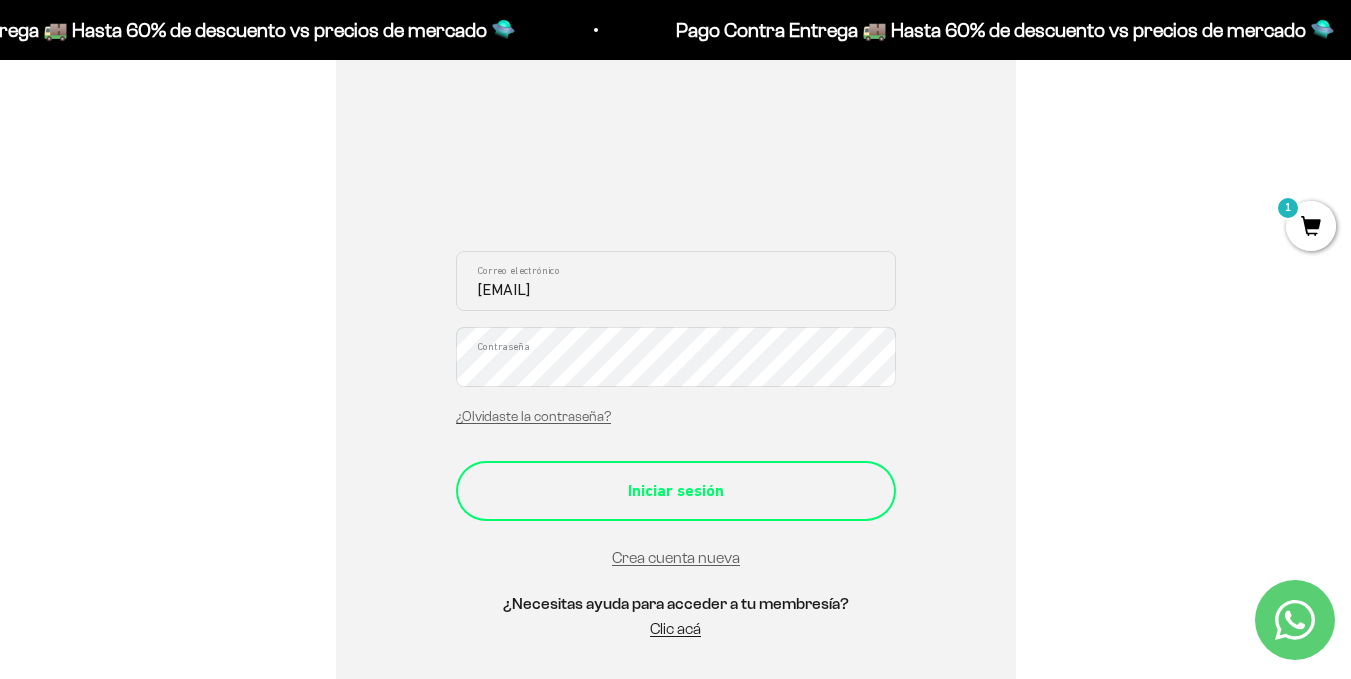 click on "Iniciar sesión" at bounding box center [676, 491] 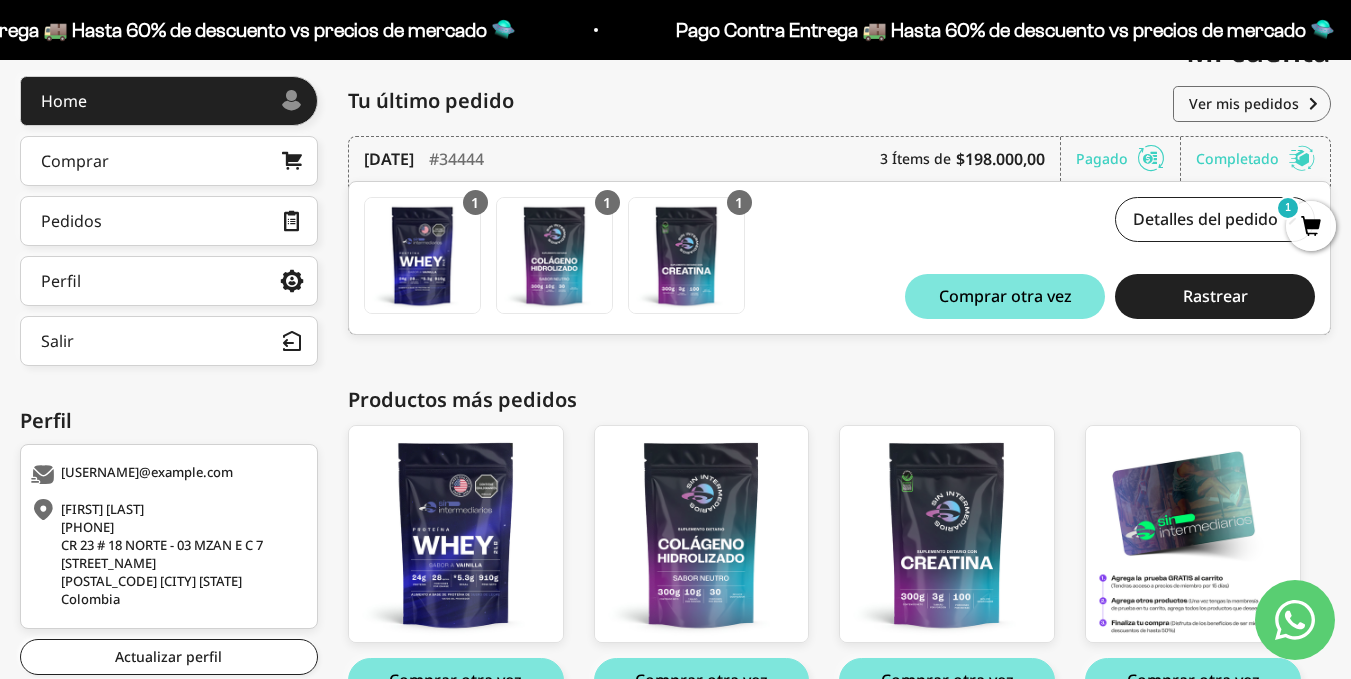 scroll, scrollTop: 0, scrollLeft: 0, axis: both 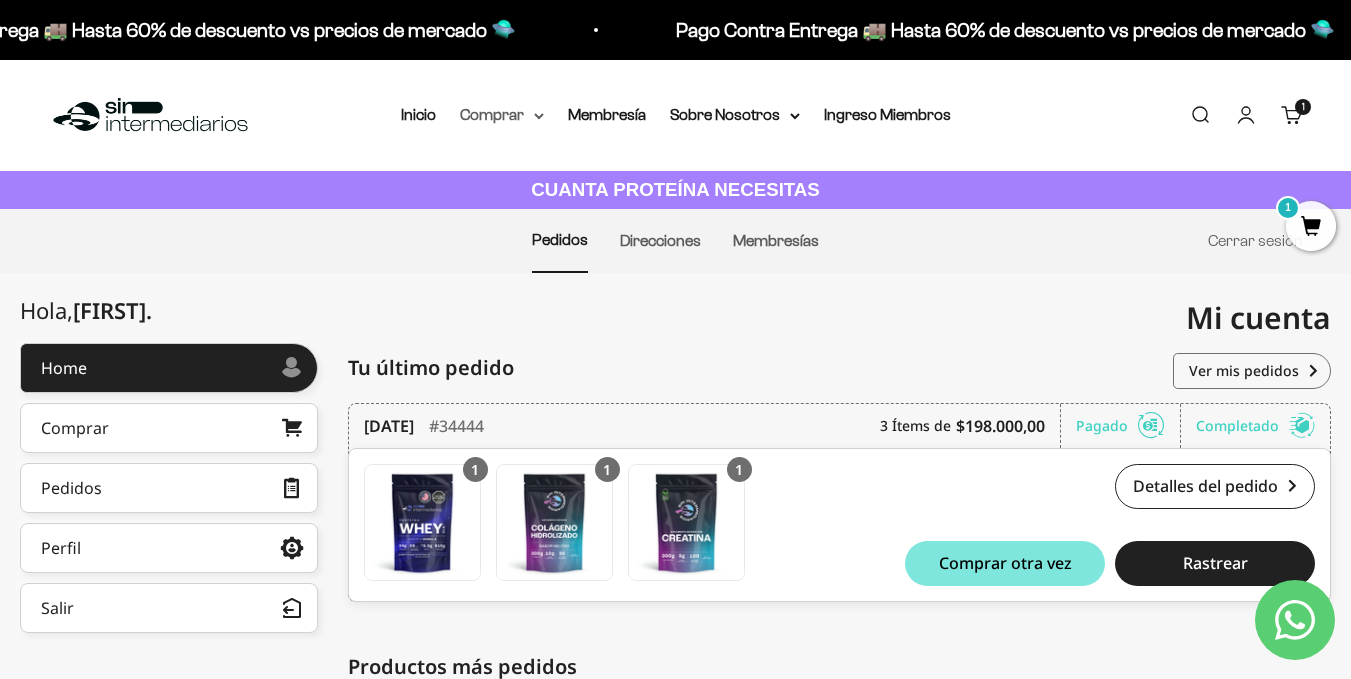 click on "Comprar" at bounding box center (502, 115) 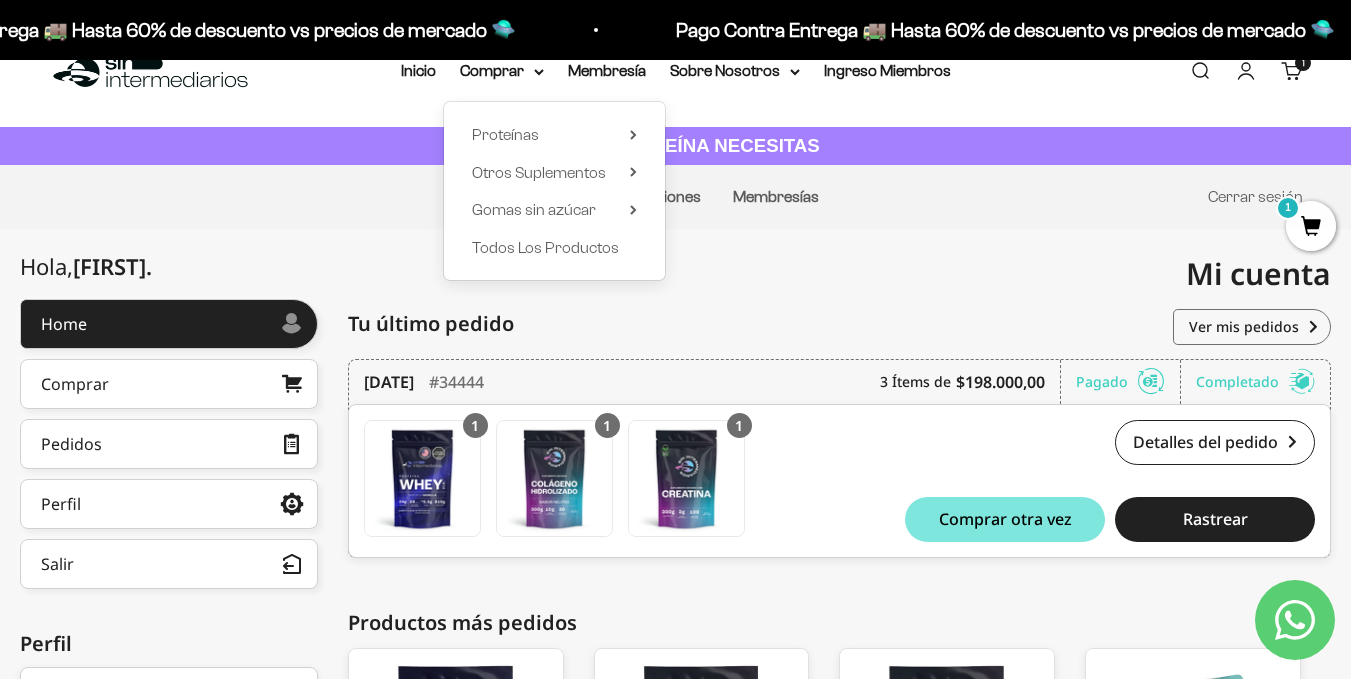 scroll, scrollTop: 43, scrollLeft: 0, axis: vertical 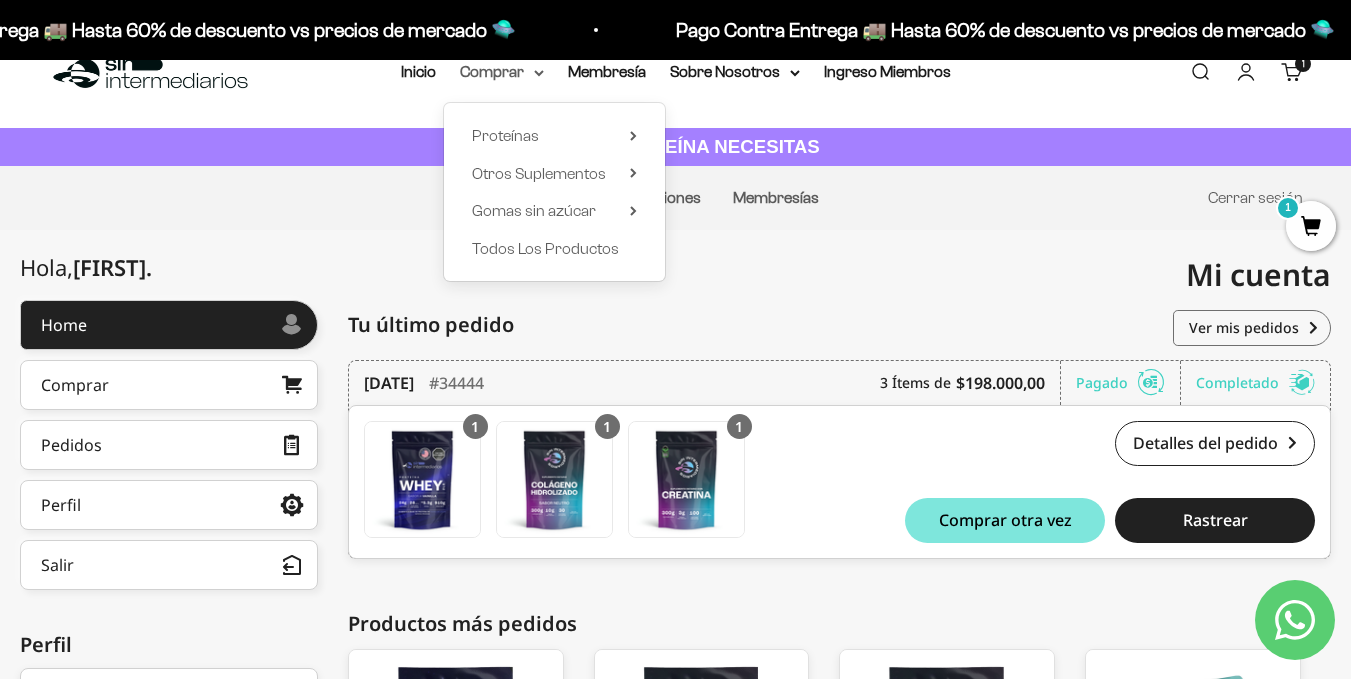 click on "Comprar" at bounding box center (502, 72) 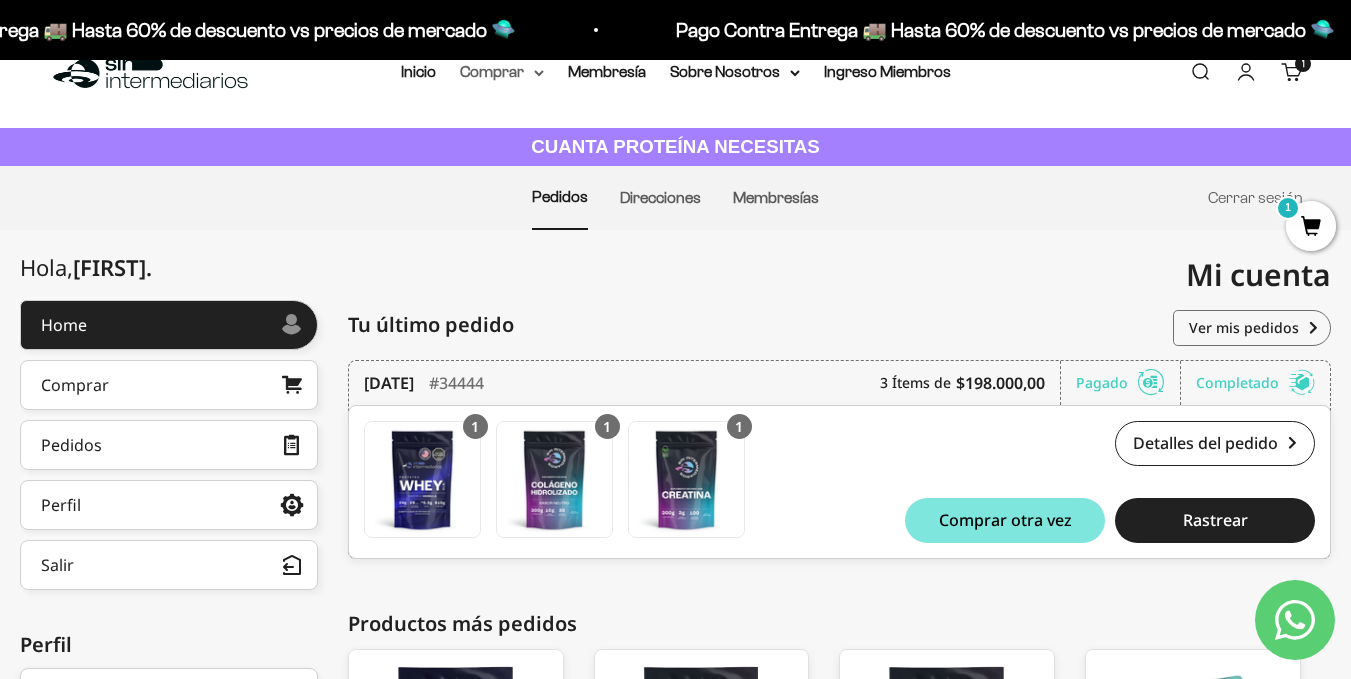 click on "Comprar" at bounding box center (502, 72) 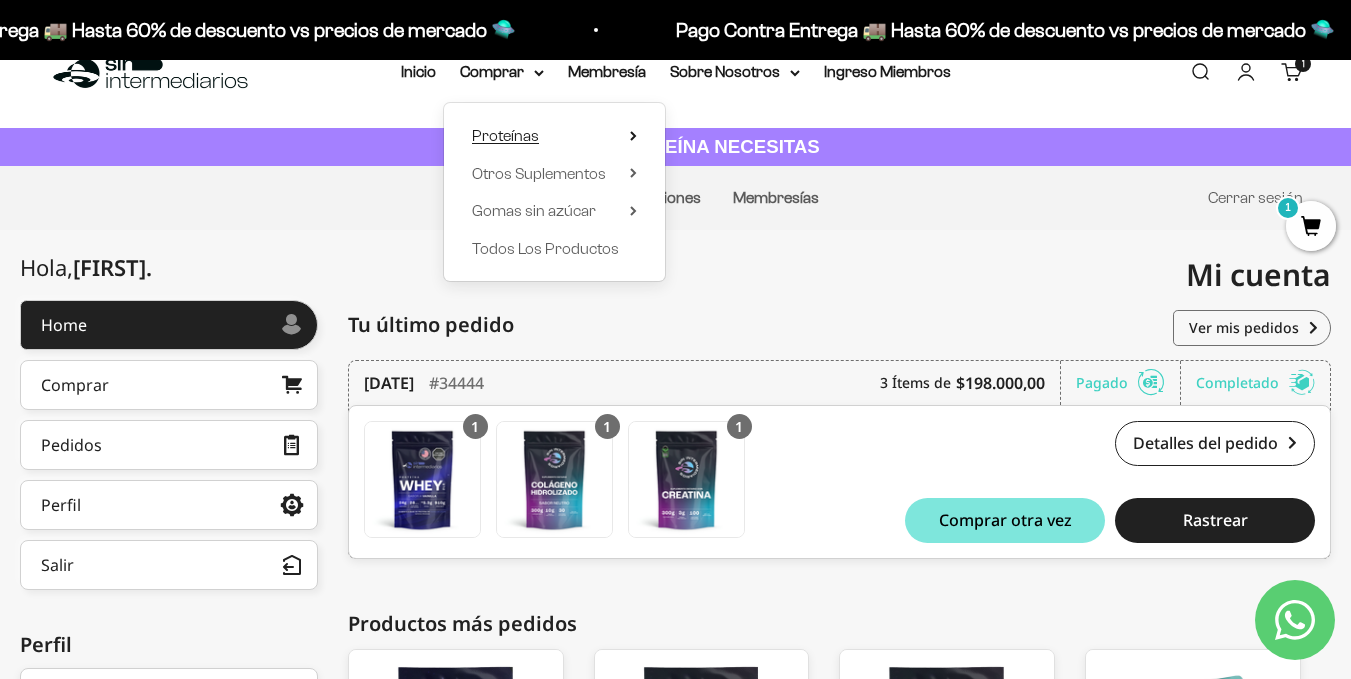 click on "Proteínas" at bounding box center (505, 136) 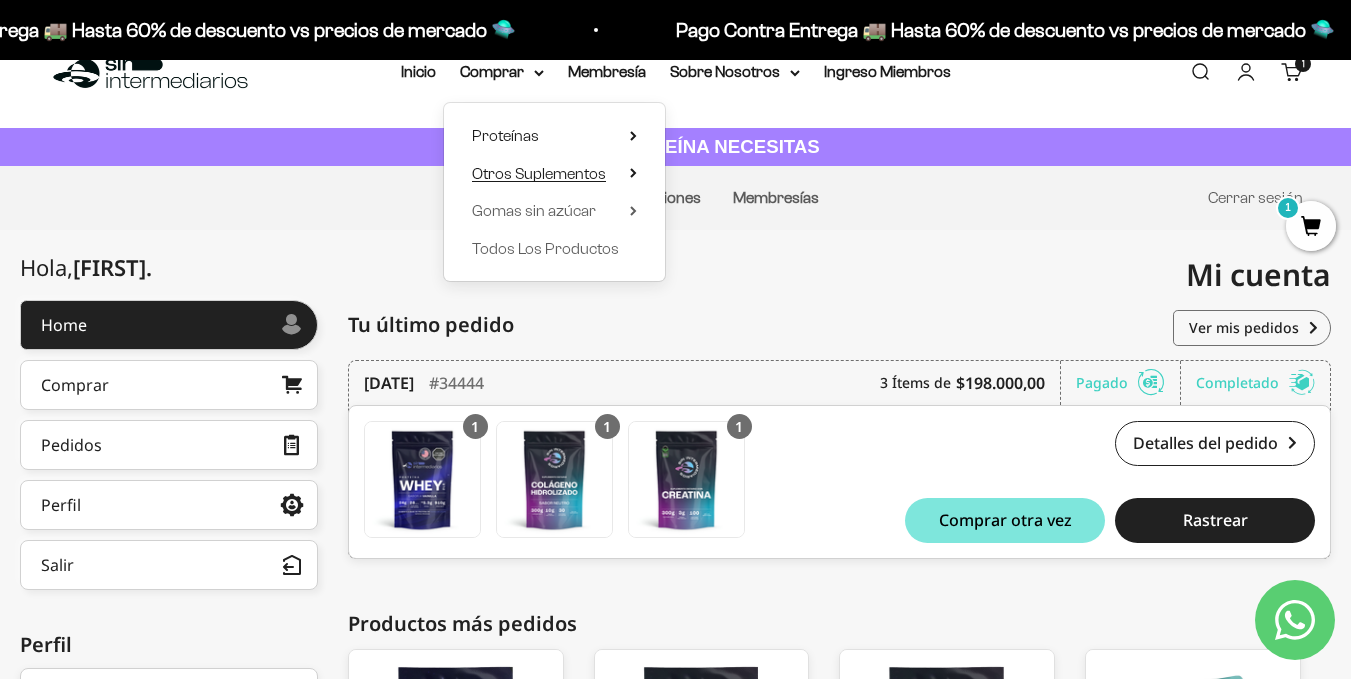 click on "Otros Suplementos" at bounding box center [539, 173] 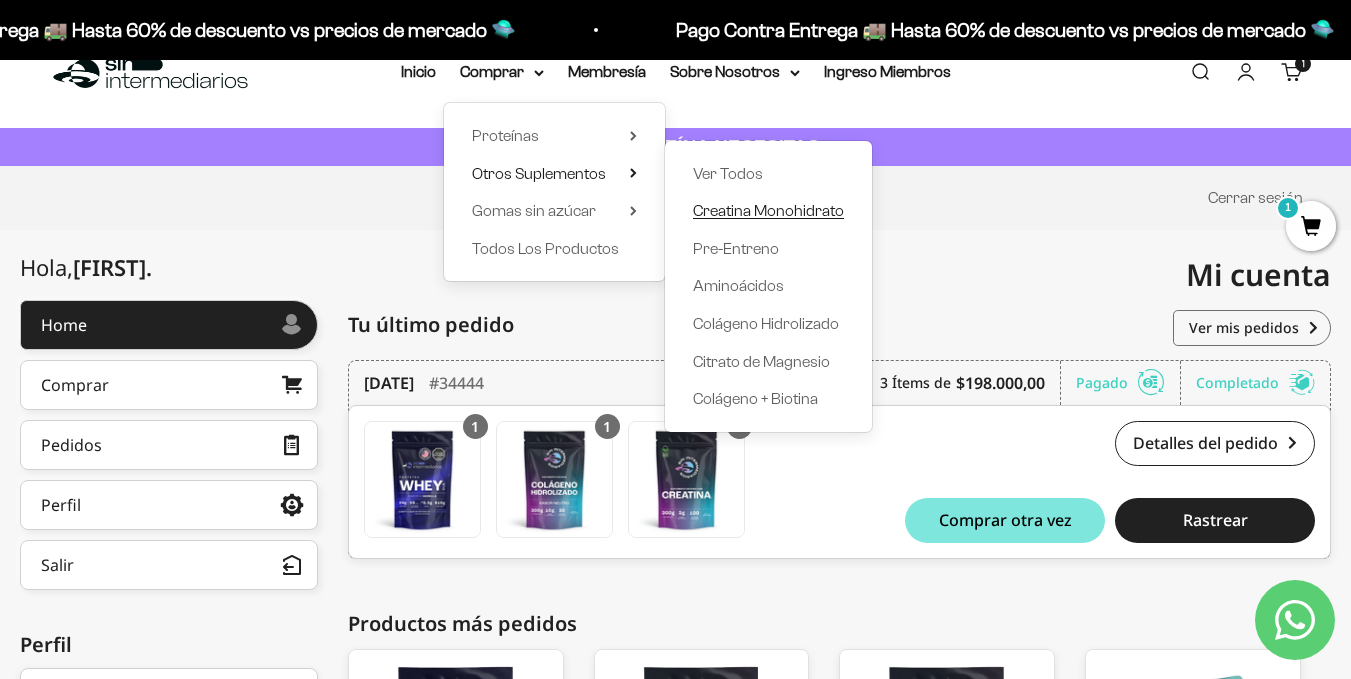 click on "Creatina Monohidrato" at bounding box center [768, 210] 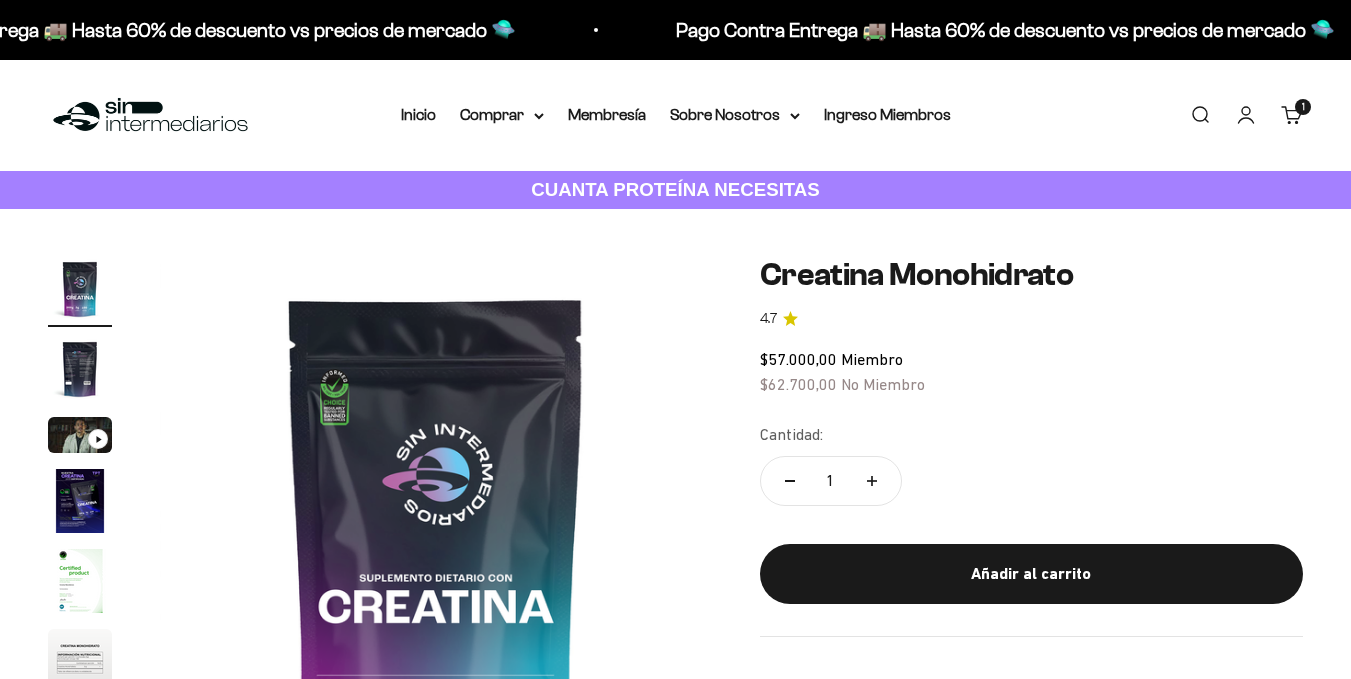 scroll, scrollTop: 0, scrollLeft: 0, axis: both 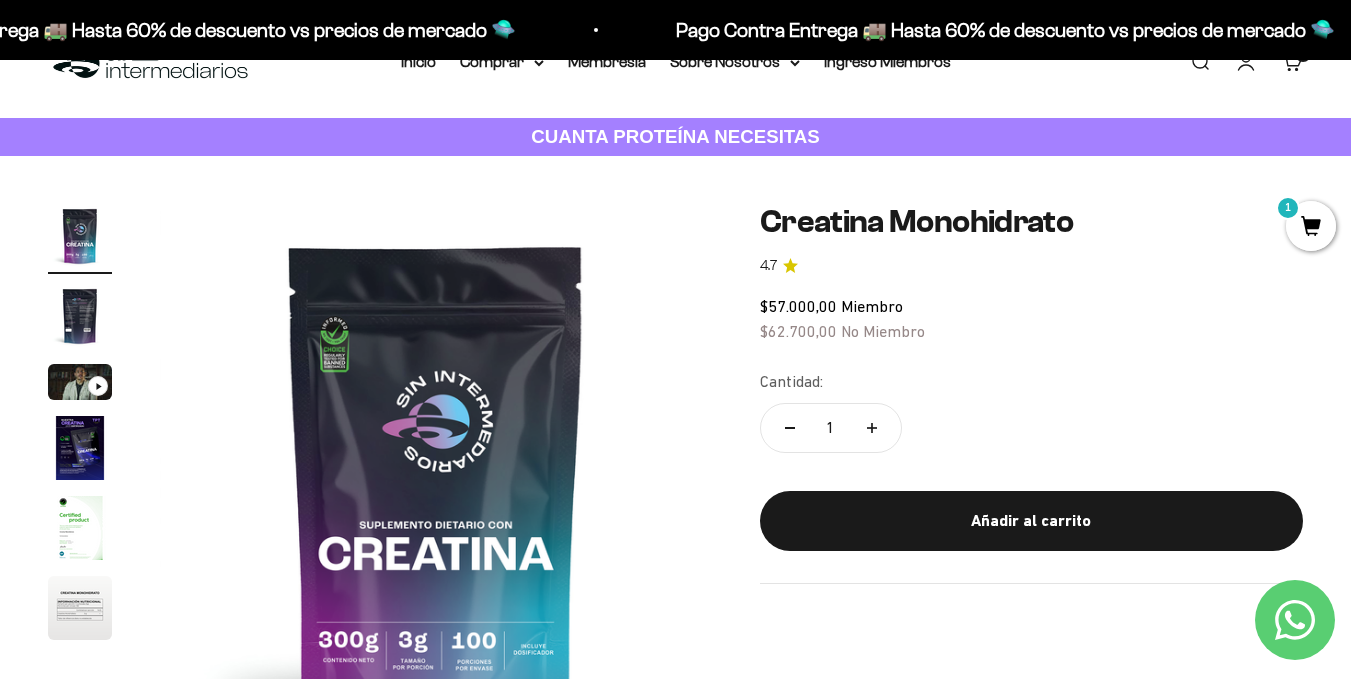 click 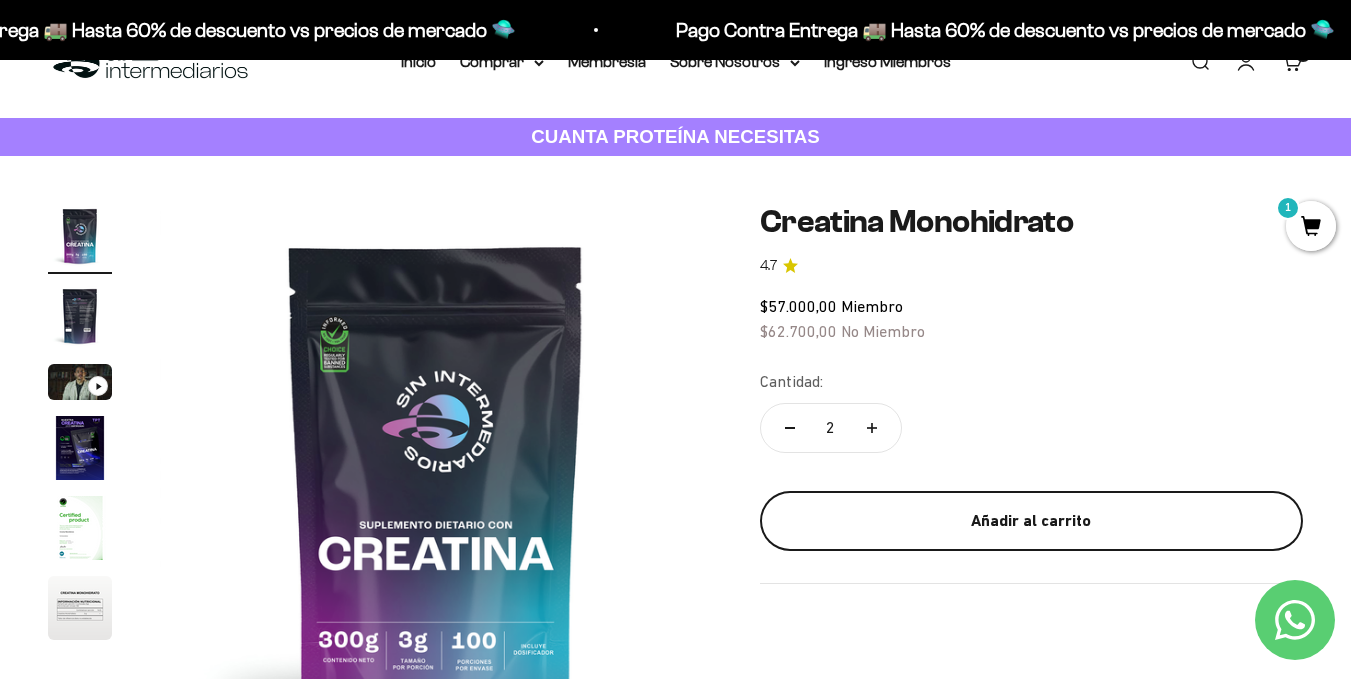 click on "Añadir al carrito" at bounding box center [1031, 521] 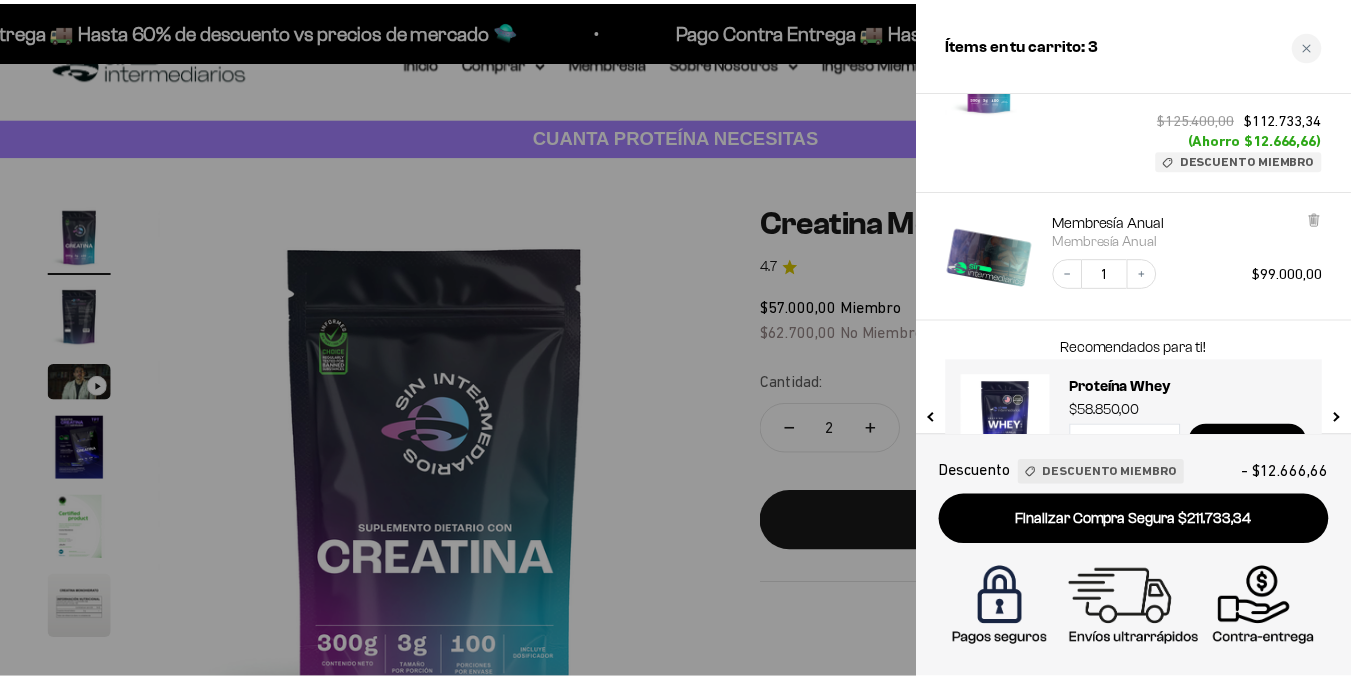 scroll, scrollTop: 215, scrollLeft: 0, axis: vertical 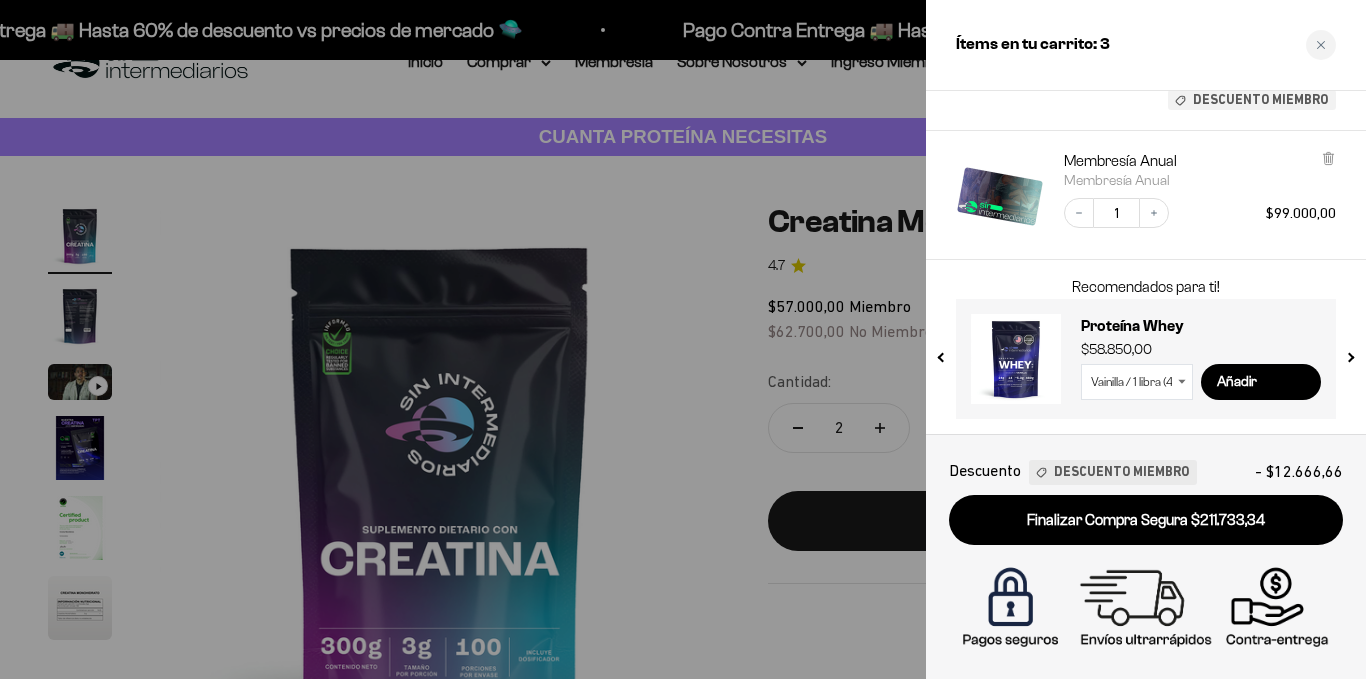 click at bounding box center [683, 339] 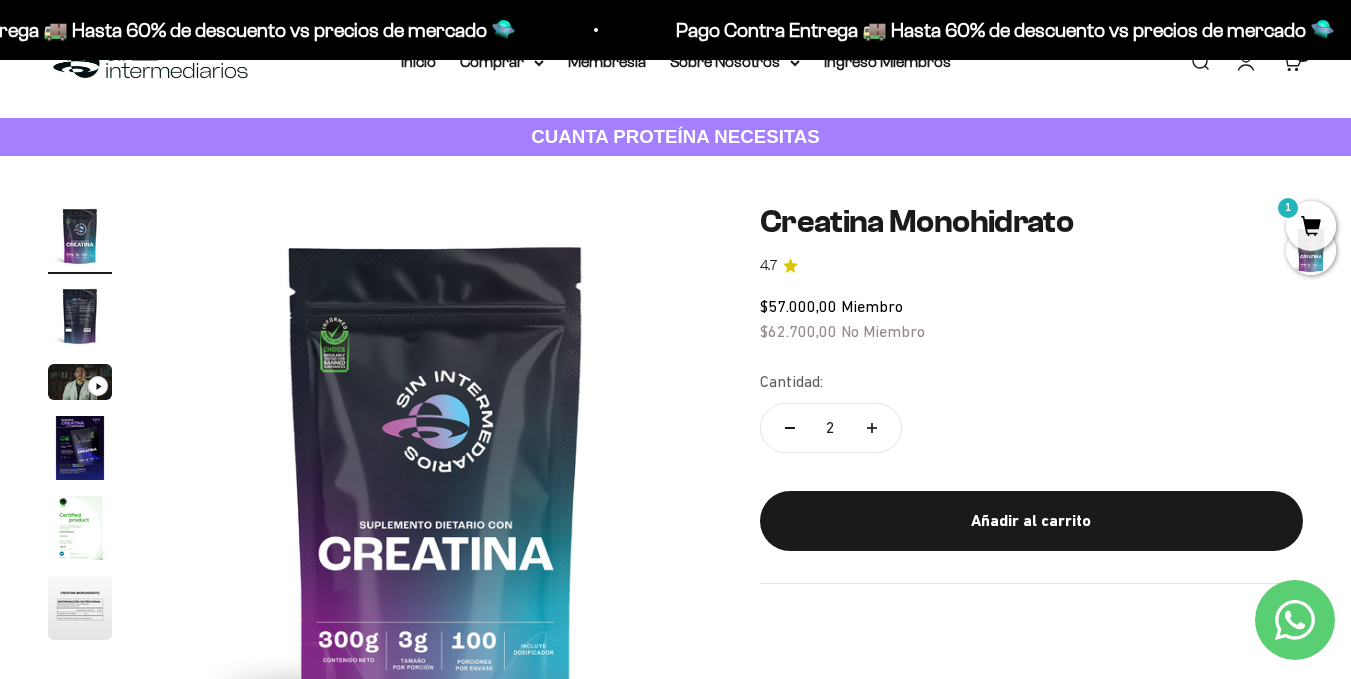 scroll, scrollTop: 0, scrollLeft: 0, axis: both 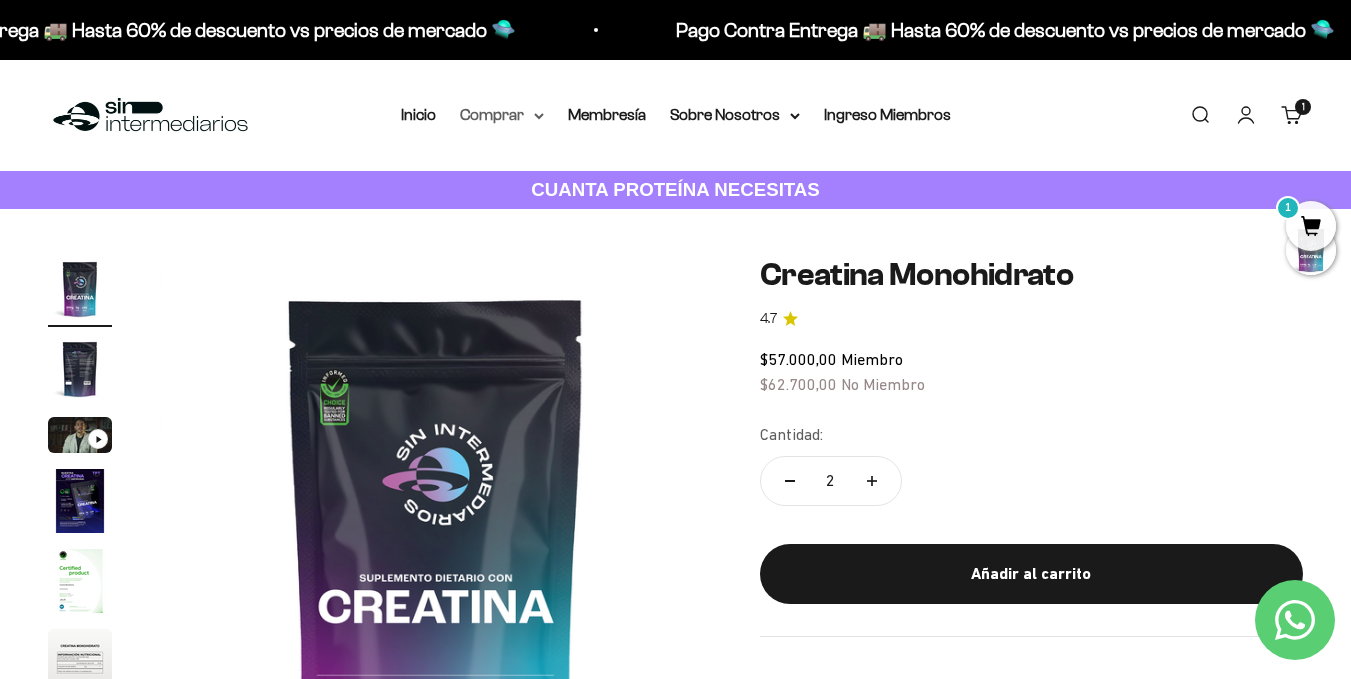 click on "Comprar" at bounding box center (502, 115) 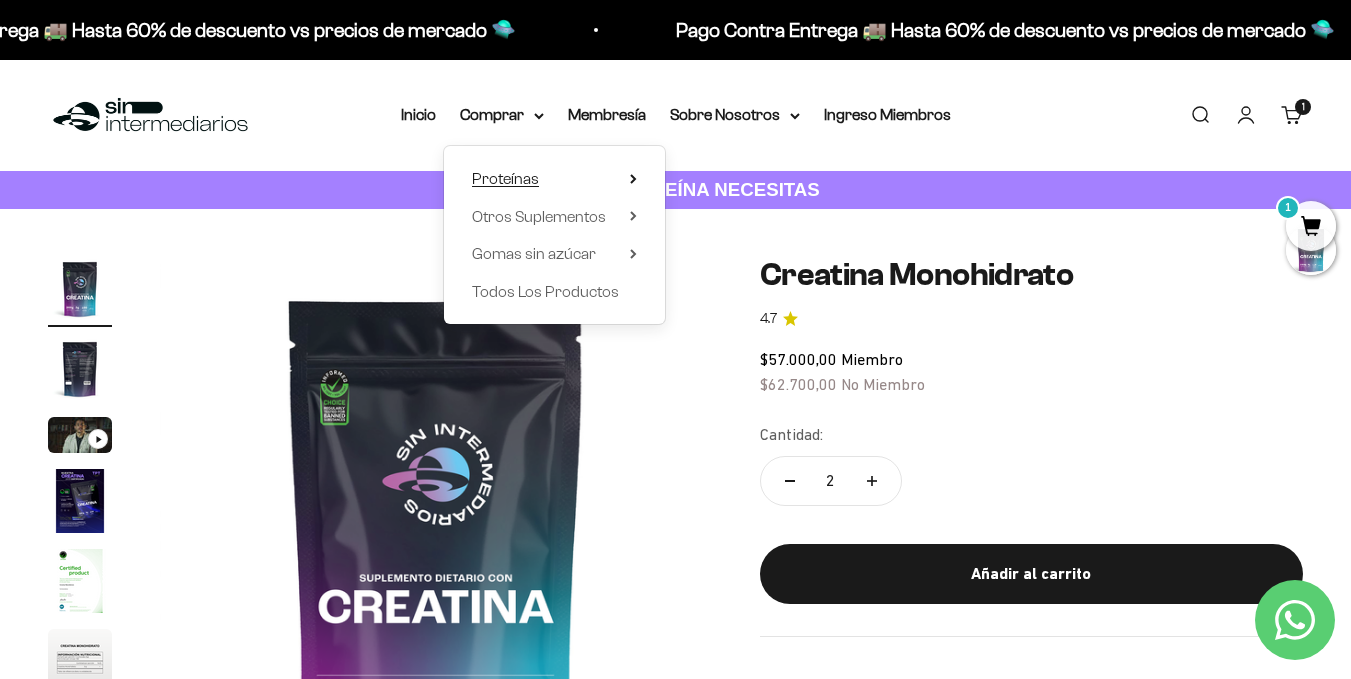 click on "Proteínas" at bounding box center (505, 178) 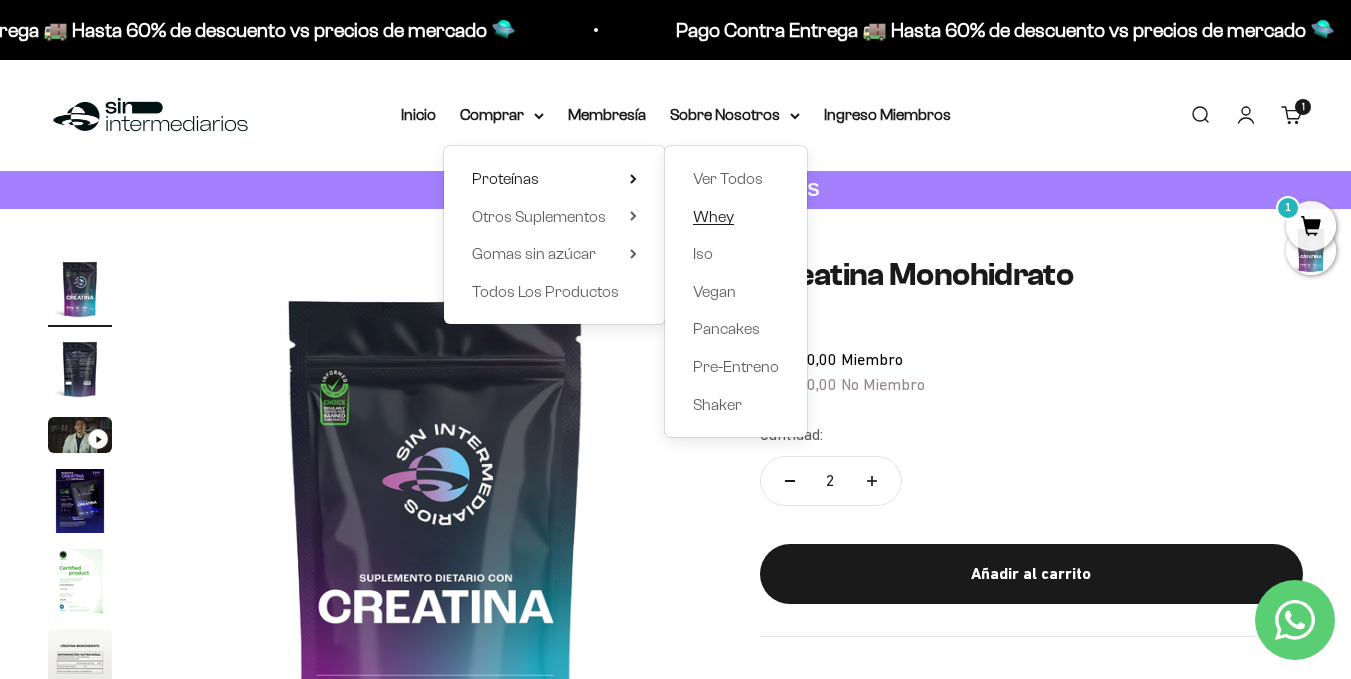 click on "Whey" at bounding box center [713, 216] 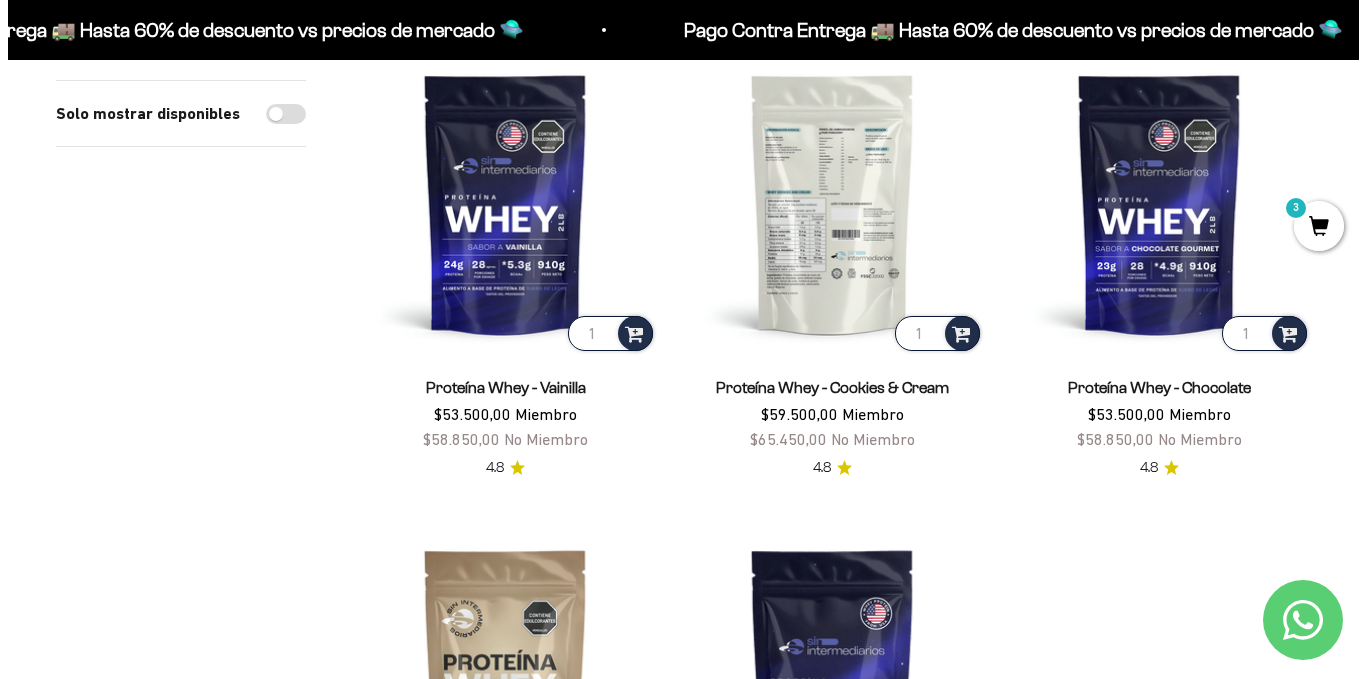 scroll, scrollTop: 264, scrollLeft: 0, axis: vertical 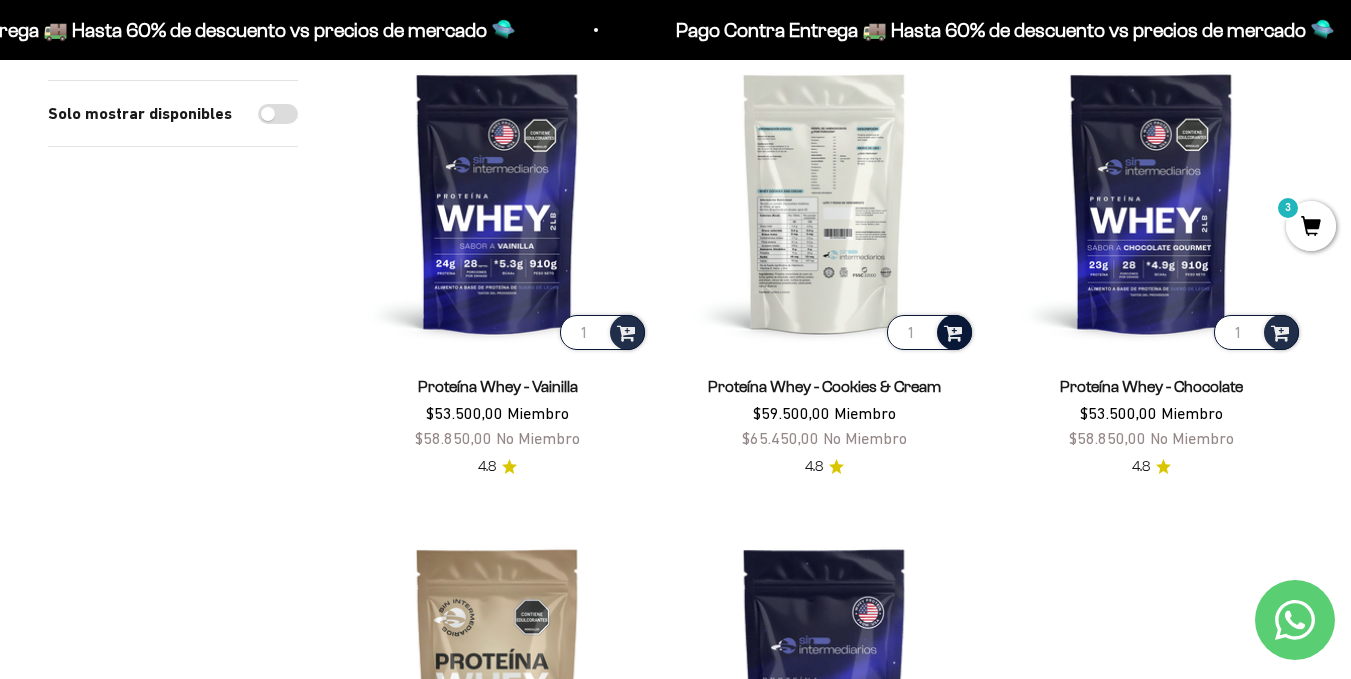 click at bounding box center (953, 331) 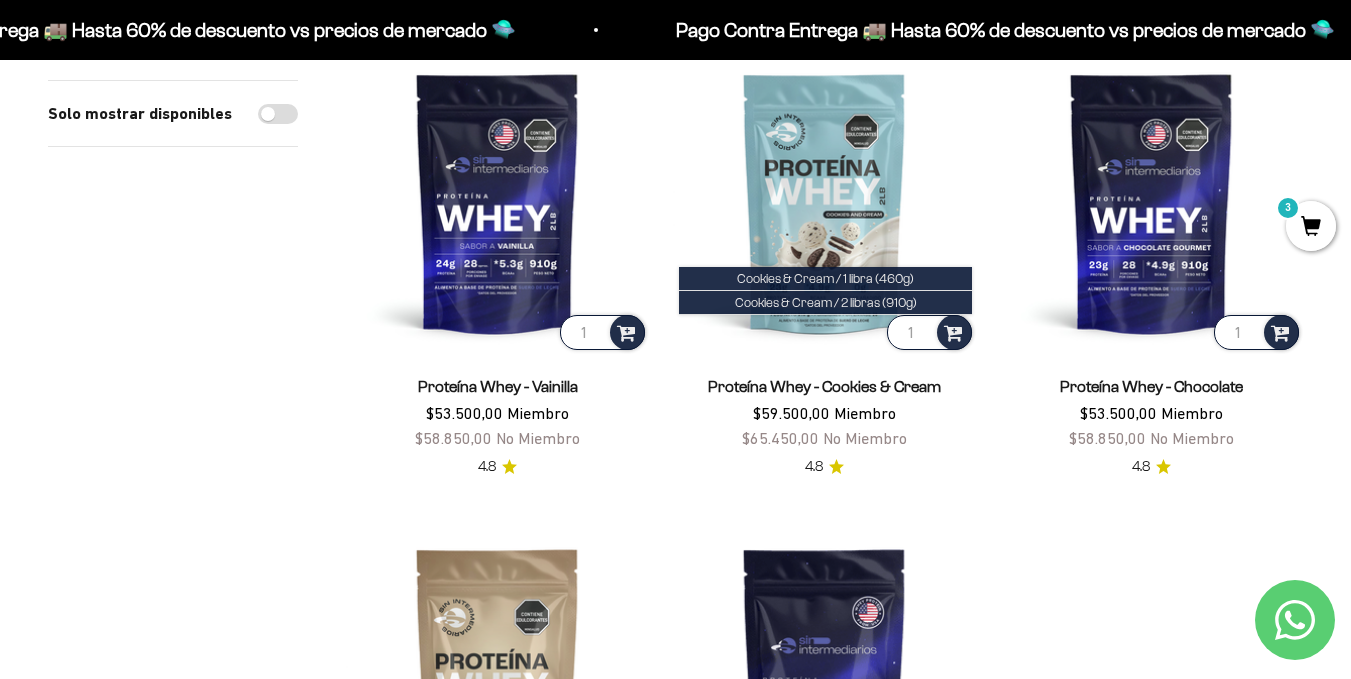 click on "3" at bounding box center (1311, 226) 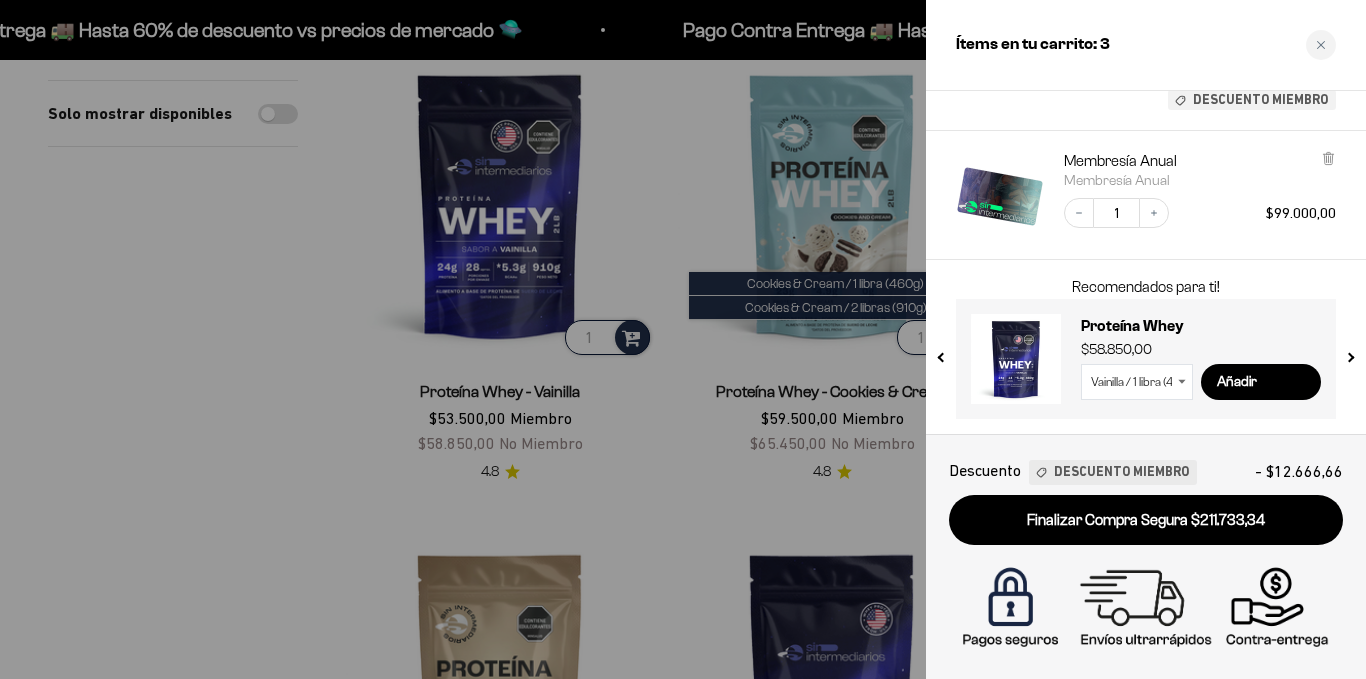 scroll, scrollTop: 0, scrollLeft: 0, axis: both 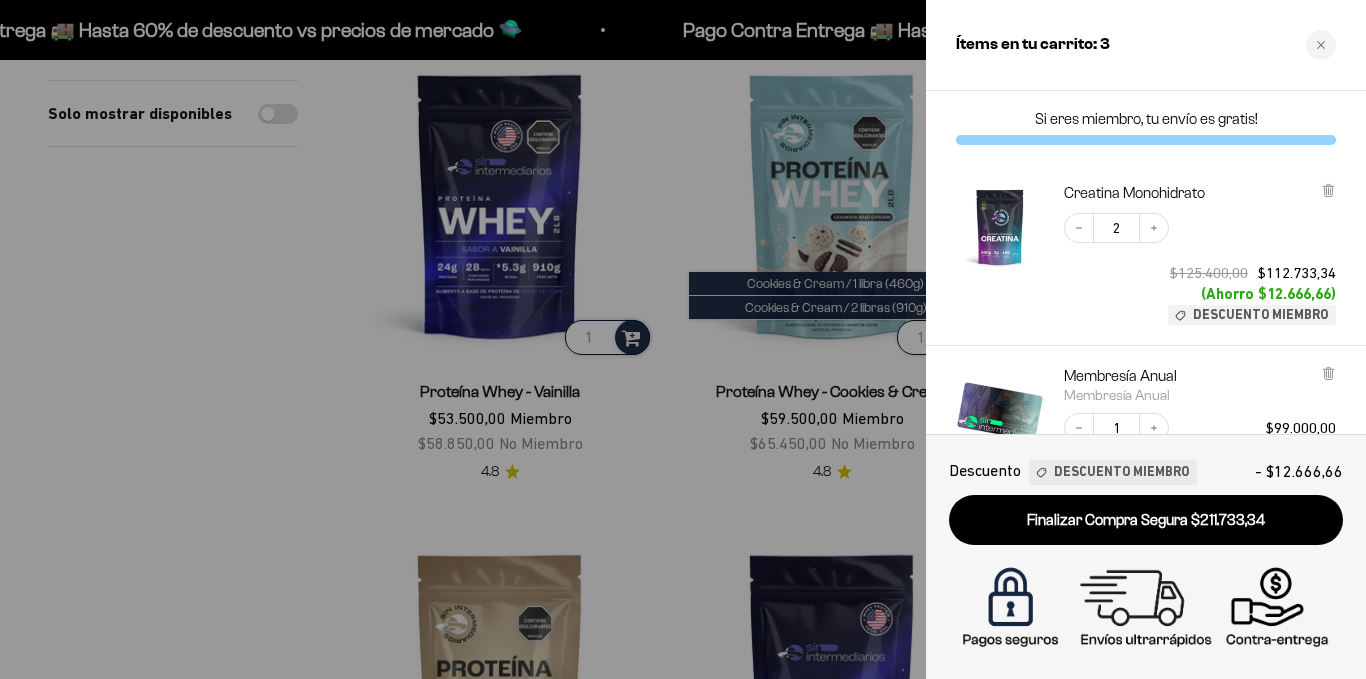 click at bounding box center (683, 339) 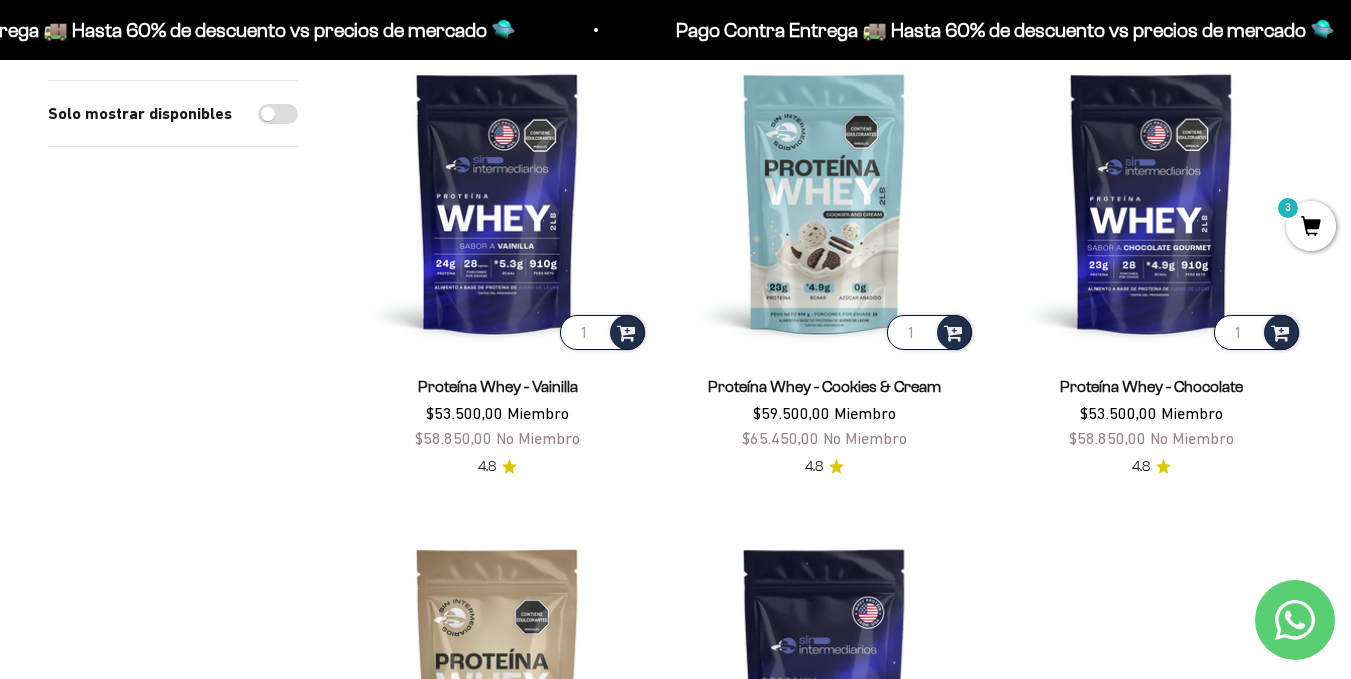 click on "3" at bounding box center [1311, 226] 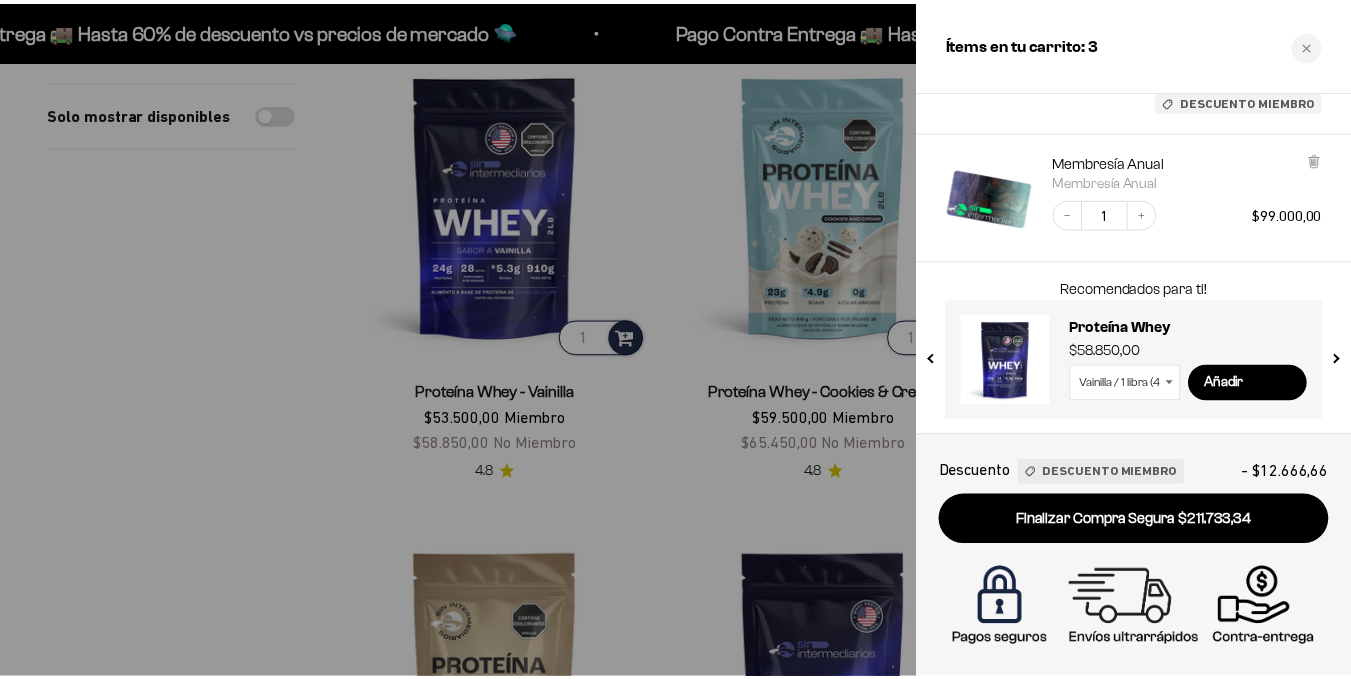 scroll, scrollTop: 215, scrollLeft: 0, axis: vertical 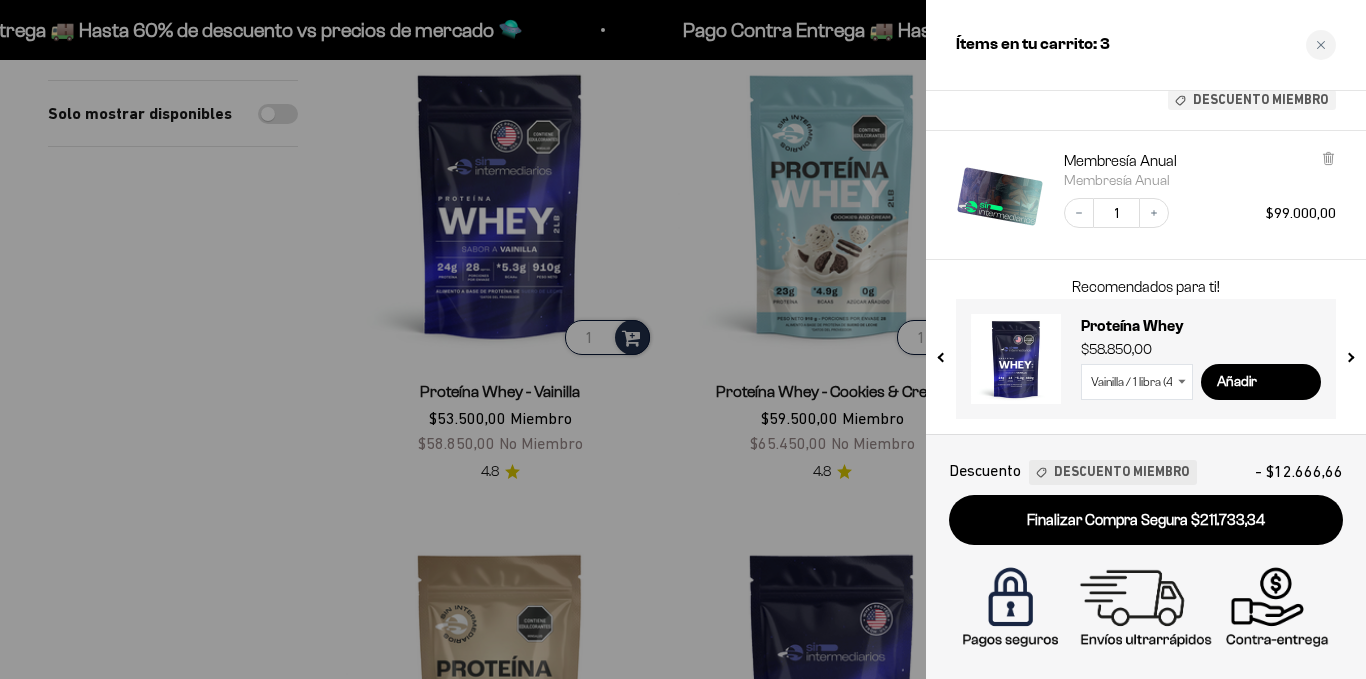 click at bounding box center [683, 339] 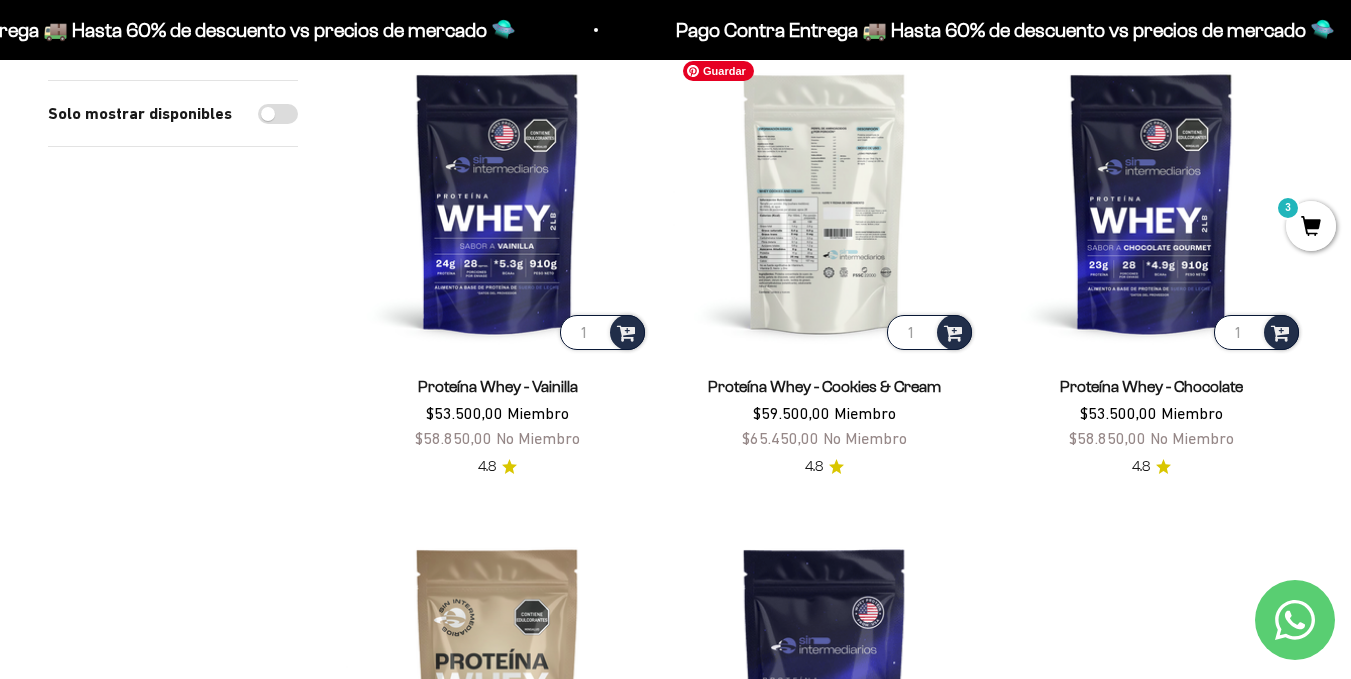 click at bounding box center (824, 202) 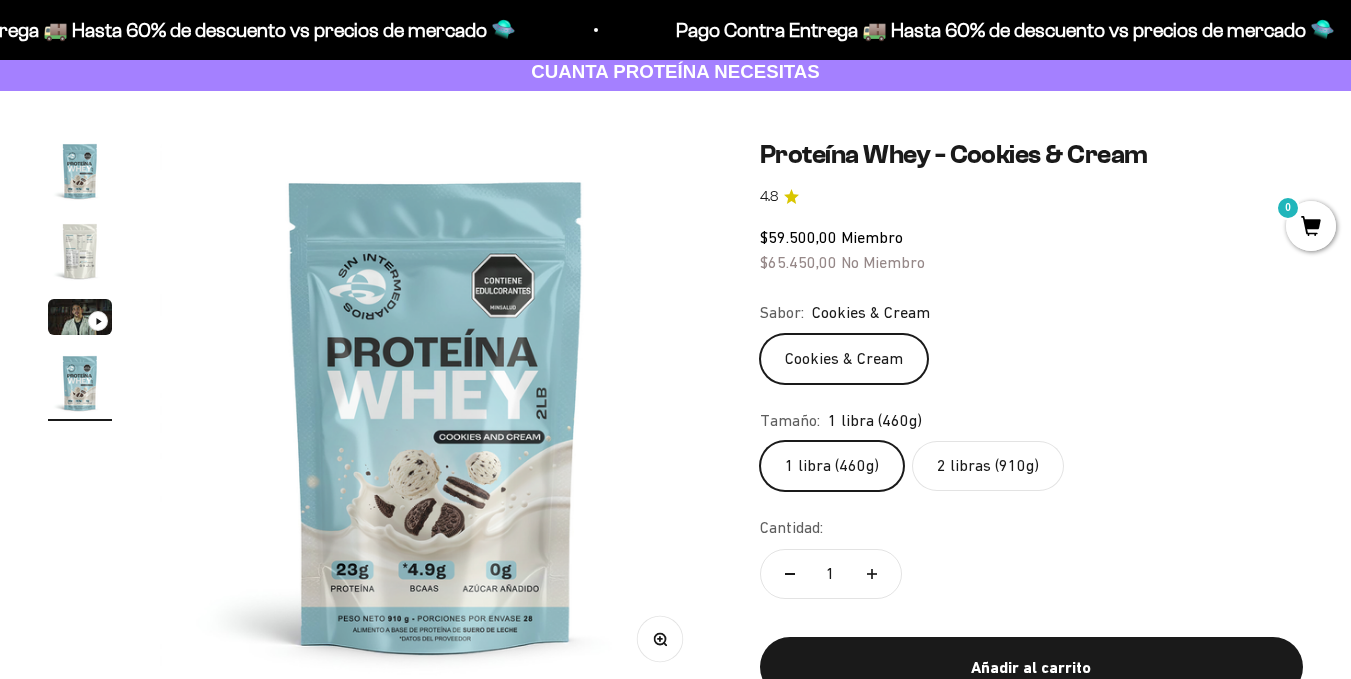scroll, scrollTop: 169, scrollLeft: 0, axis: vertical 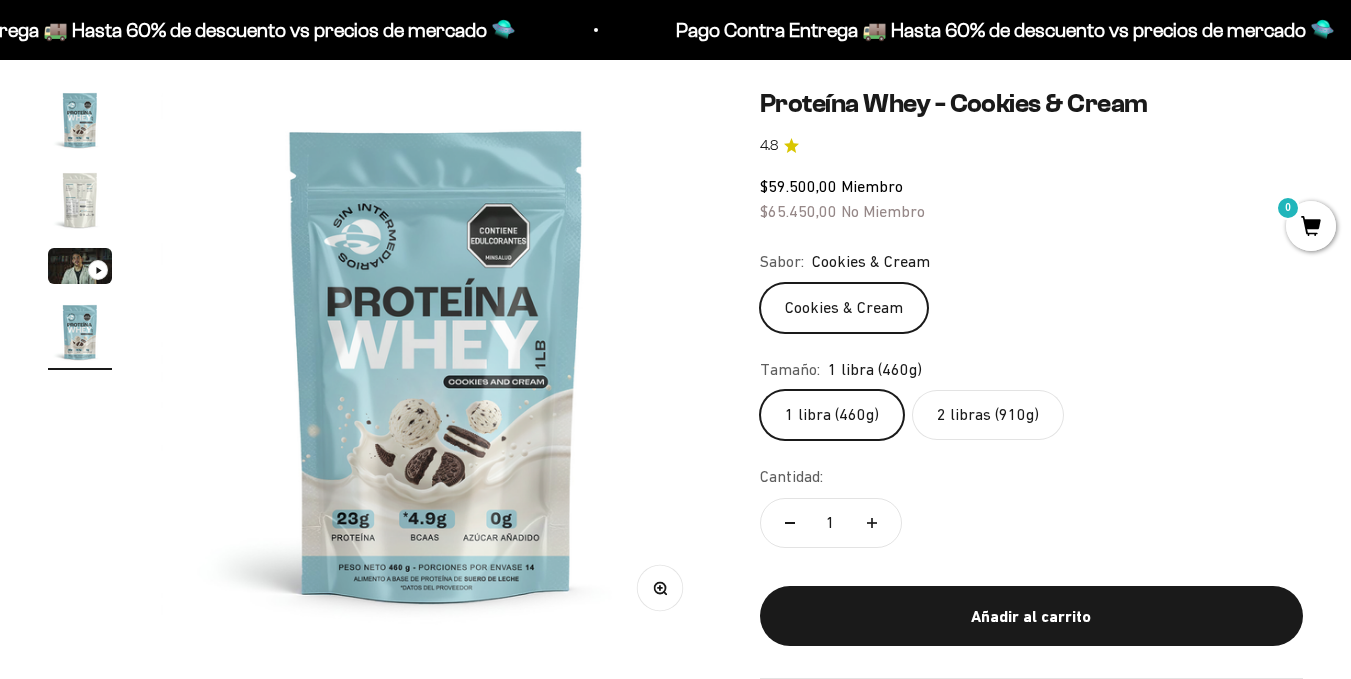 click on "Cookies & Cream" 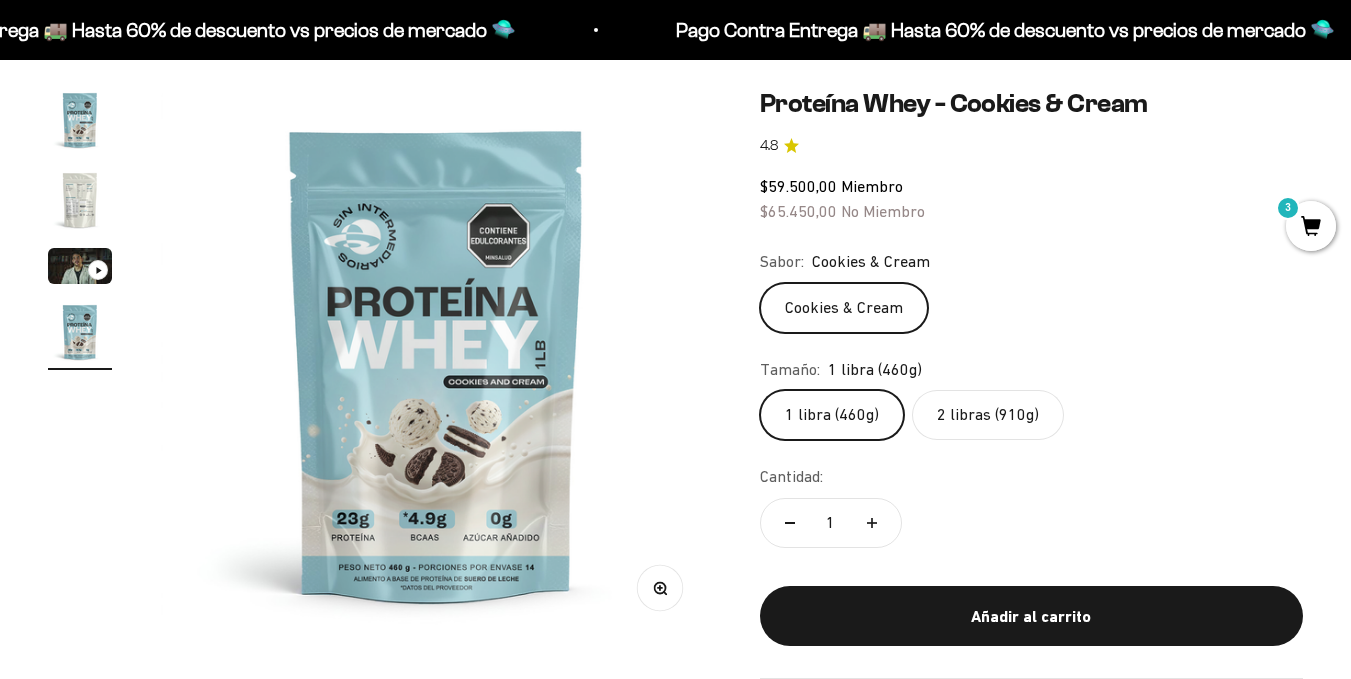 scroll, scrollTop: 0, scrollLeft: 0, axis: both 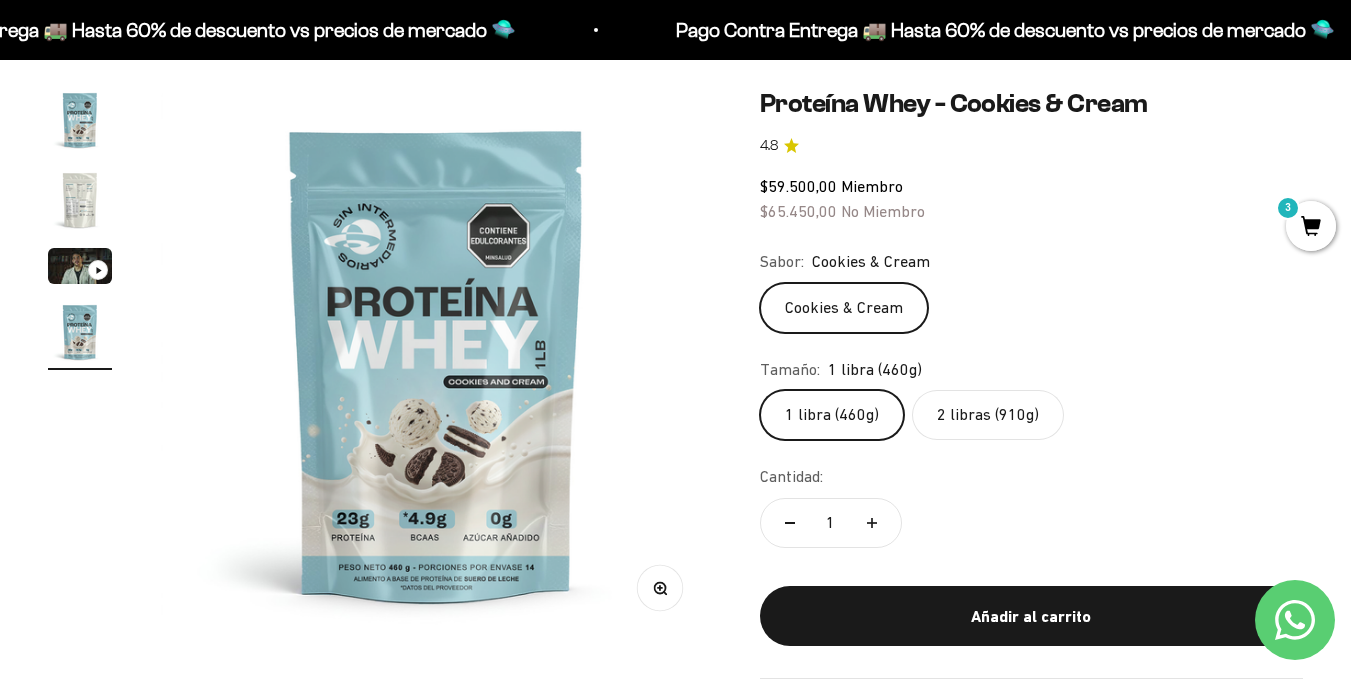 click on "2 libras (910g)" 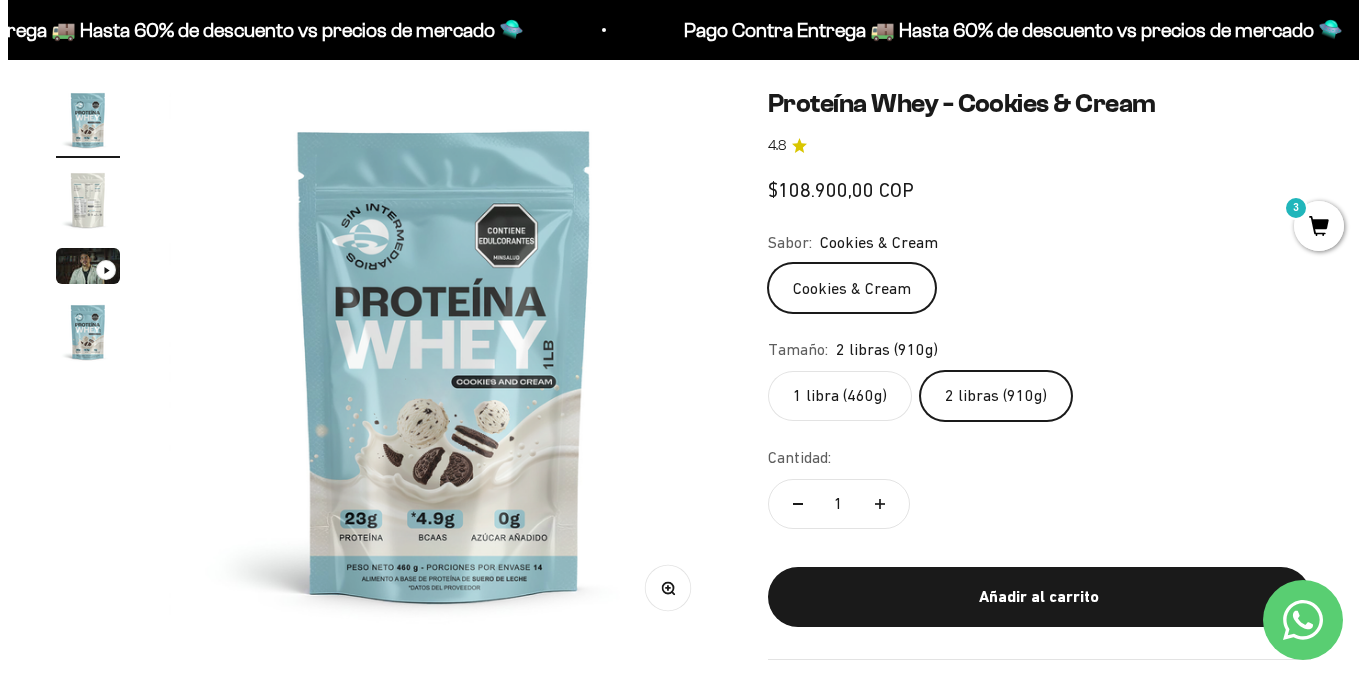 scroll, scrollTop: 0, scrollLeft: 0, axis: both 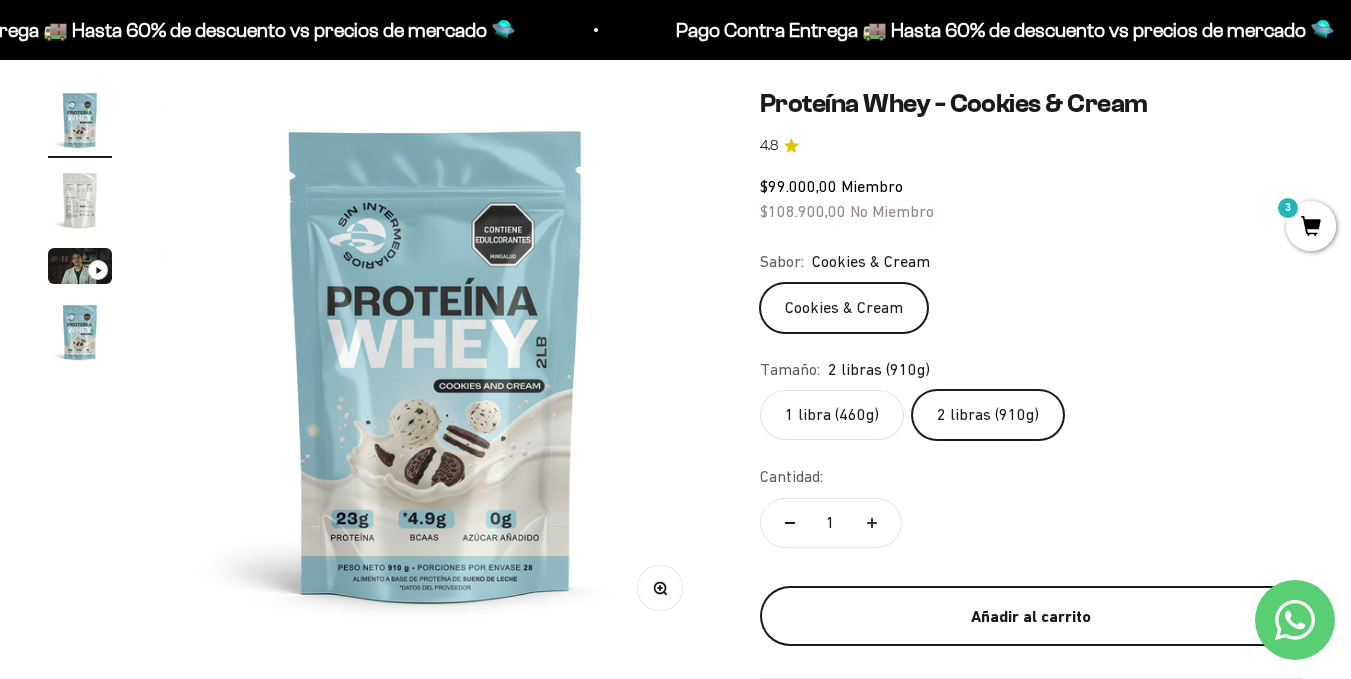 click on "Añadir al carrito" at bounding box center (1031, 617) 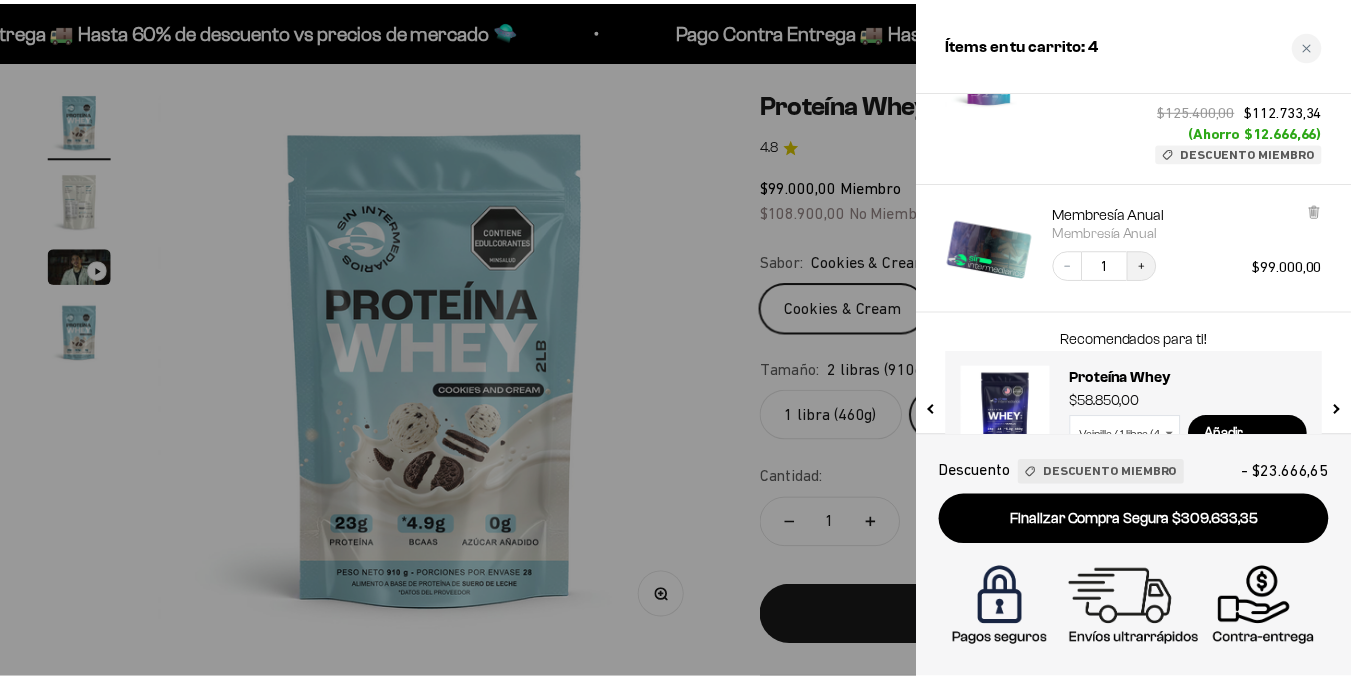 scroll, scrollTop: 449, scrollLeft: 0, axis: vertical 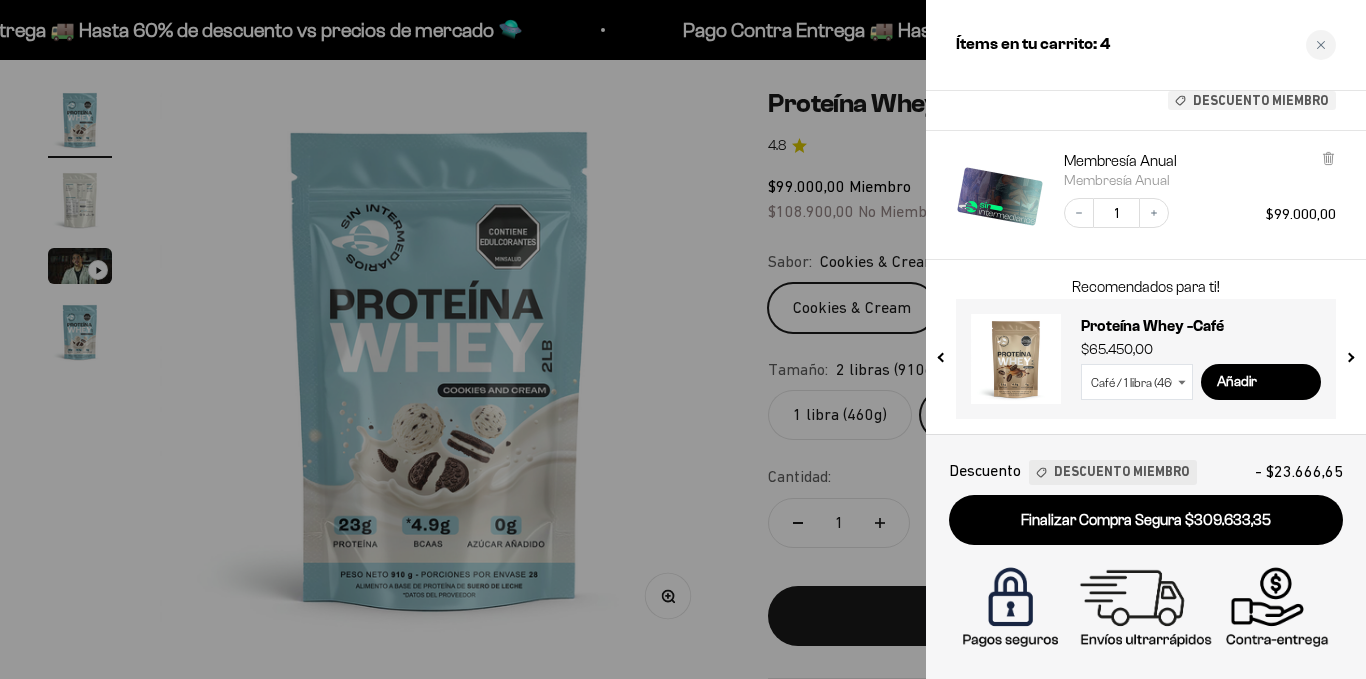 click at bounding box center [683, 339] 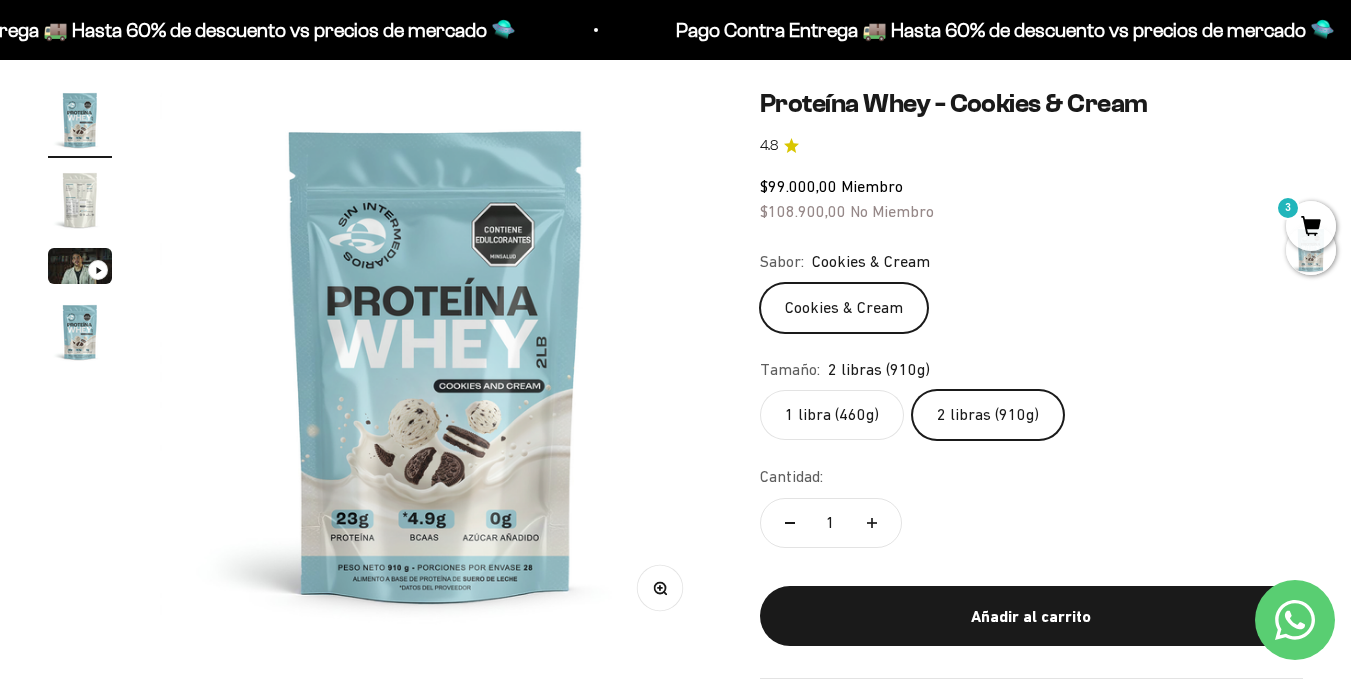 click on "1 libra (460g)" 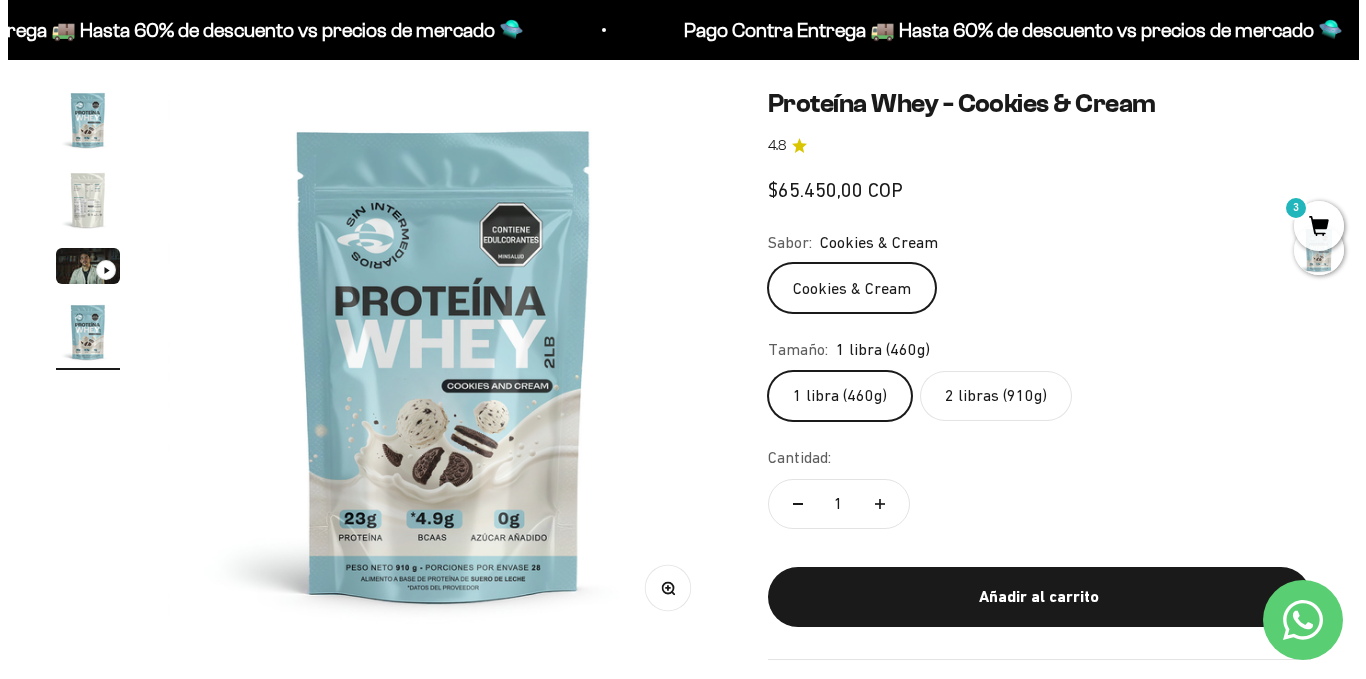 scroll, scrollTop: 0, scrollLeft: 1691, axis: horizontal 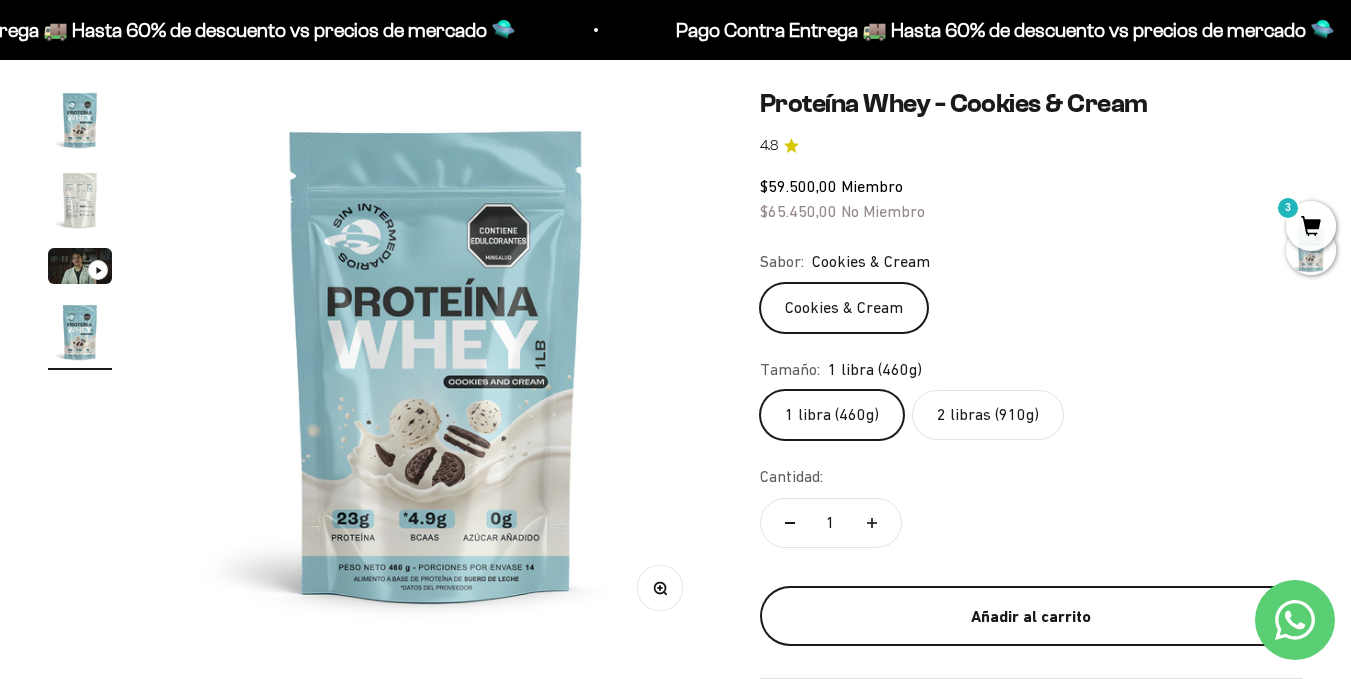 click on "Añadir al carrito" at bounding box center [1031, 616] 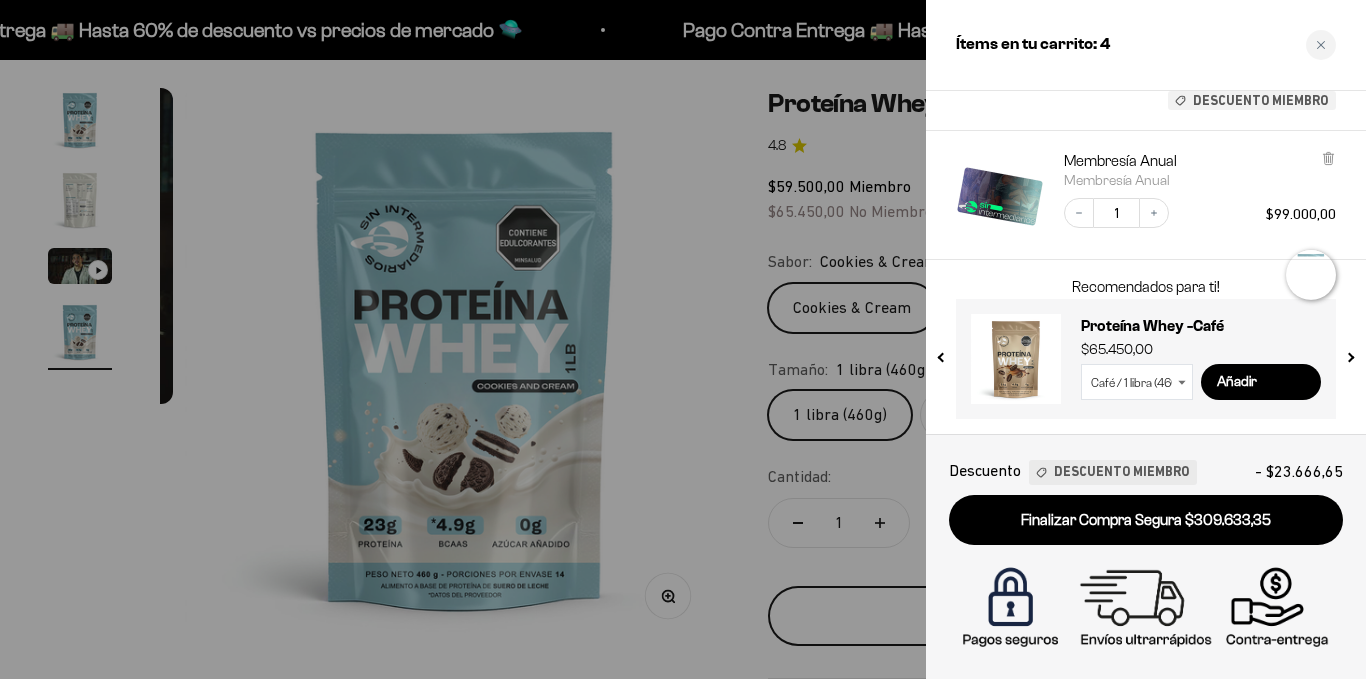 scroll, scrollTop: 0, scrollLeft: 1716, axis: horizontal 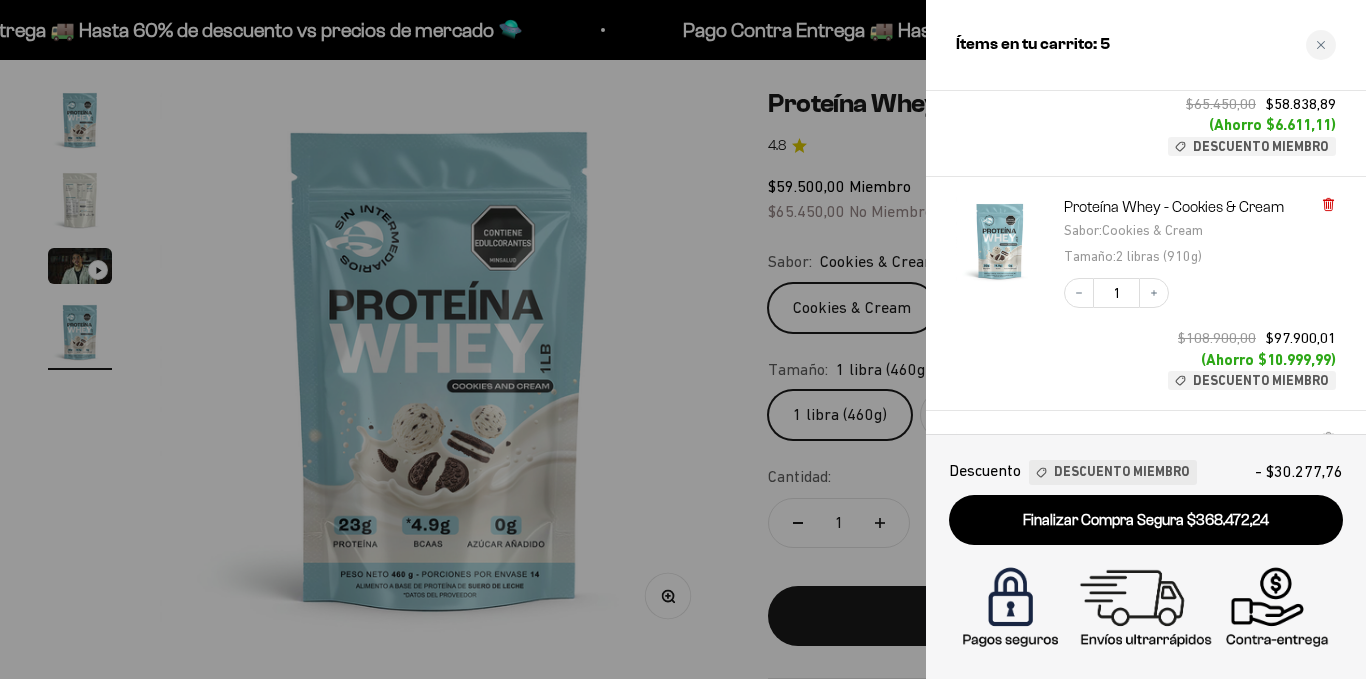 click 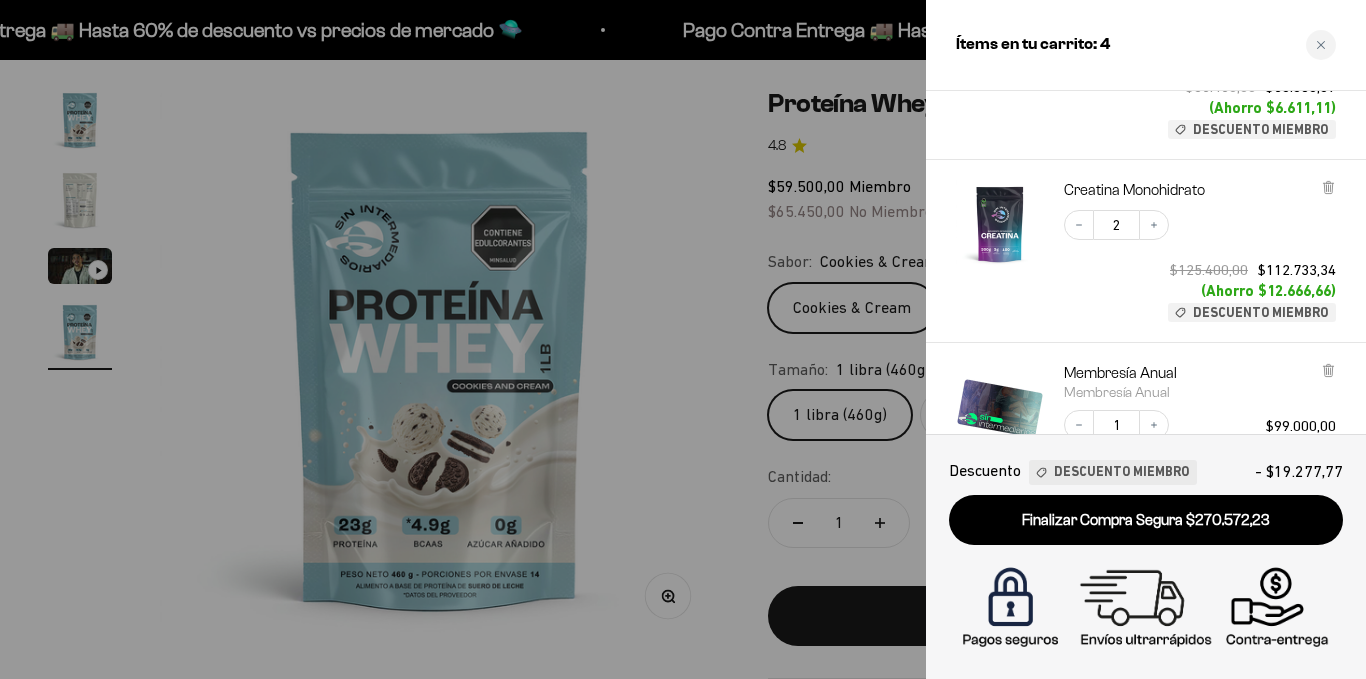 click on "Decrease quantity 2 Increase quantity $125.400,00 $112.733,34 (Ahorro $12.666,66) Descuento Miembro" at bounding box center [1190, 256] 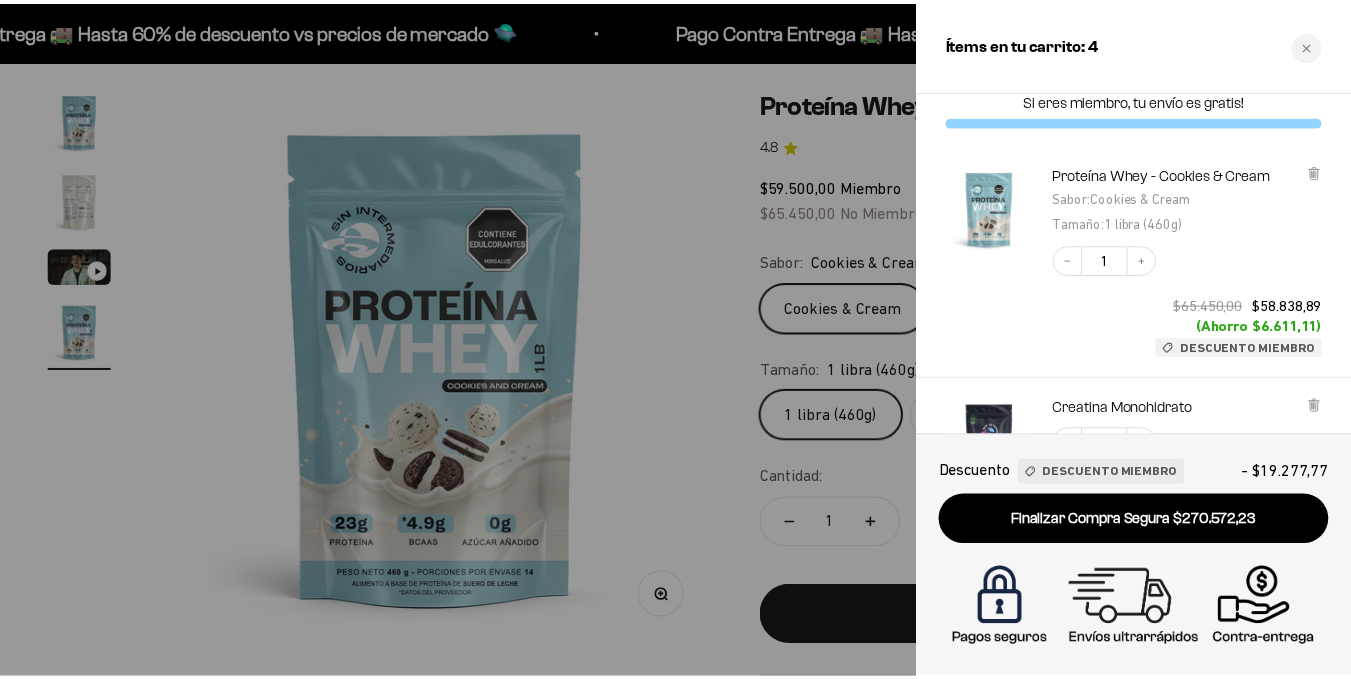 scroll, scrollTop: 0, scrollLeft: 0, axis: both 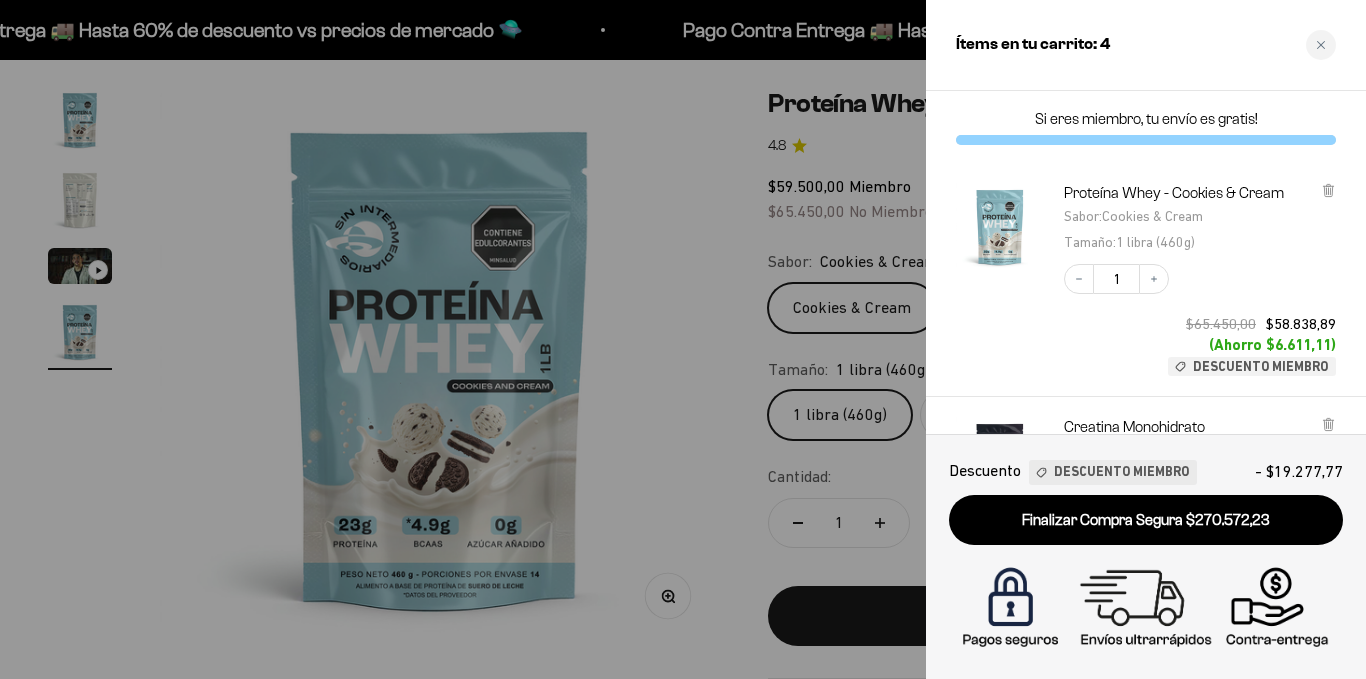 click at bounding box center (683, 339) 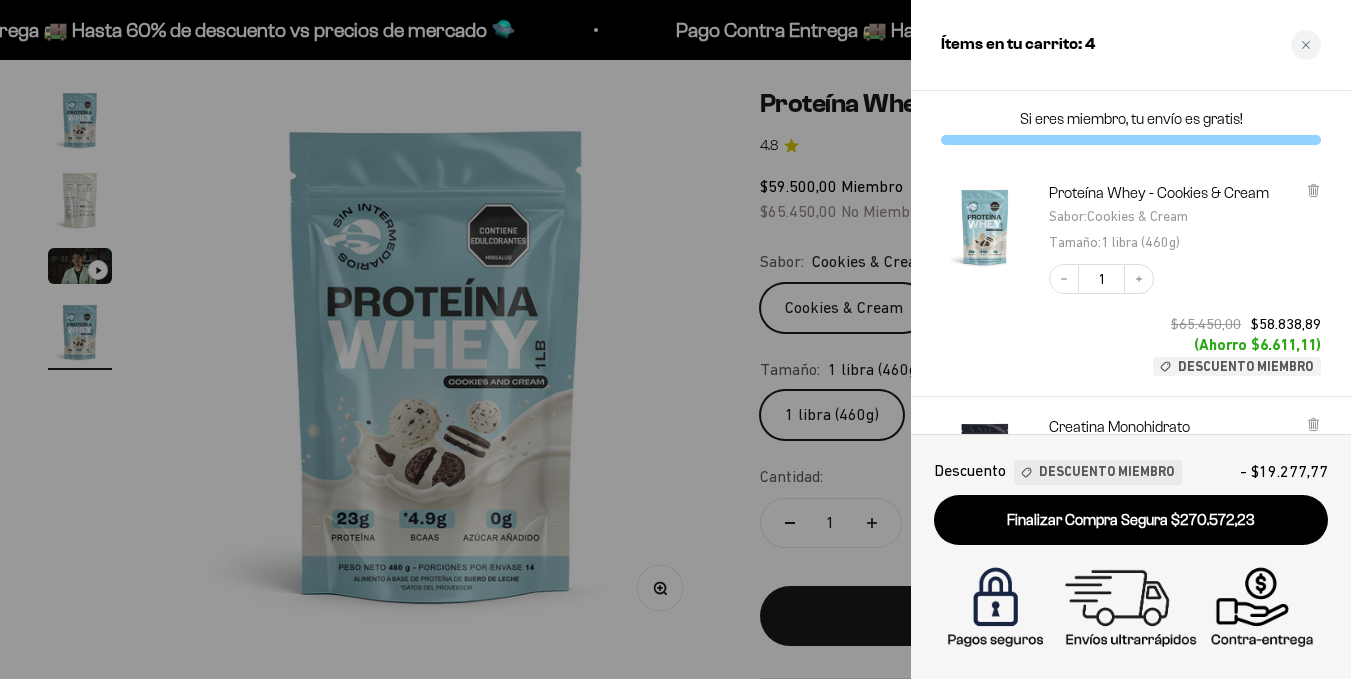 scroll, scrollTop: 0, scrollLeft: 1691, axis: horizontal 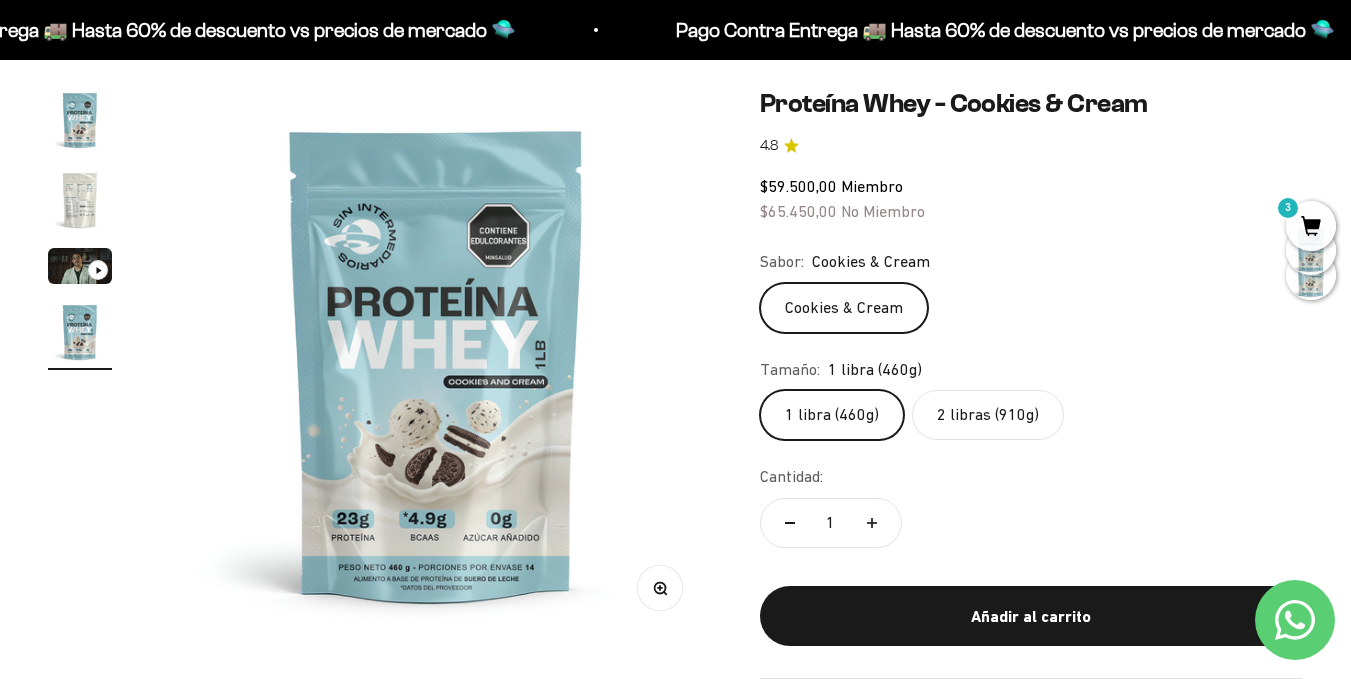click on "2 libras (910g)" 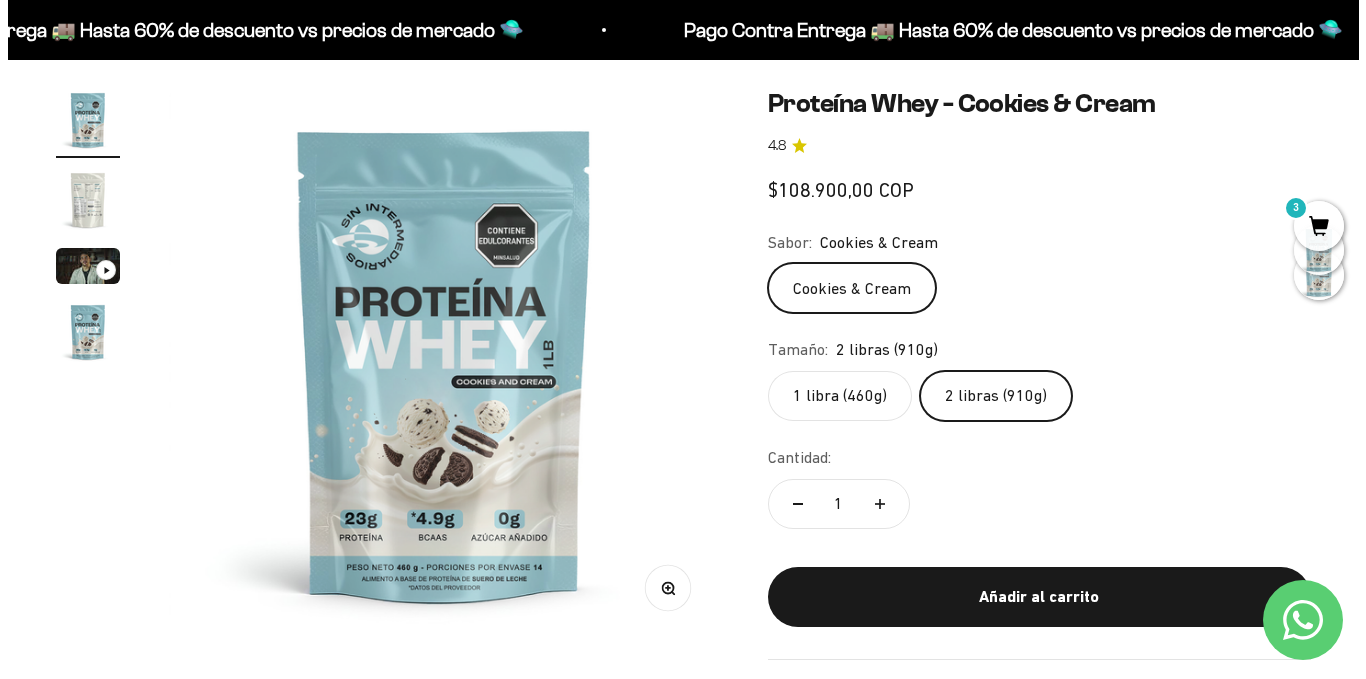 scroll, scrollTop: 0, scrollLeft: 0, axis: both 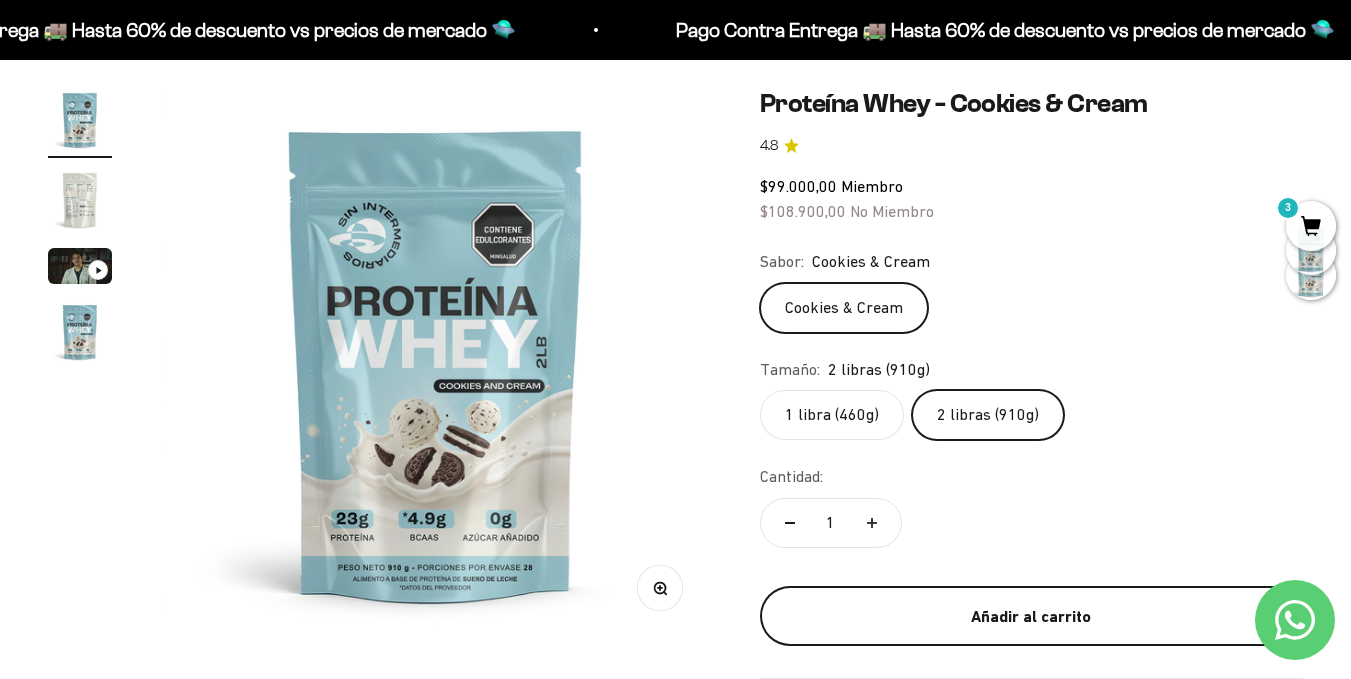 click on "Añadir al carrito" at bounding box center (1031, 617) 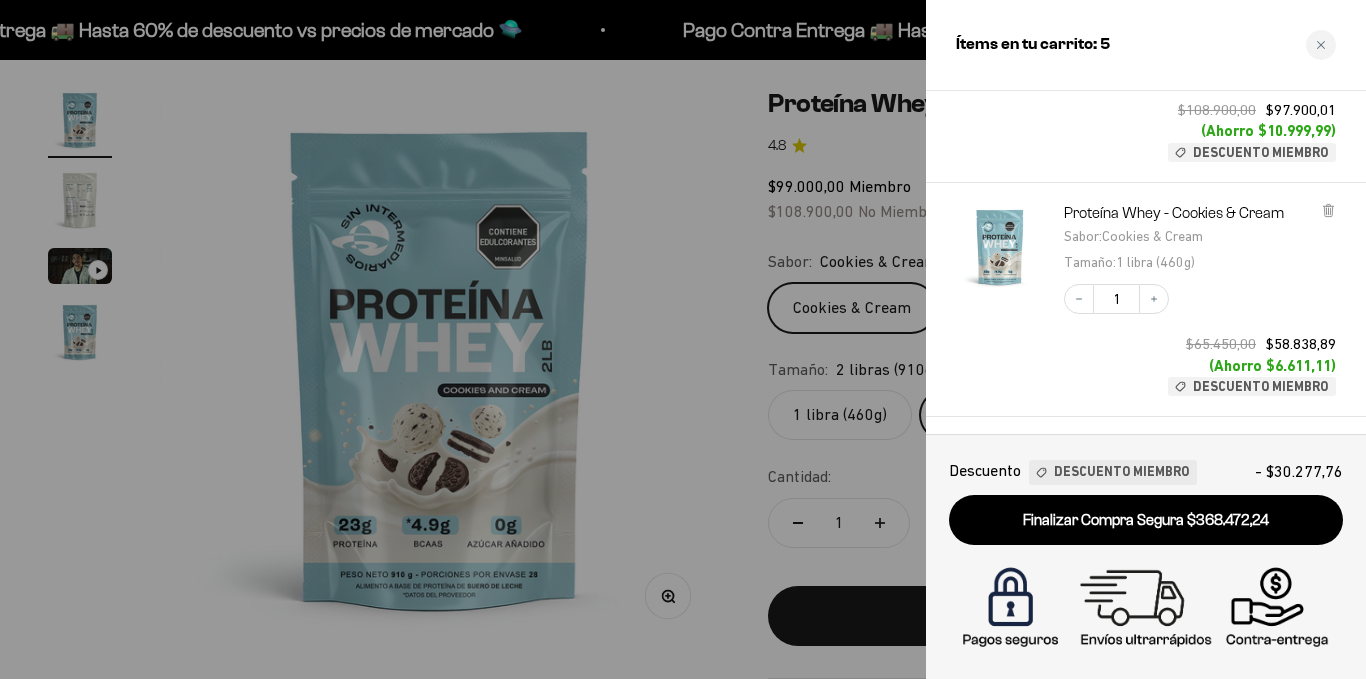 scroll, scrollTop: 217, scrollLeft: 0, axis: vertical 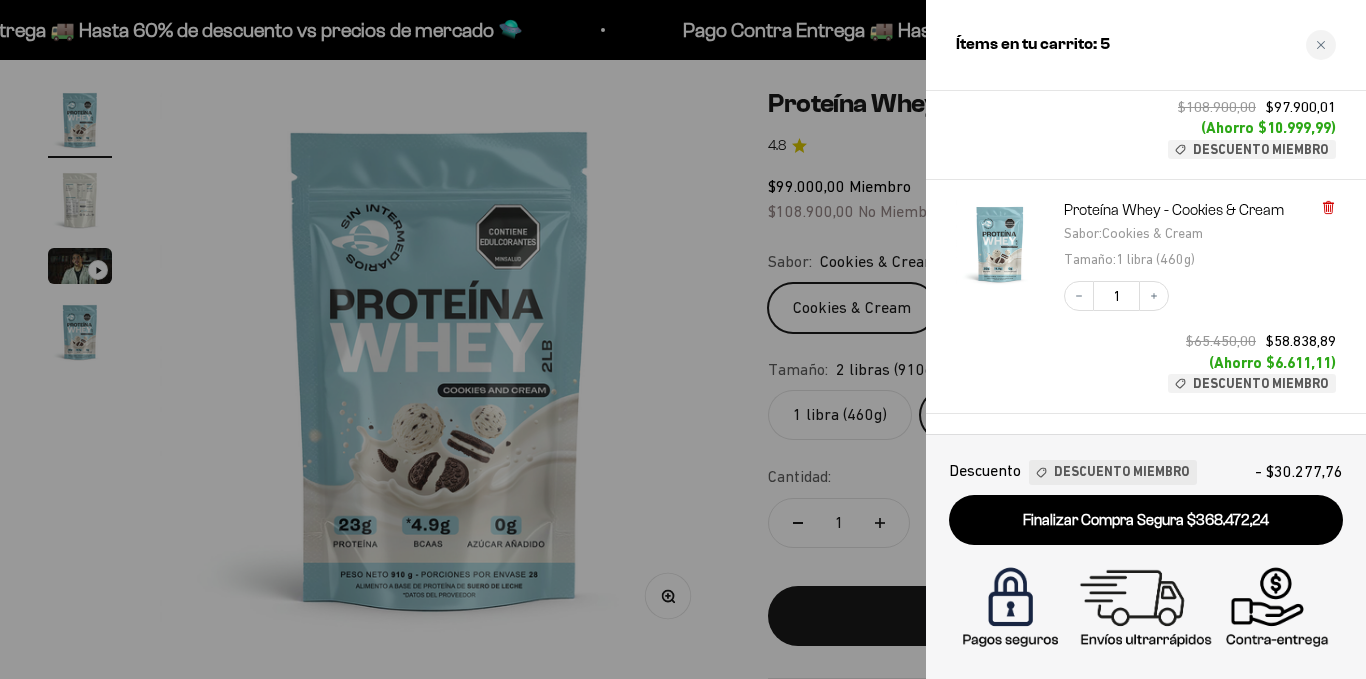 click 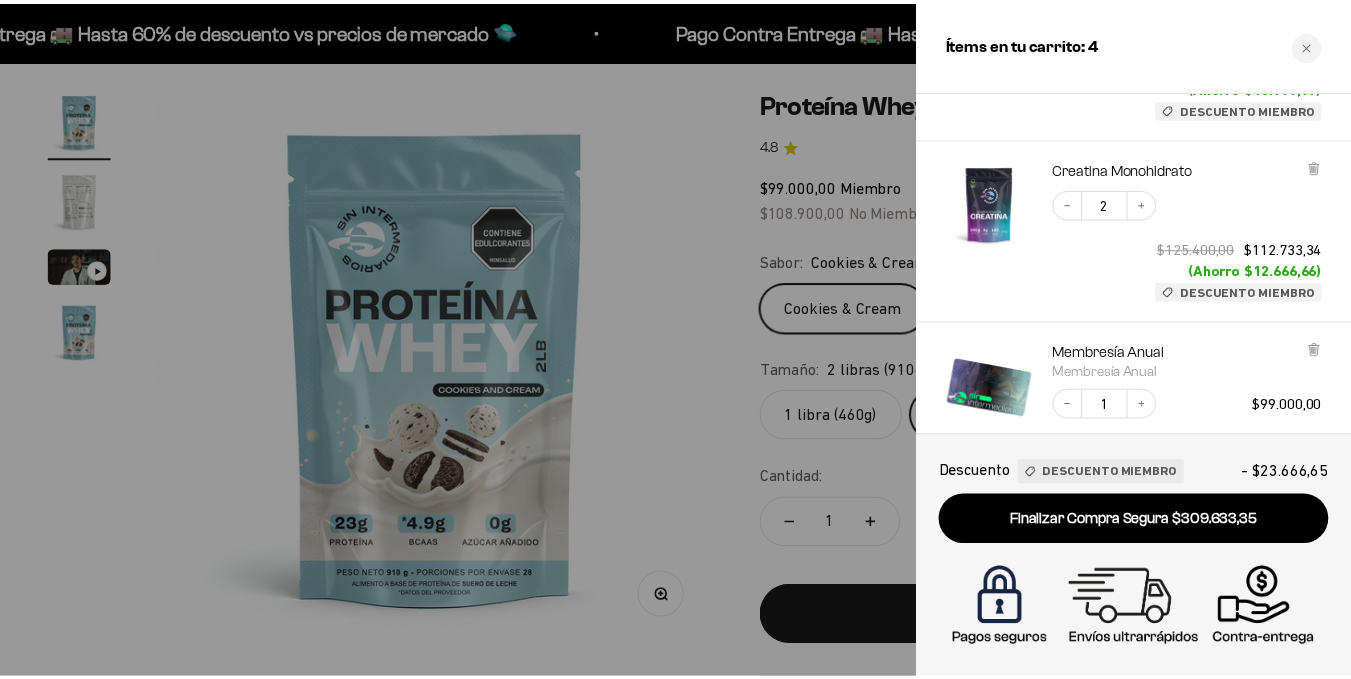 scroll, scrollTop: 259, scrollLeft: 0, axis: vertical 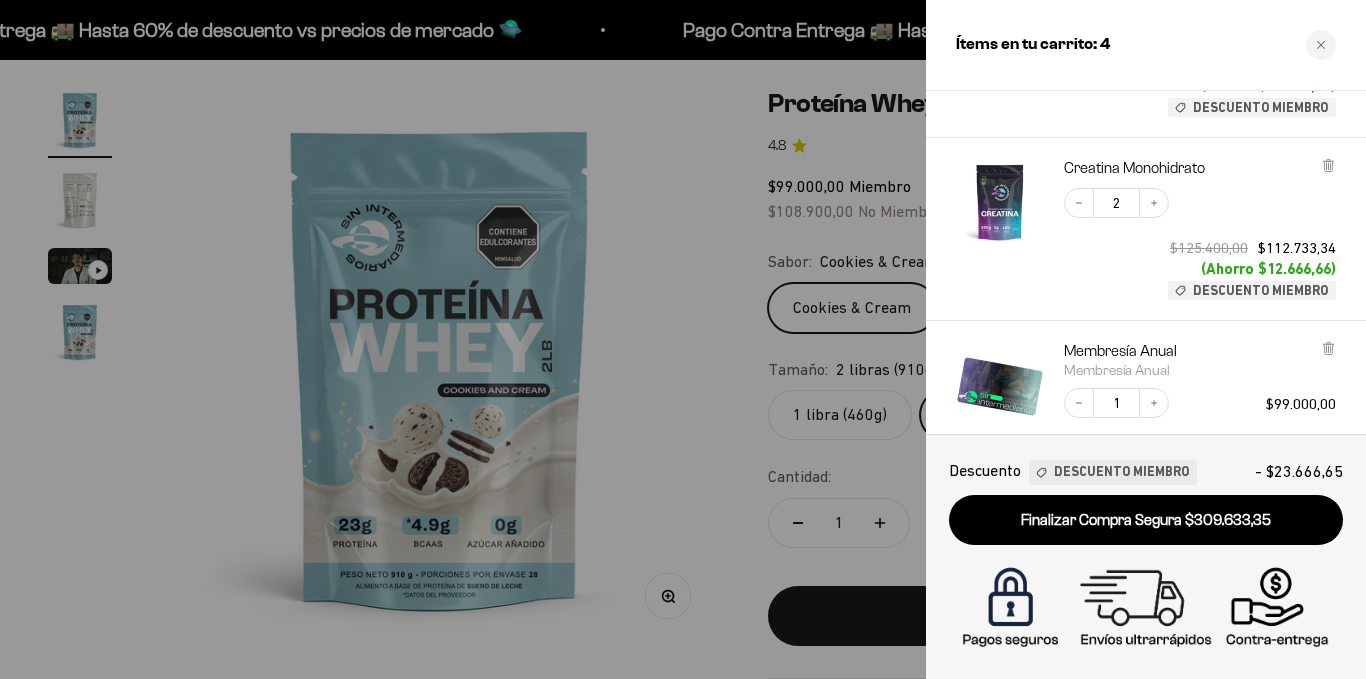 click at bounding box center [683, 339] 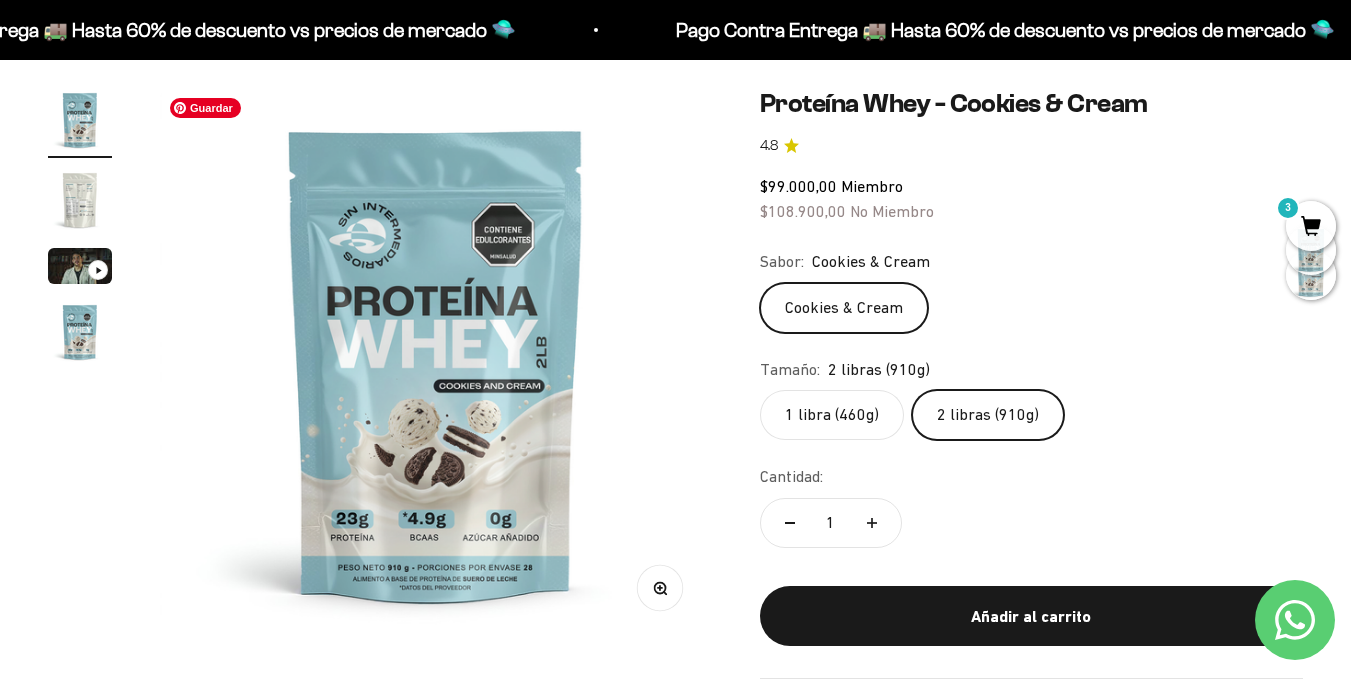 scroll, scrollTop: 0, scrollLeft: 0, axis: both 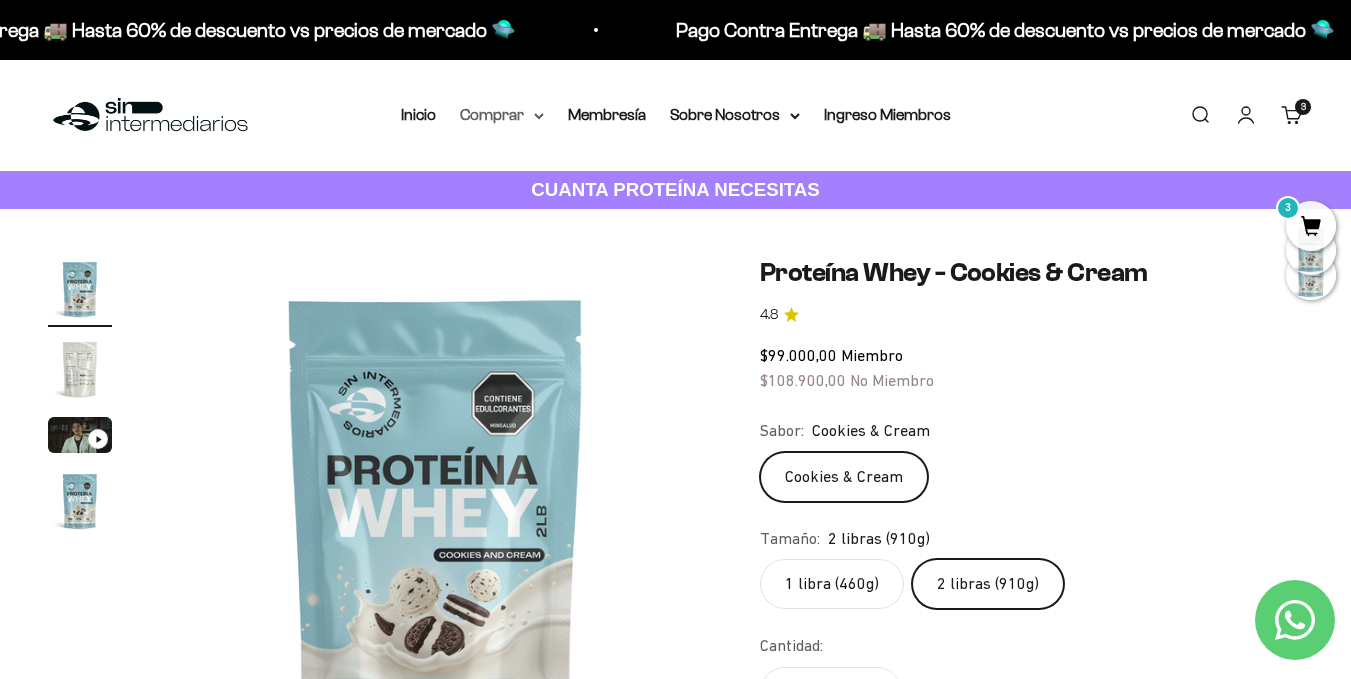 click on "Comprar" at bounding box center [502, 115] 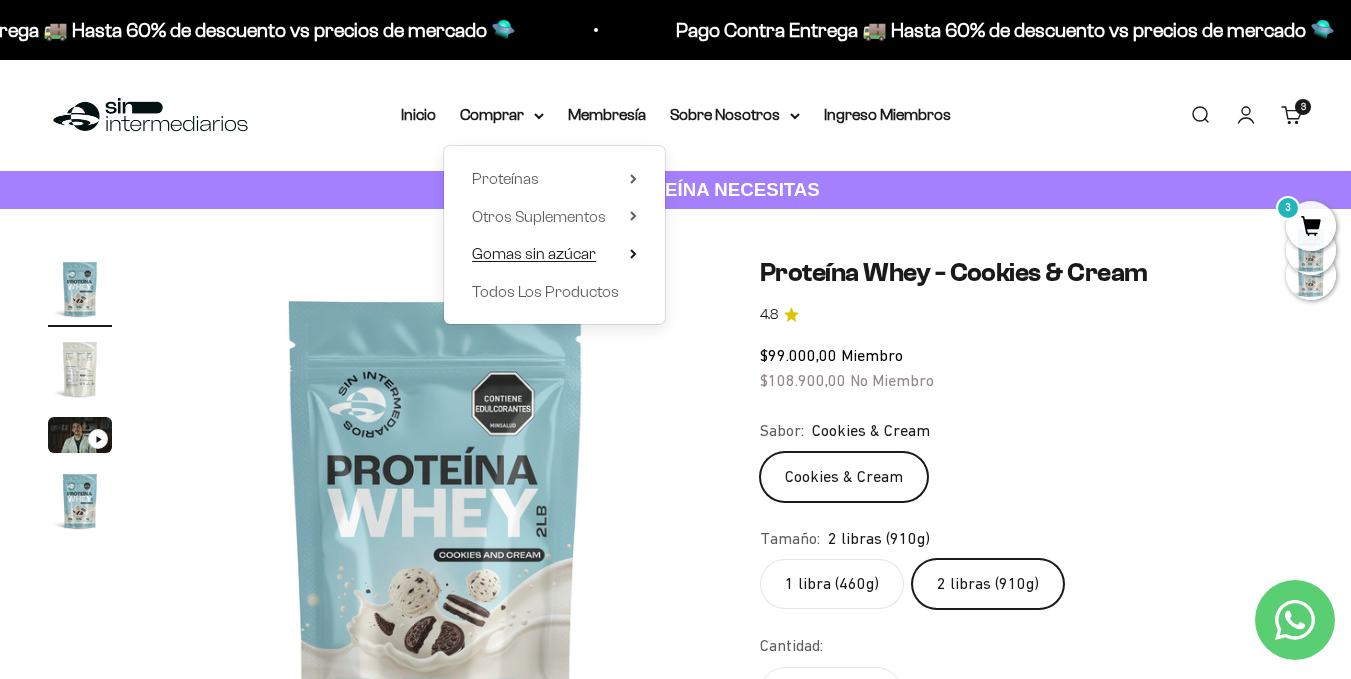 click on "Gomas sin azúcar" at bounding box center (534, 253) 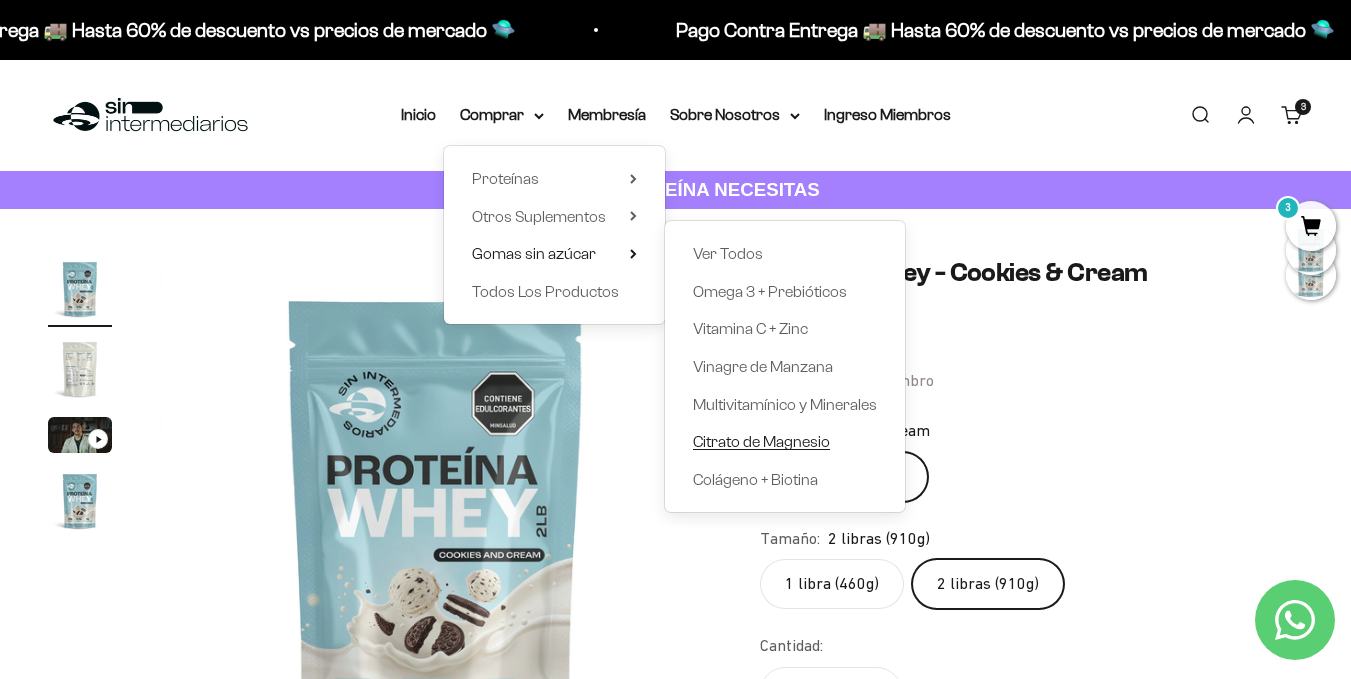 click on "Citrato de Magnesio" at bounding box center [761, 441] 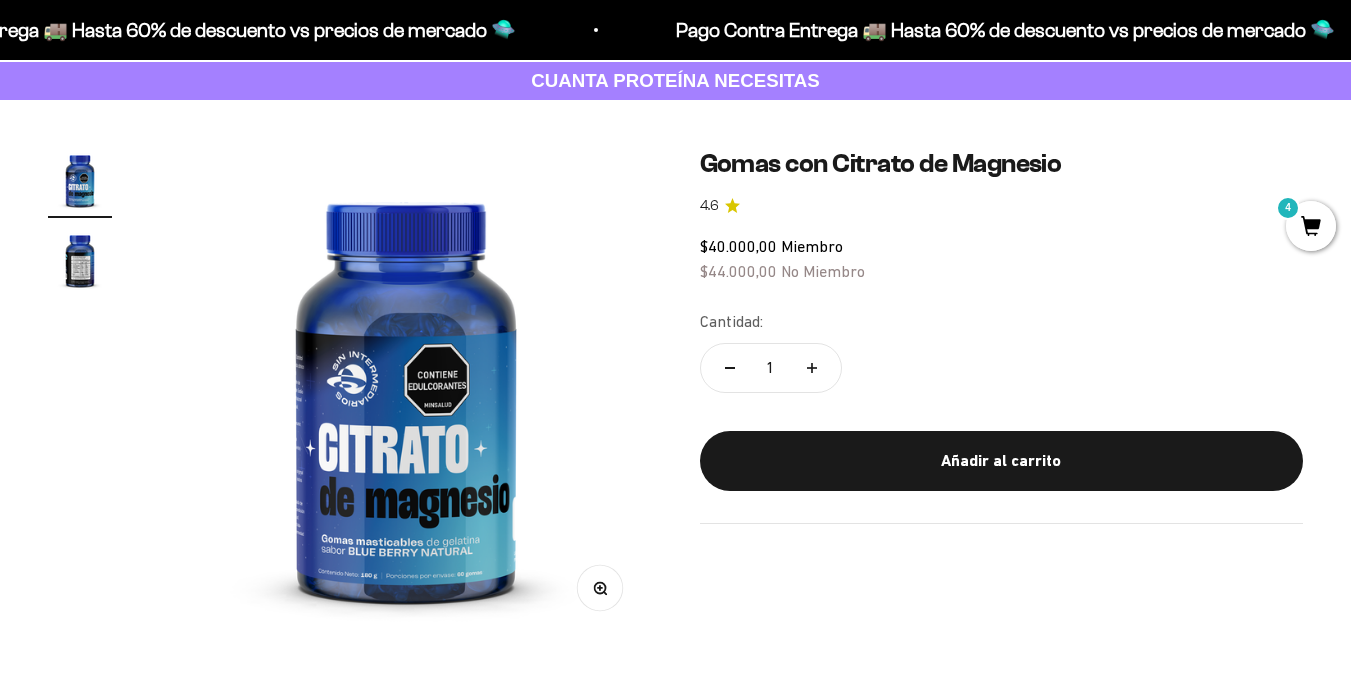 scroll, scrollTop: 115, scrollLeft: 0, axis: vertical 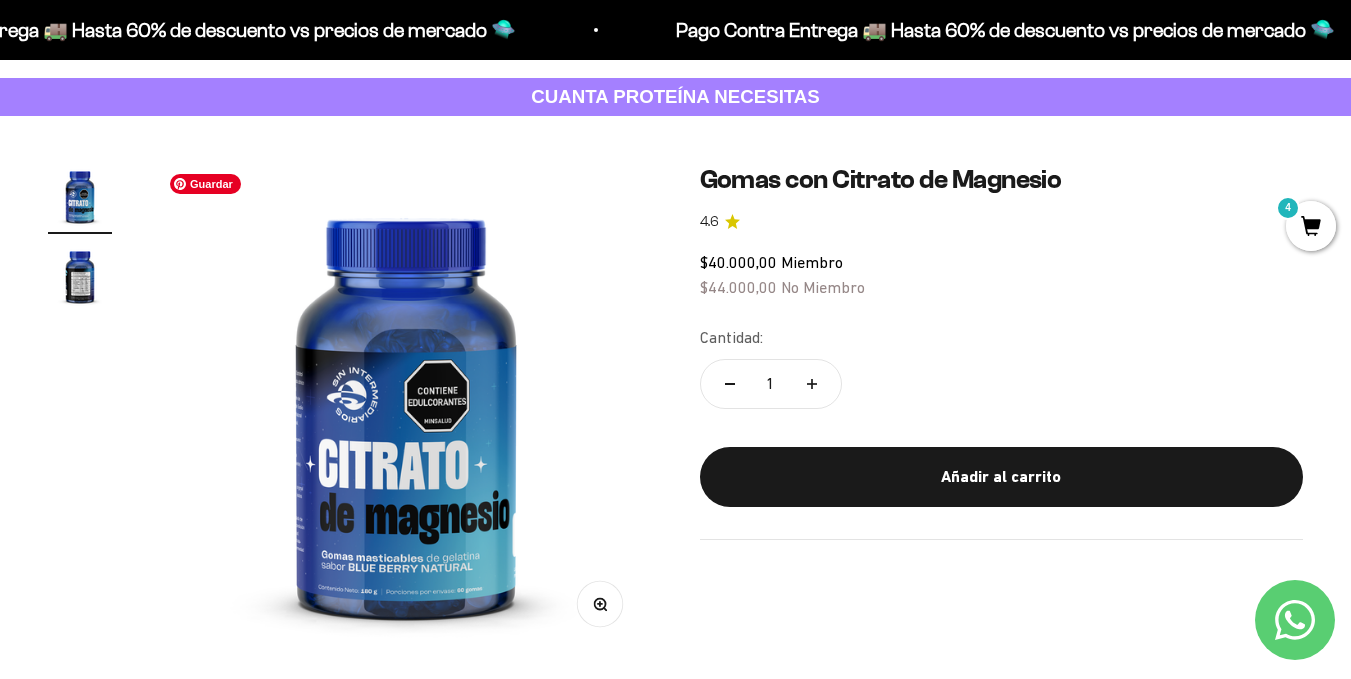click at bounding box center [406, 410] 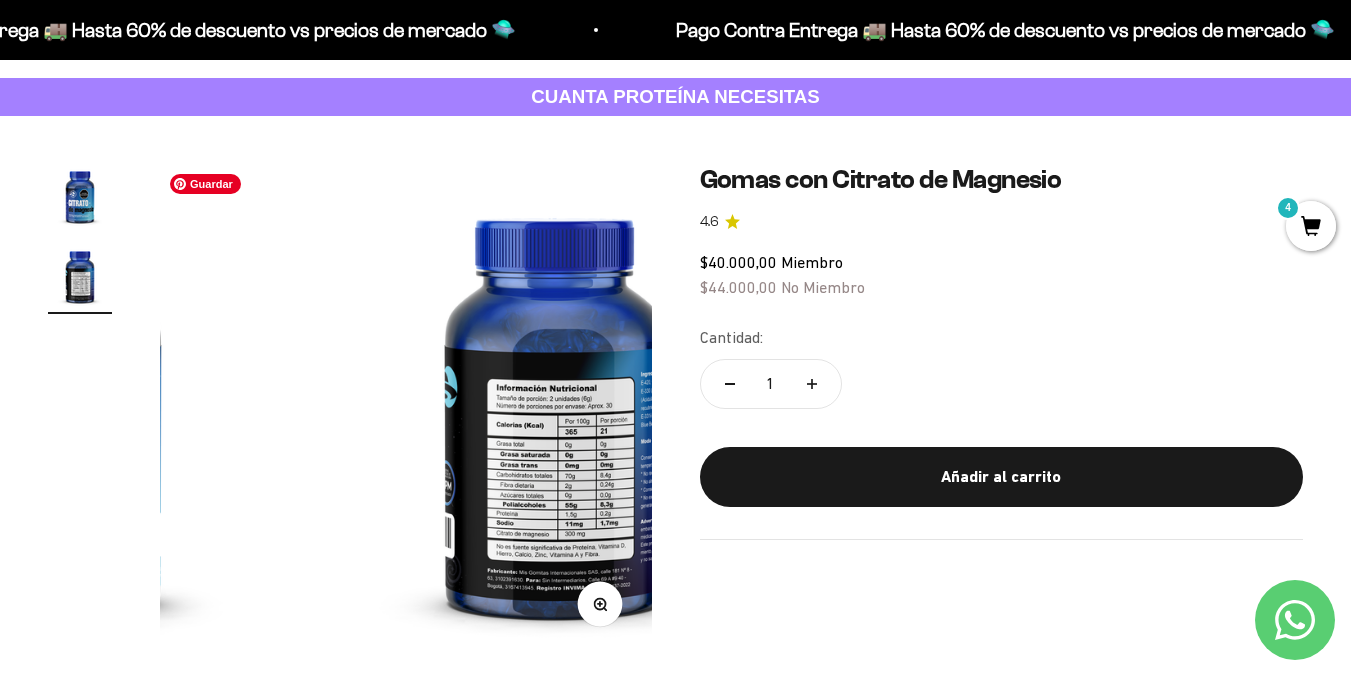 scroll, scrollTop: 0, scrollLeft: 503, axis: horizontal 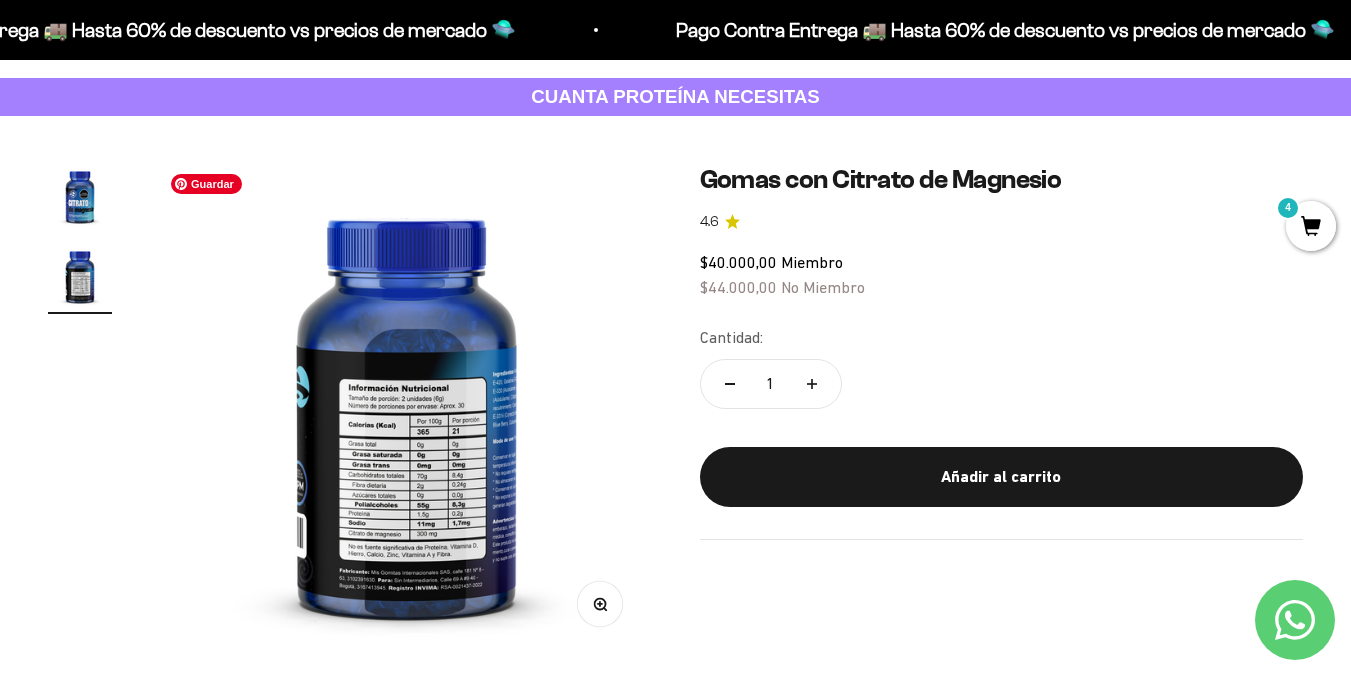 click at bounding box center (407, 410) 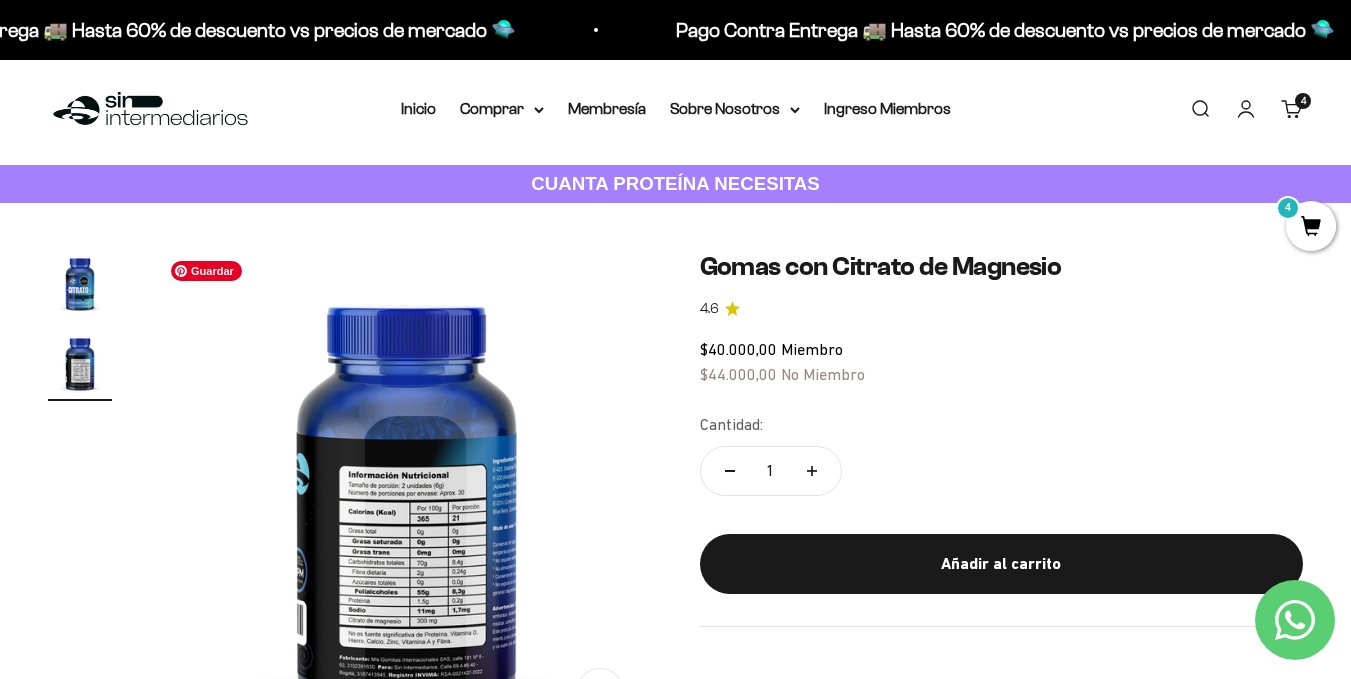 scroll, scrollTop: 0, scrollLeft: 0, axis: both 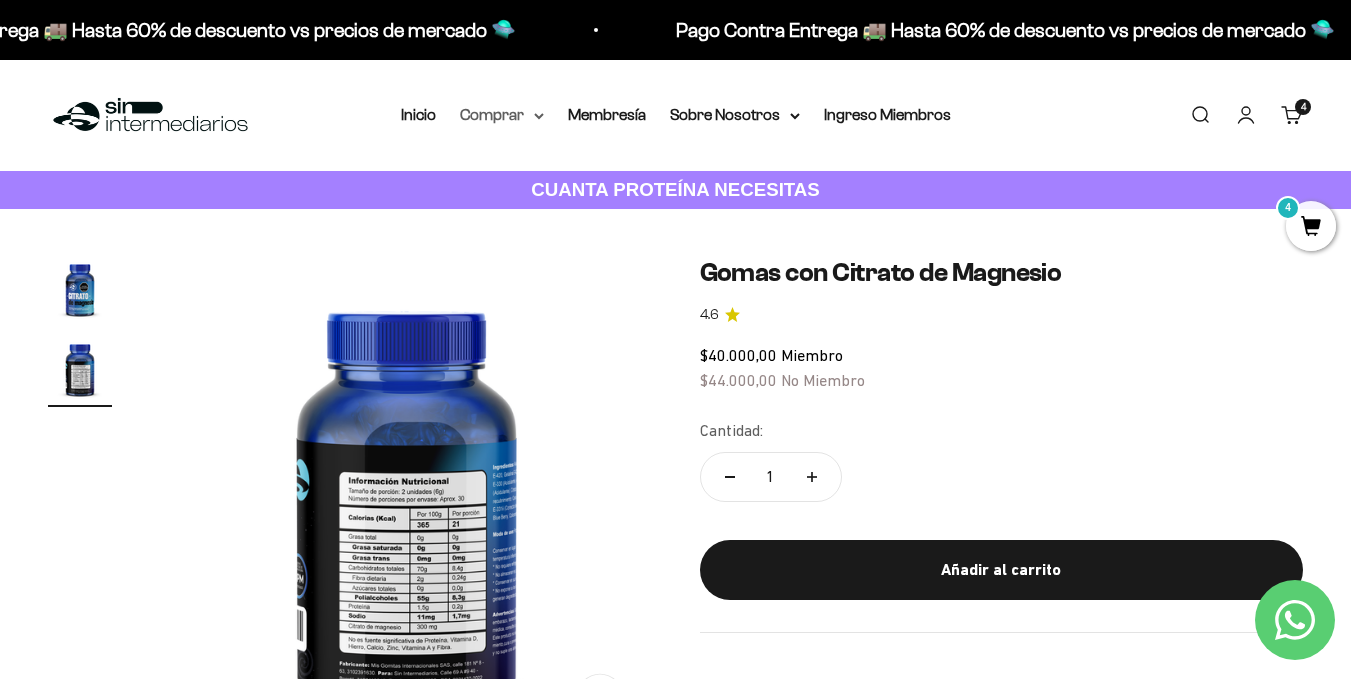 click on "Comprar" at bounding box center (502, 115) 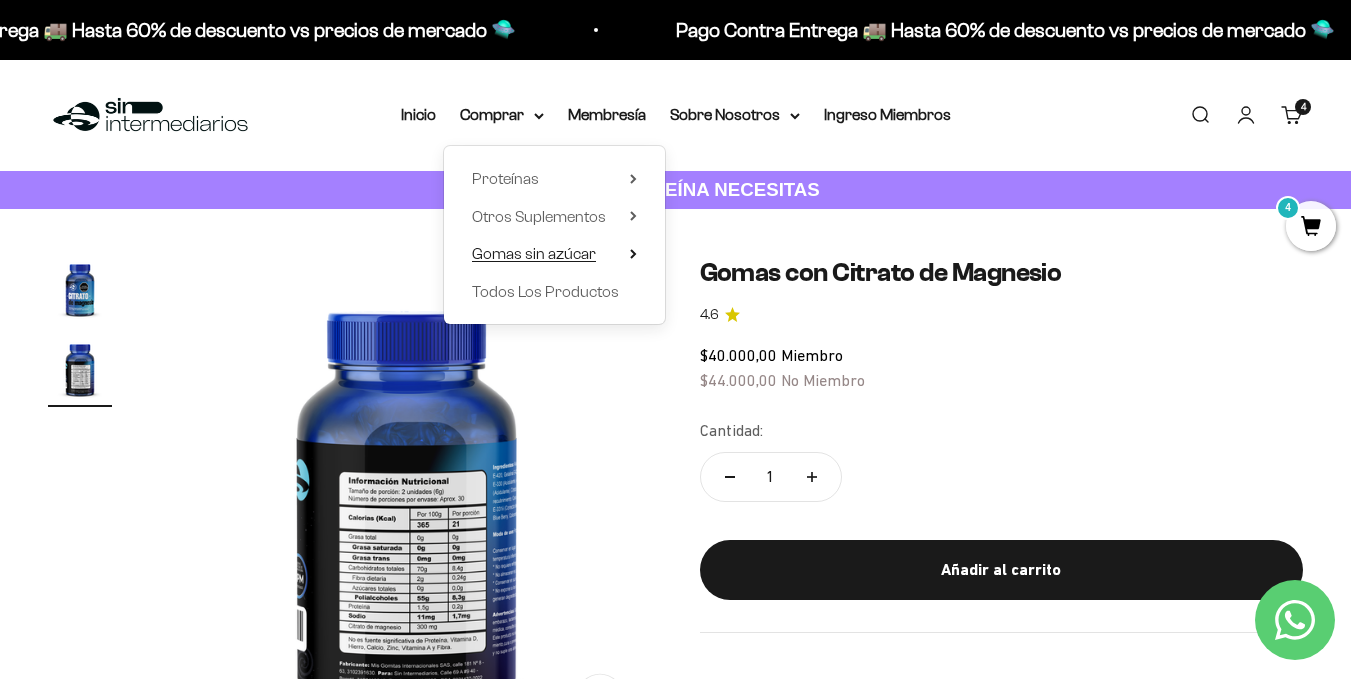 click on "Gomas sin azúcar" at bounding box center [534, 253] 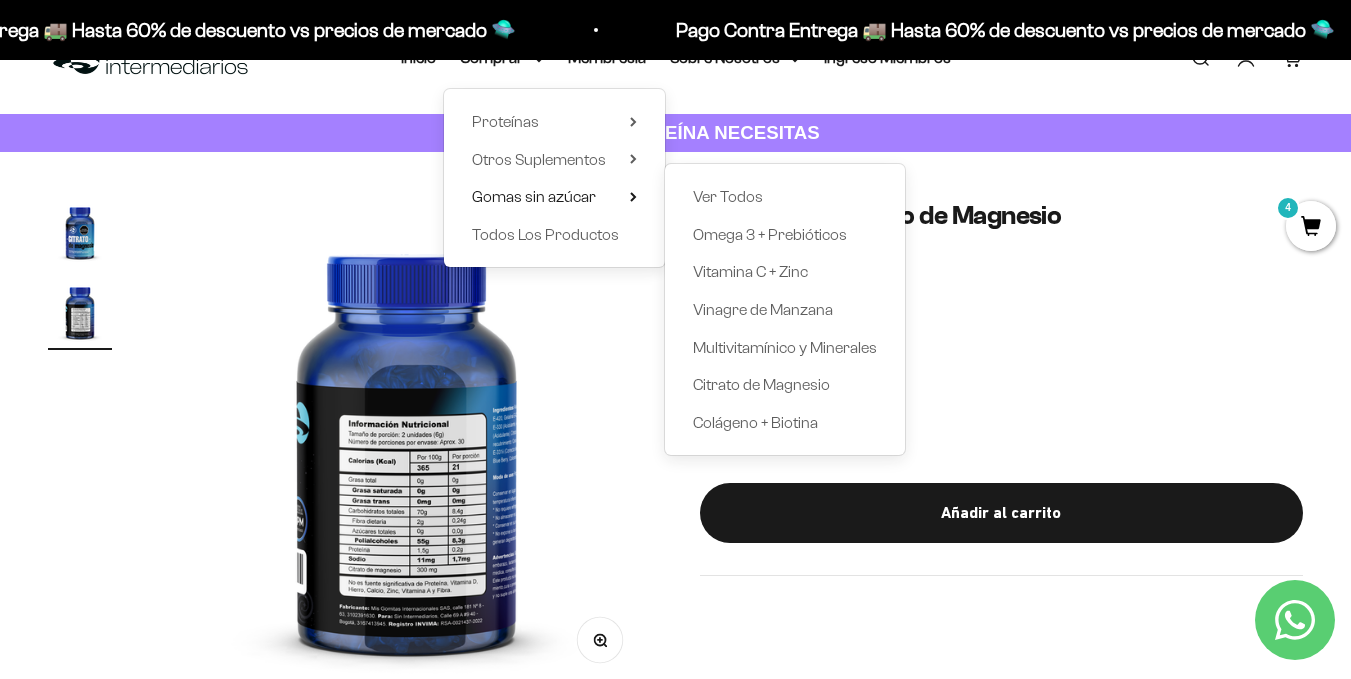 scroll, scrollTop: 58, scrollLeft: 0, axis: vertical 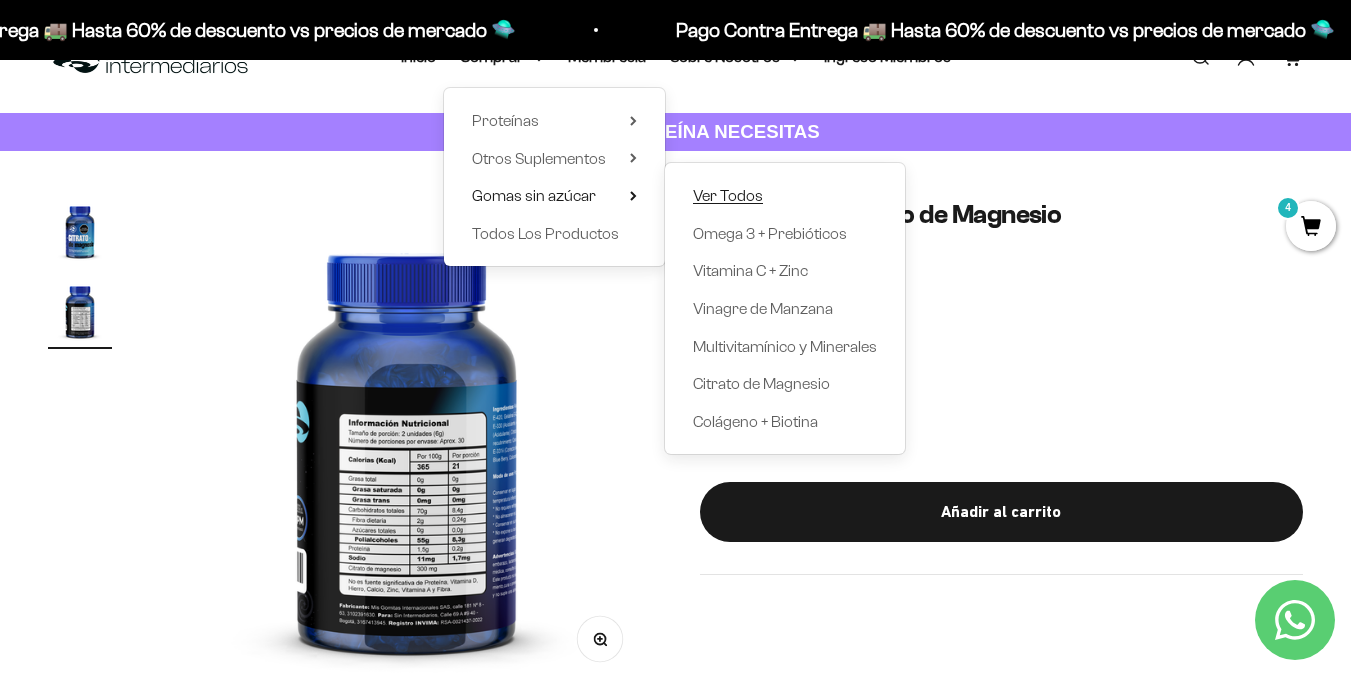 click on "Ver Todos" at bounding box center (728, 195) 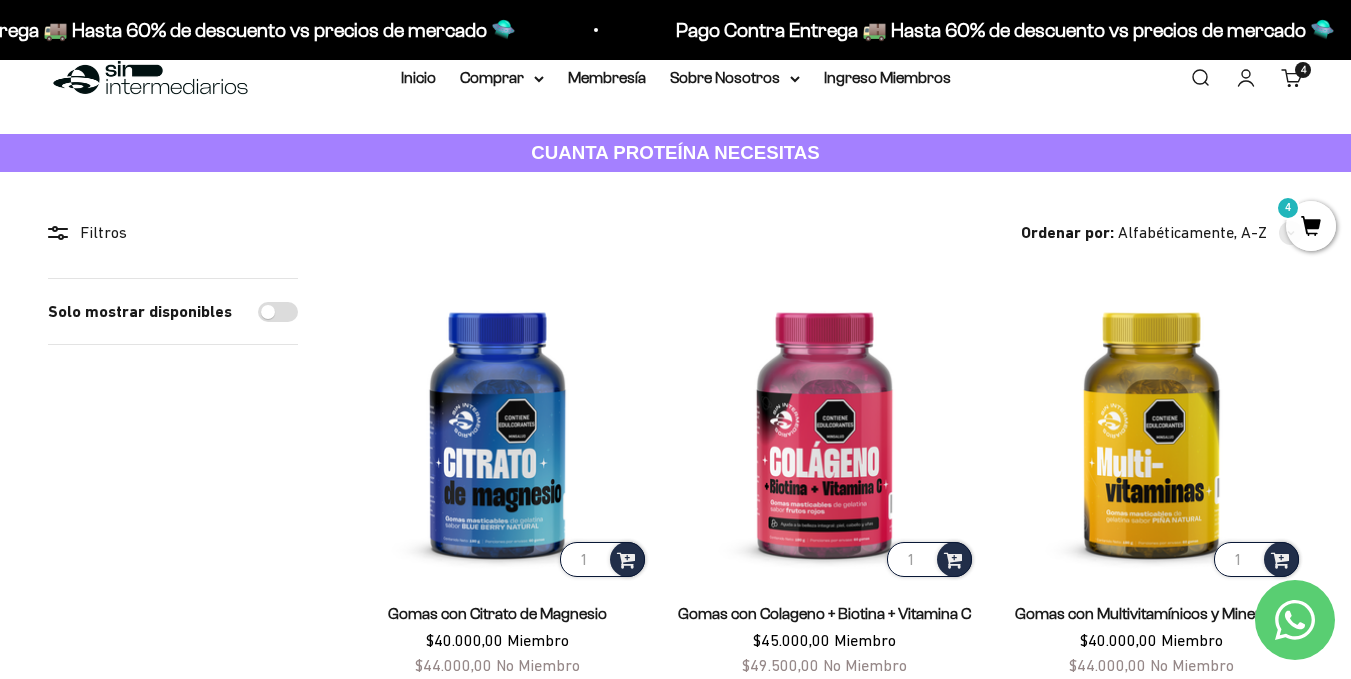 scroll, scrollTop: 0, scrollLeft: 0, axis: both 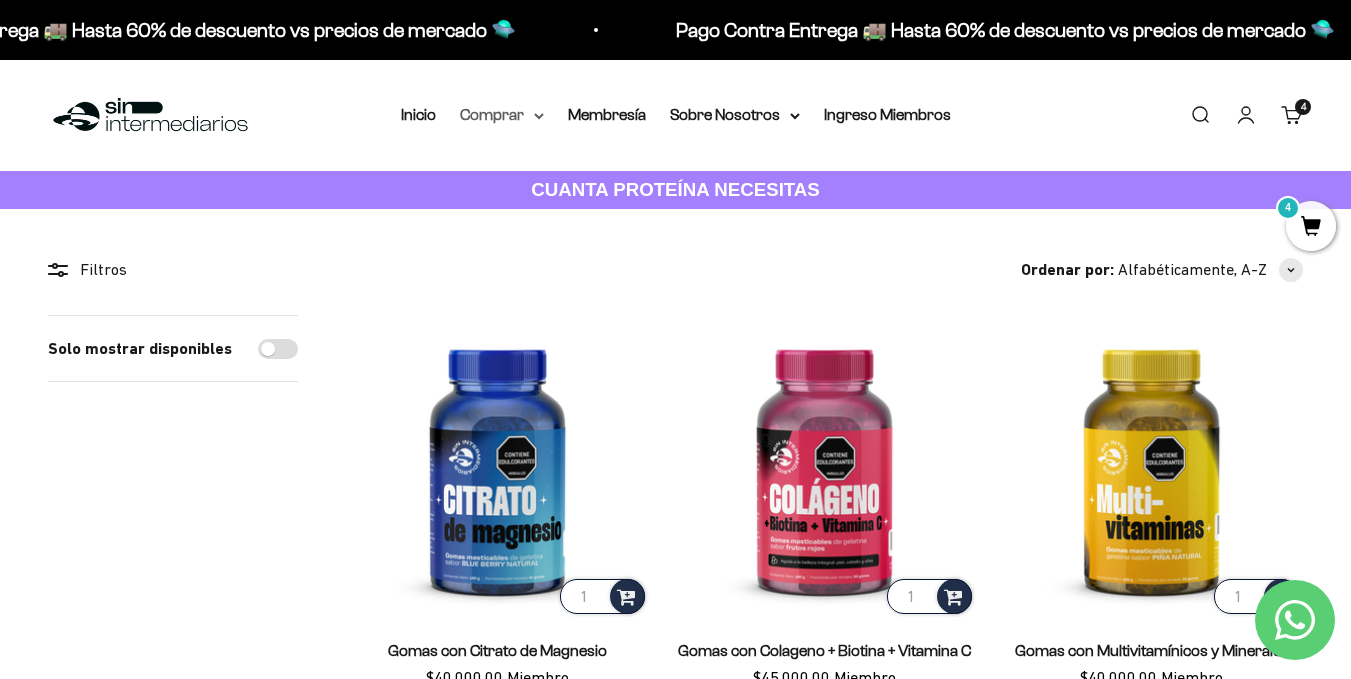 click on "Comprar" at bounding box center (502, 115) 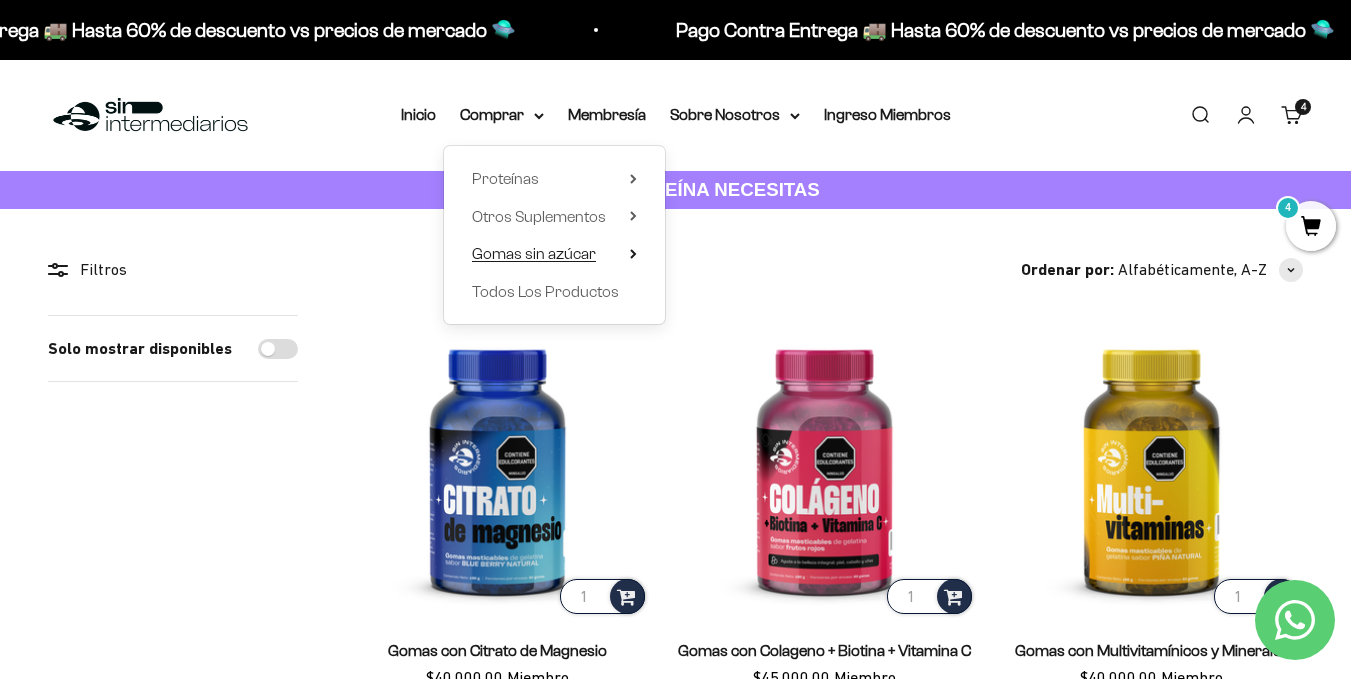click on "Gomas sin azúcar" at bounding box center [534, 253] 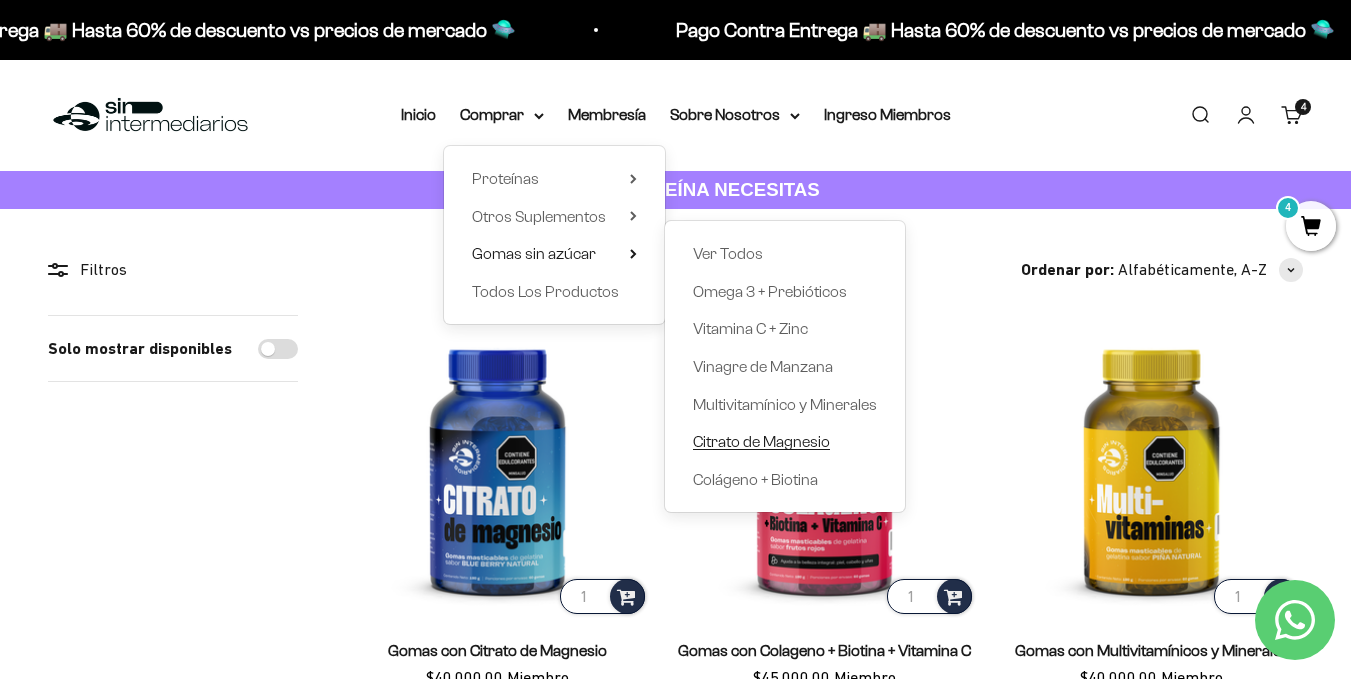click on "Citrato de Magnesio" at bounding box center [761, 441] 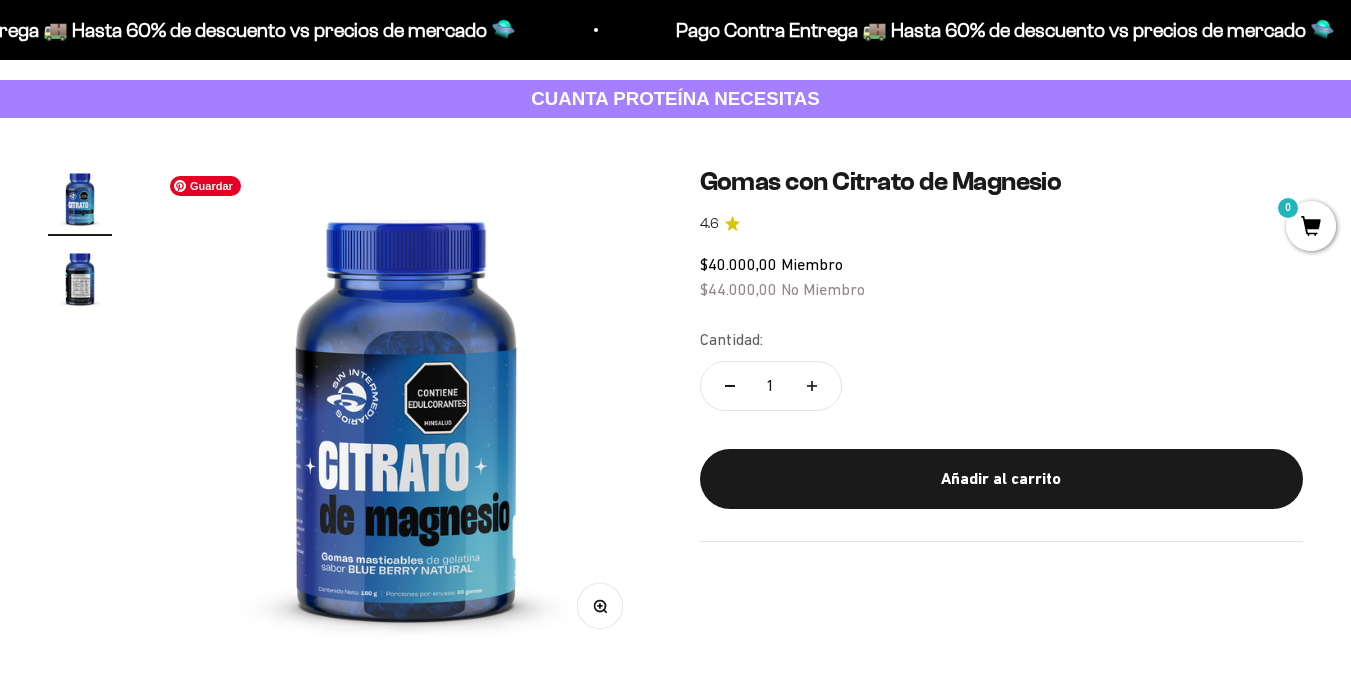 scroll, scrollTop: 342, scrollLeft: 0, axis: vertical 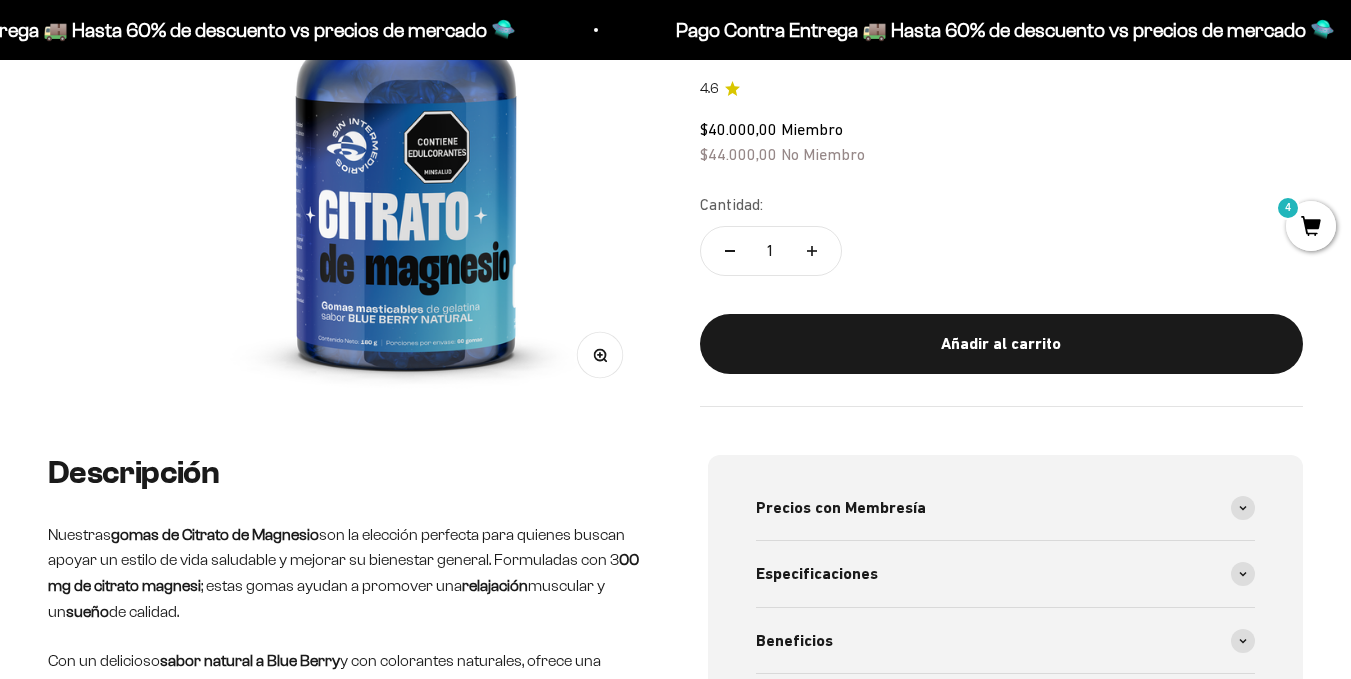 click at bounding box center [406, 161] 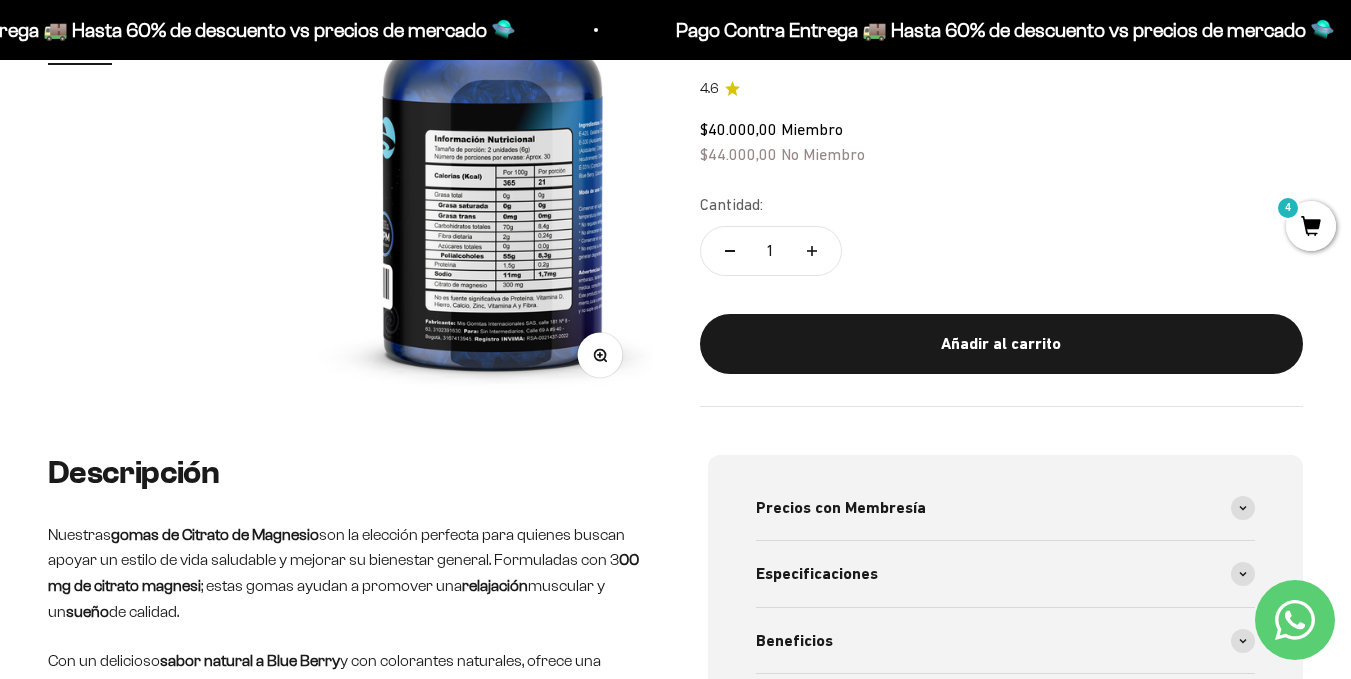 scroll, scrollTop: 0, scrollLeft: 503, axis: horizontal 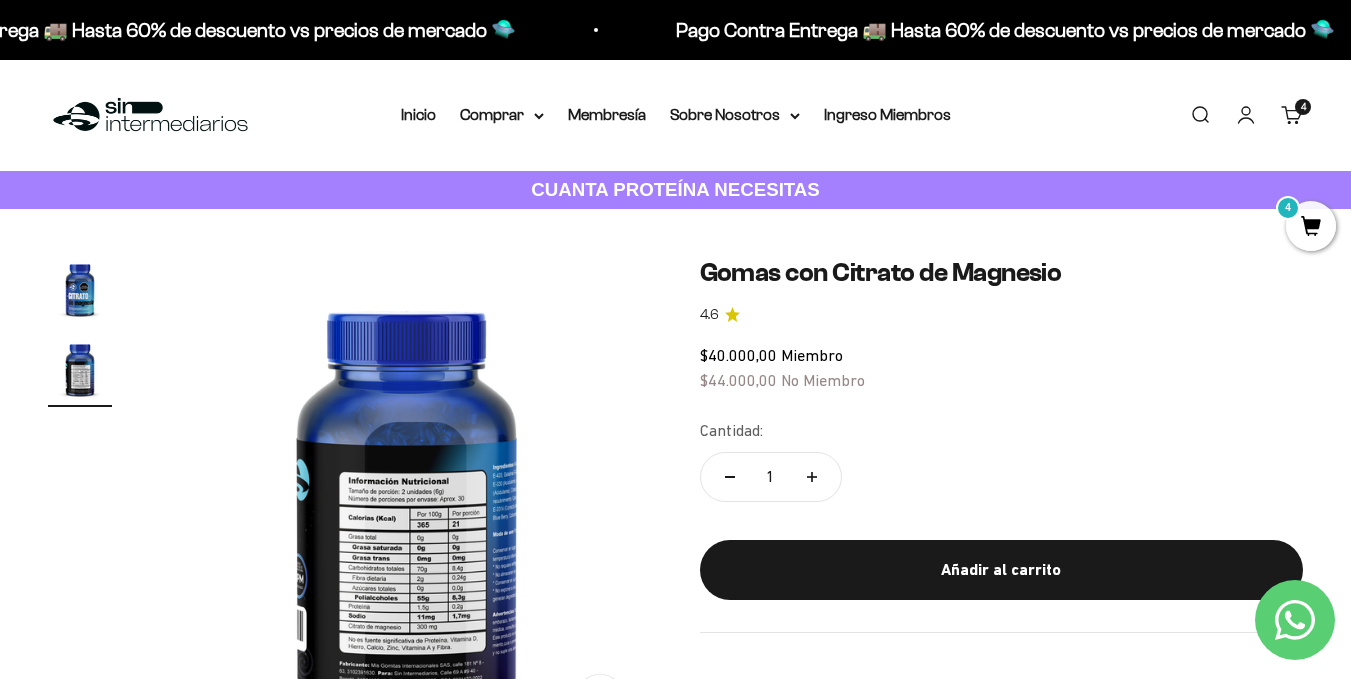 click on "4" at bounding box center (1311, 226) 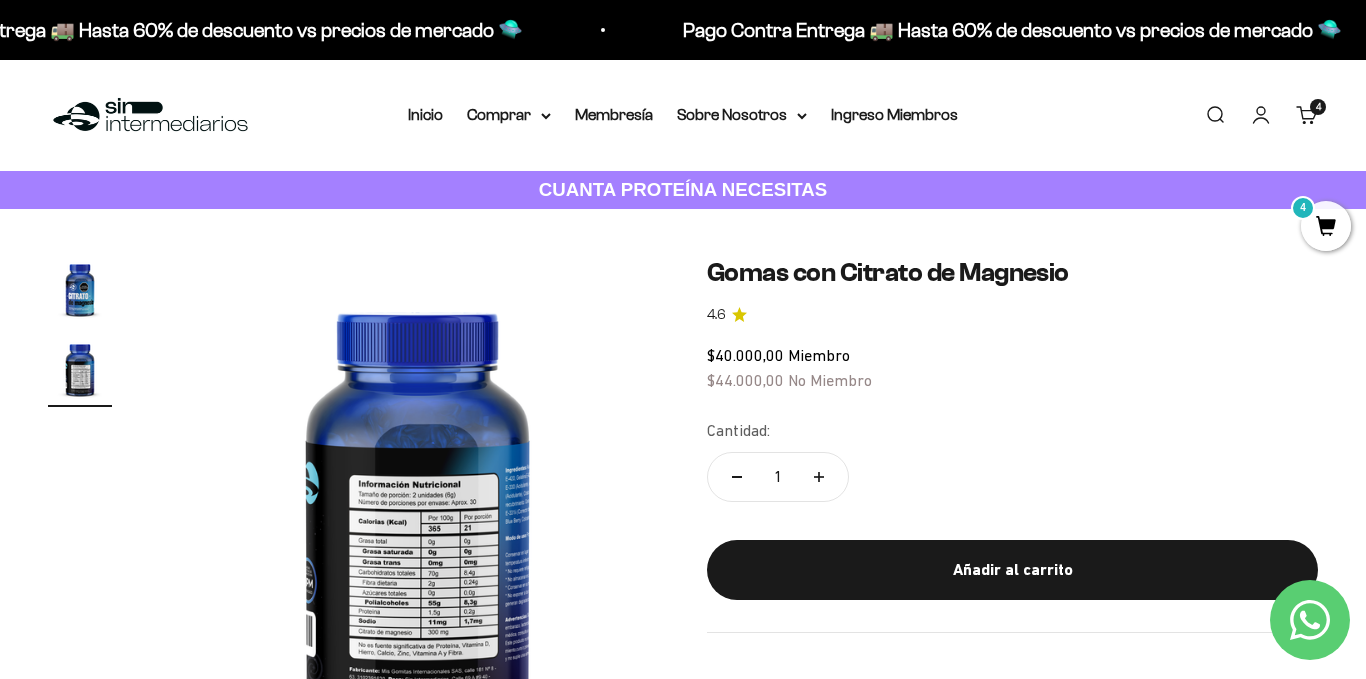 scroll, scrollTop: 0, scrollLeft: 511, axis: horizontal 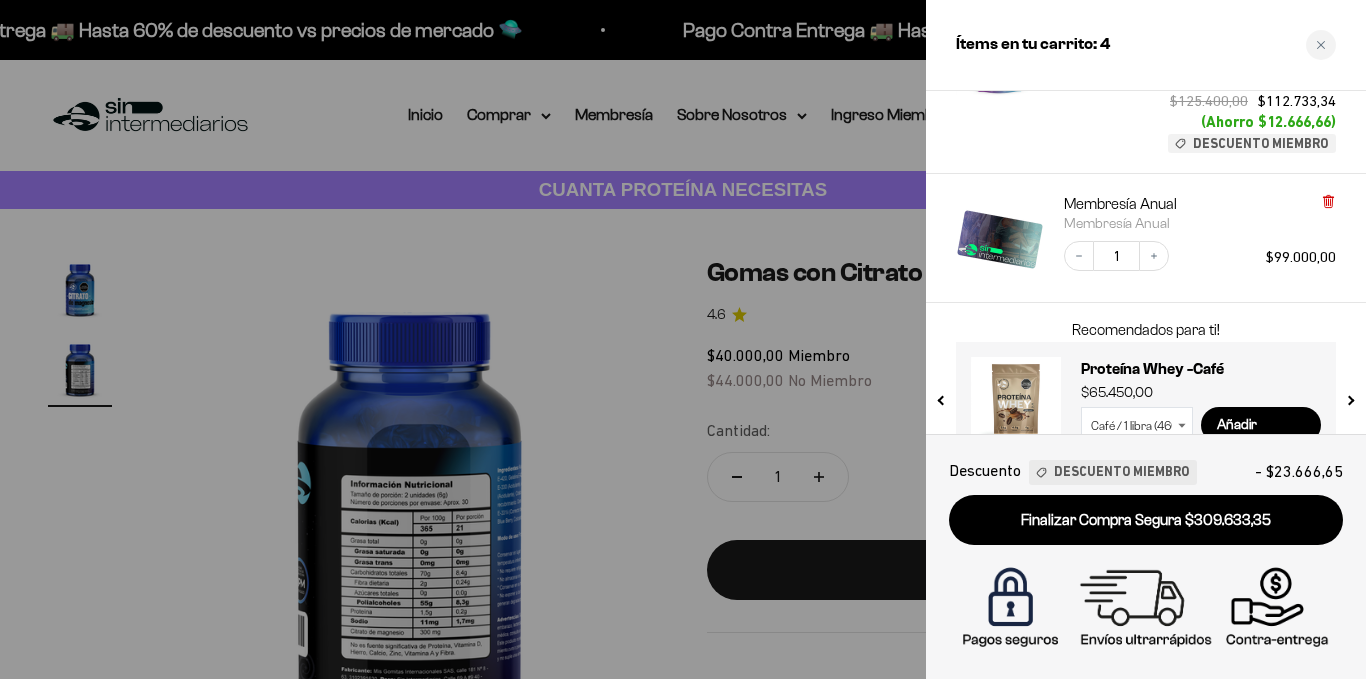 click 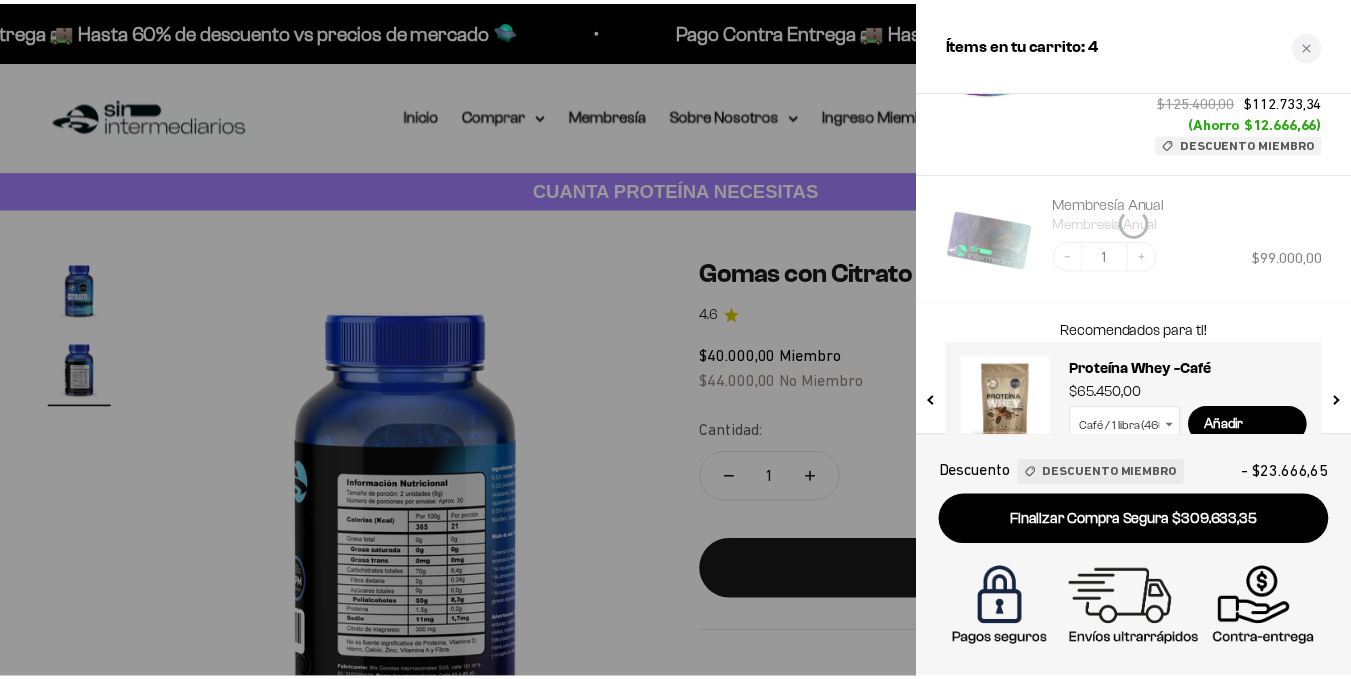 scroll, scrollTop: 147, scrollLeft: 0, axis: vertical 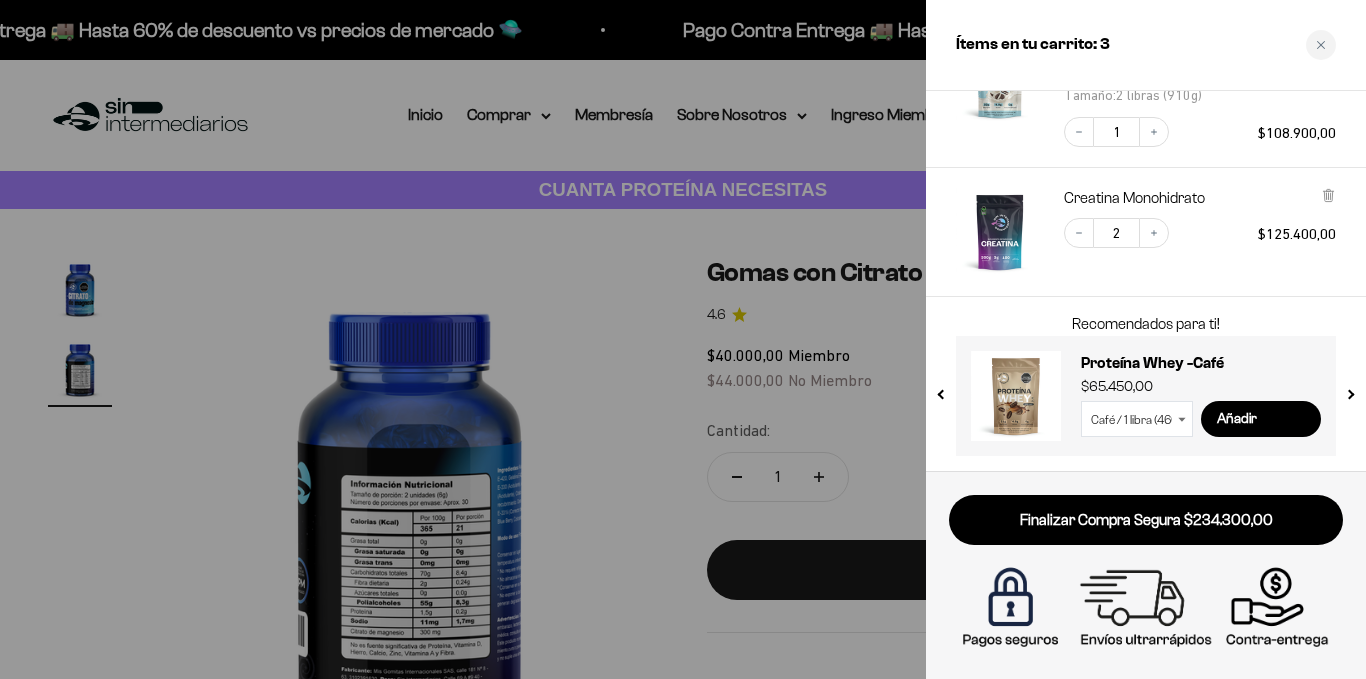 click at bounding box center [683, 339] 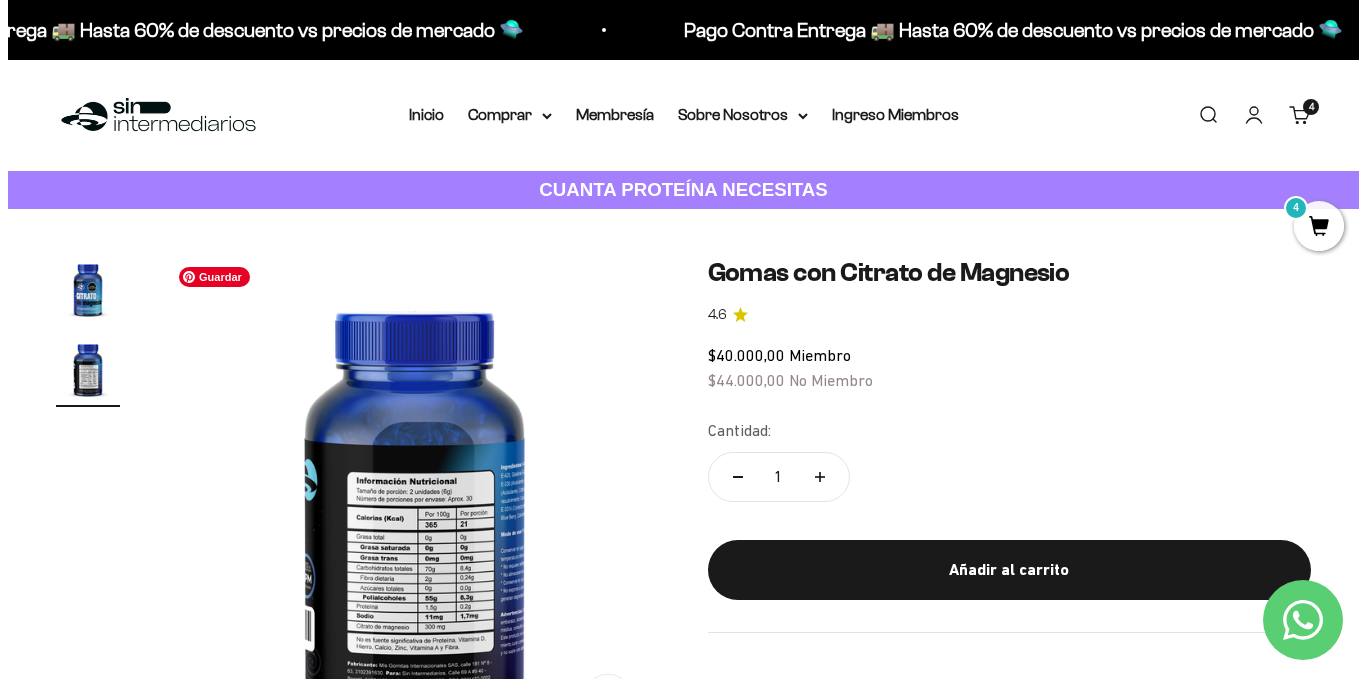 scroll, scrollTop: 0, scrollLeft: 503, axis: horizontal 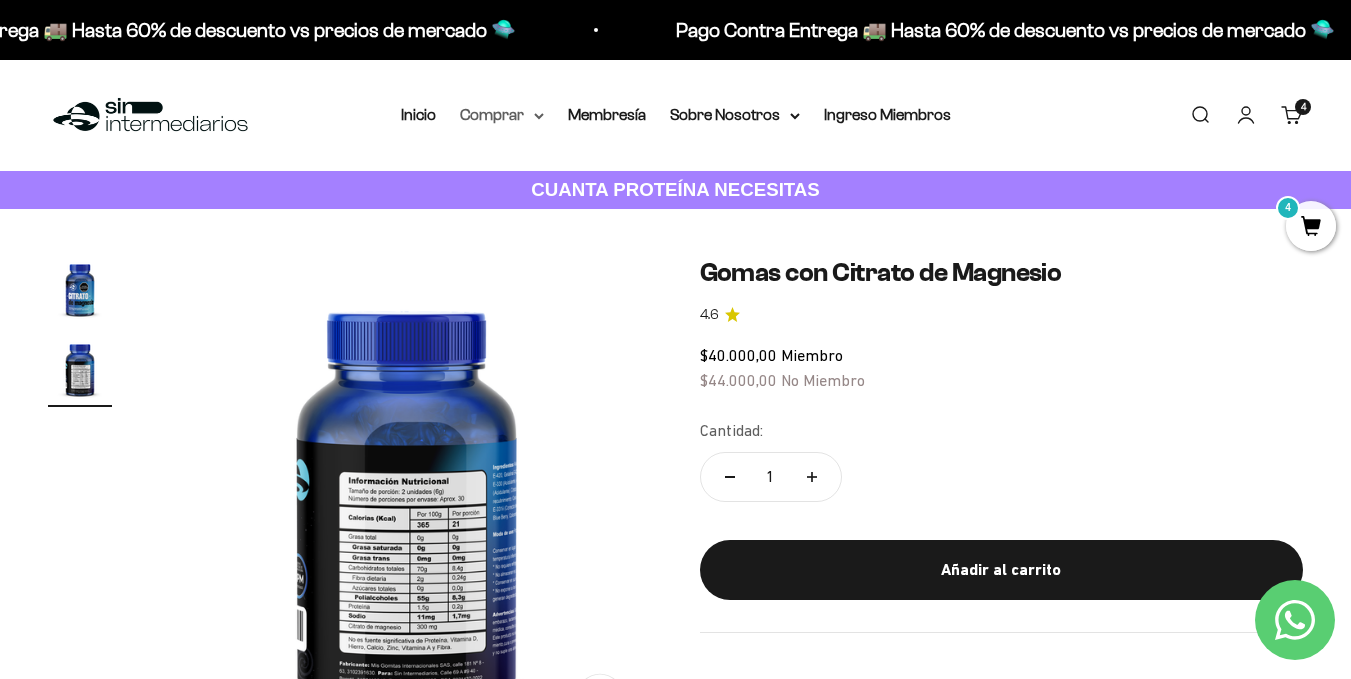 click on "Comprar" at bounding box center [502, 115] 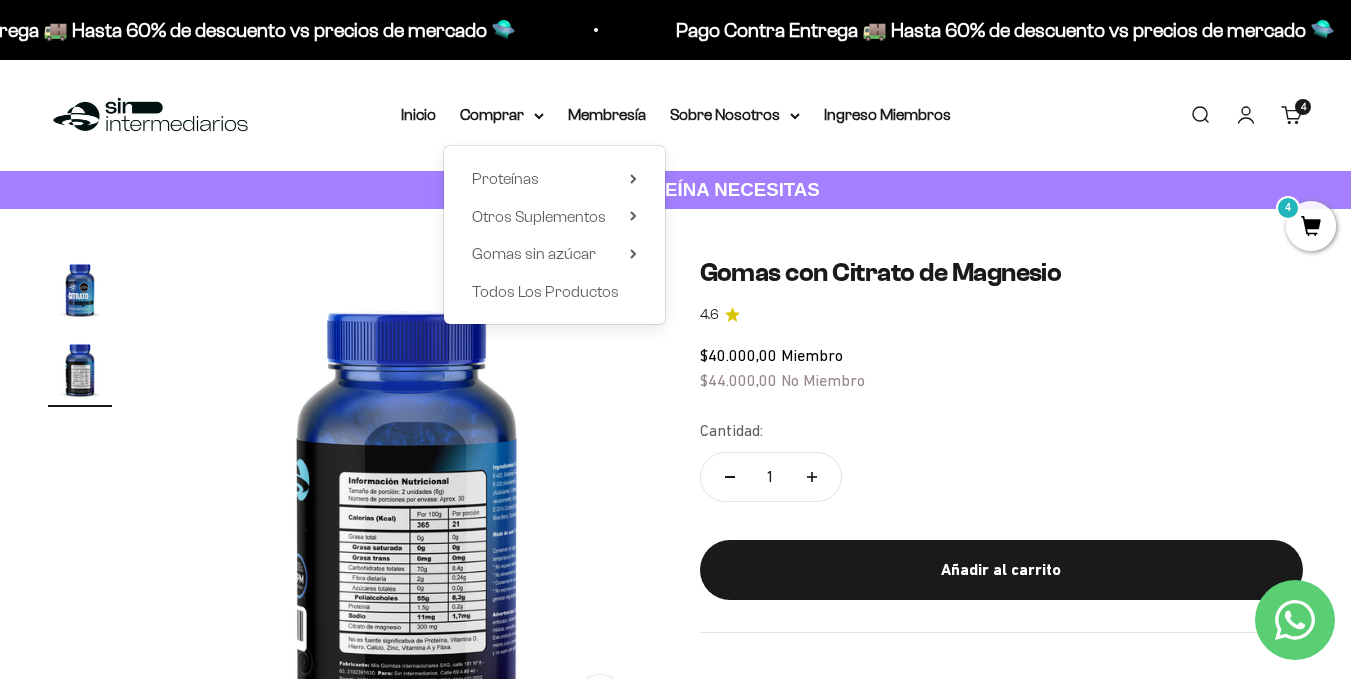 click on "Menú
Buscar
Inicio
Comprar
Proteínas
Ver Todos
Whey
Iso Vegan Pancakes Pre-Entreno 4" at bounding box center (675, 115) 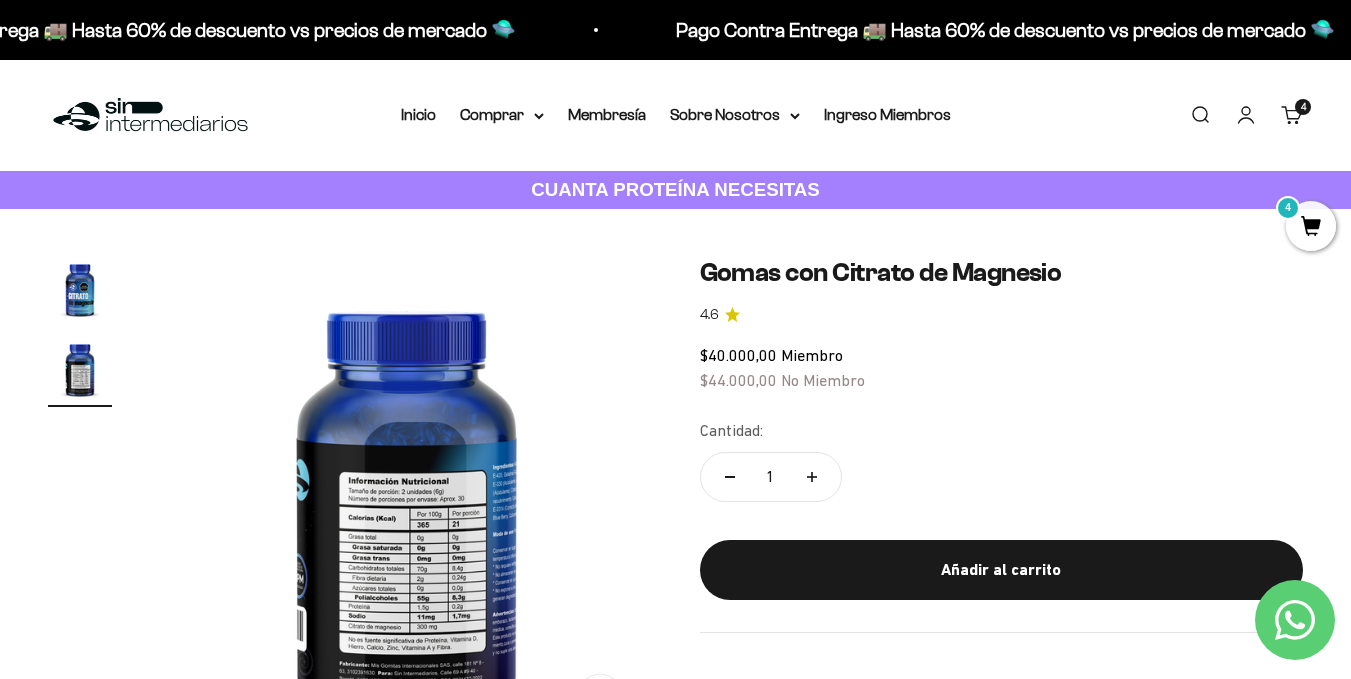 click on "Carrito
4 artículos
4" at bounding box center [1292, 115] 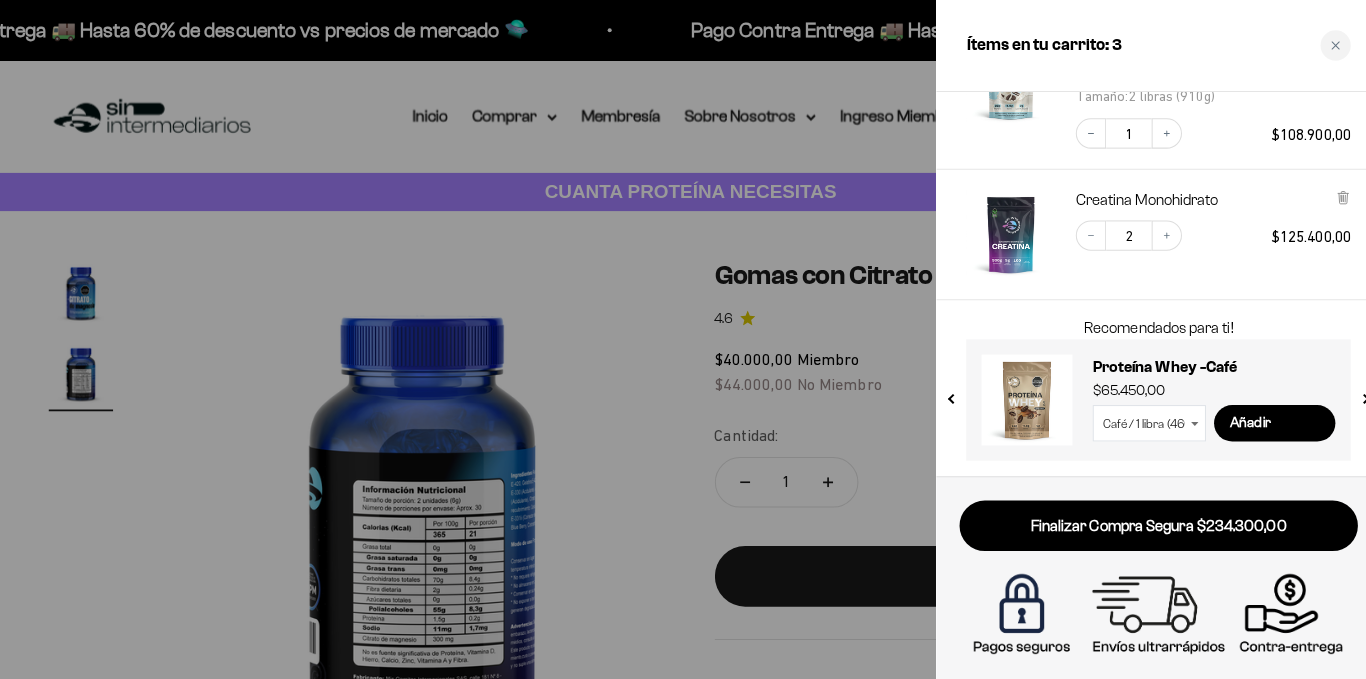 scroll, scrollTop: 0, scrollLeft: 511, axis: horizontal 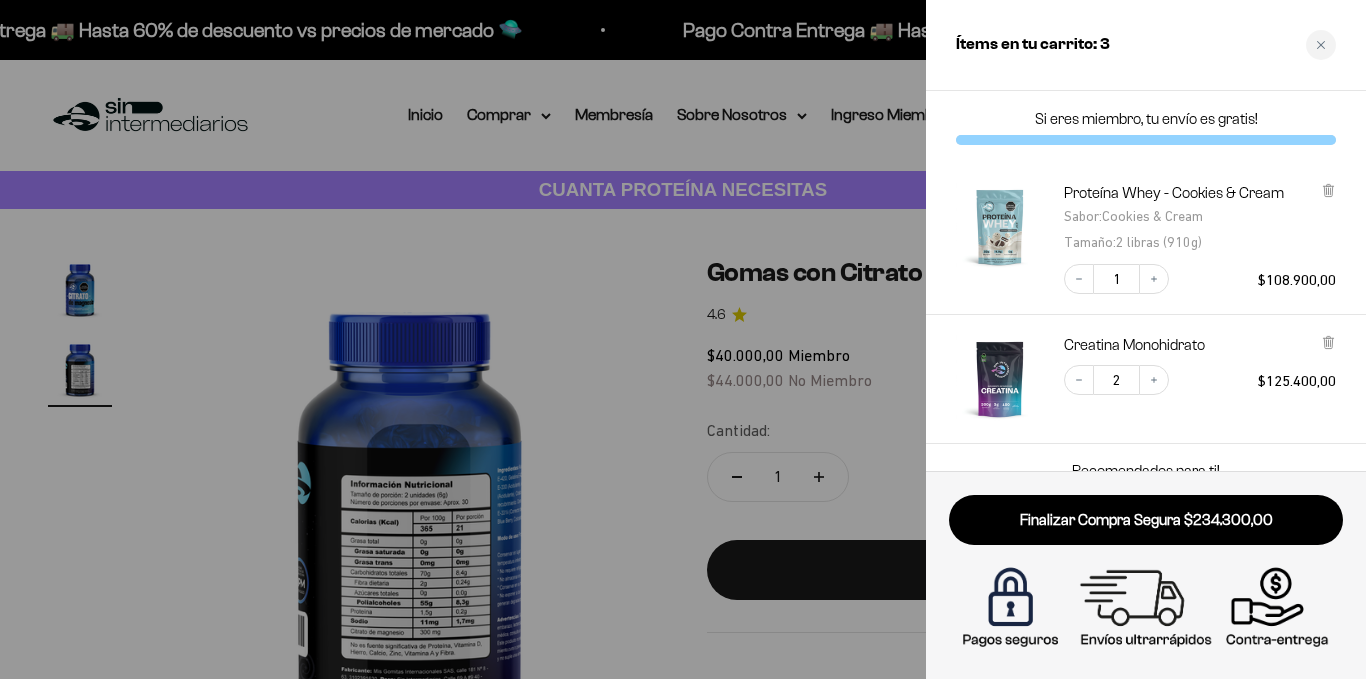 click at bounding box center (683, 339) 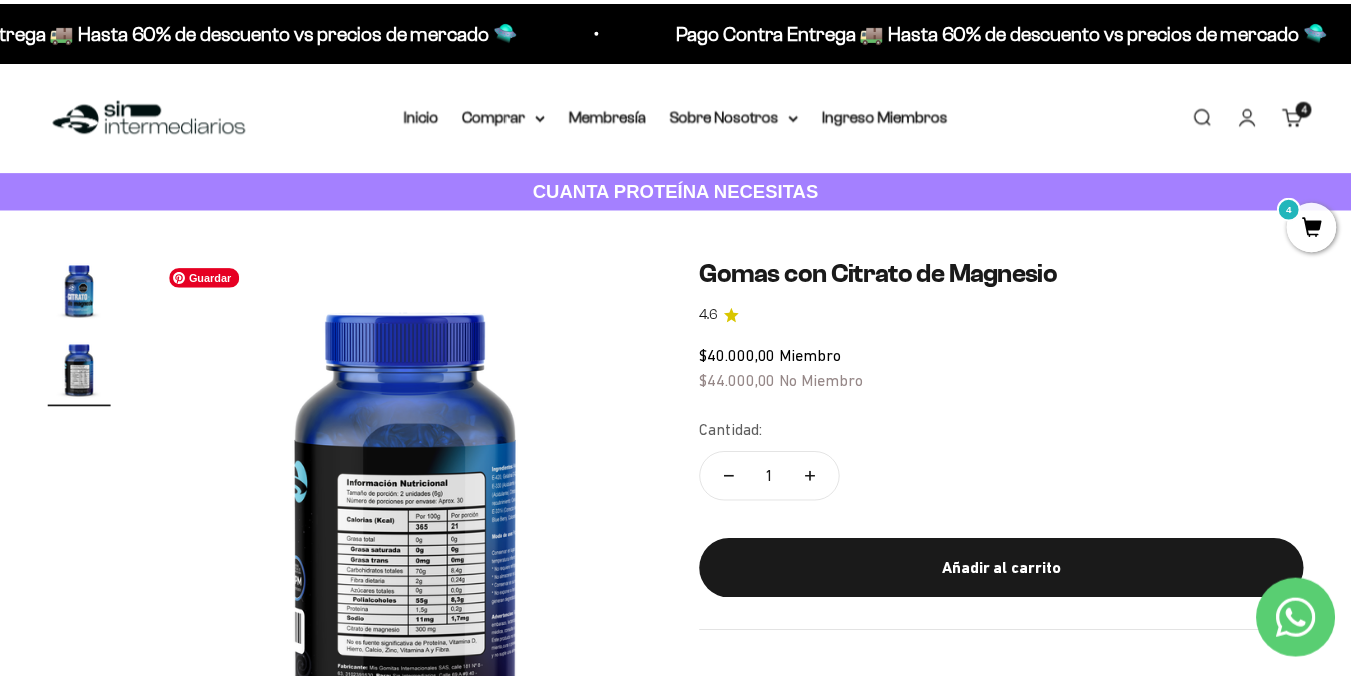 scroll, scrollTop: 0, scrollLeft: 503, axis: horizontal 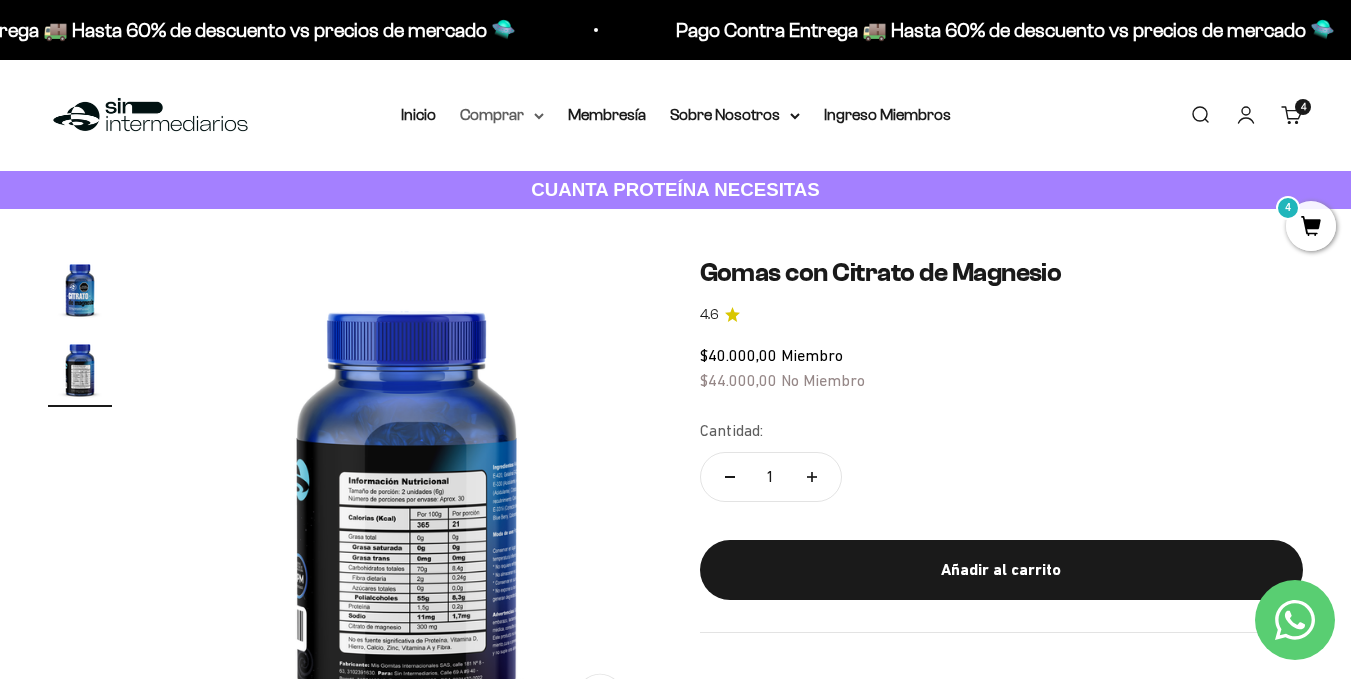 click on "Comprar" at bounding box center [502, 115] 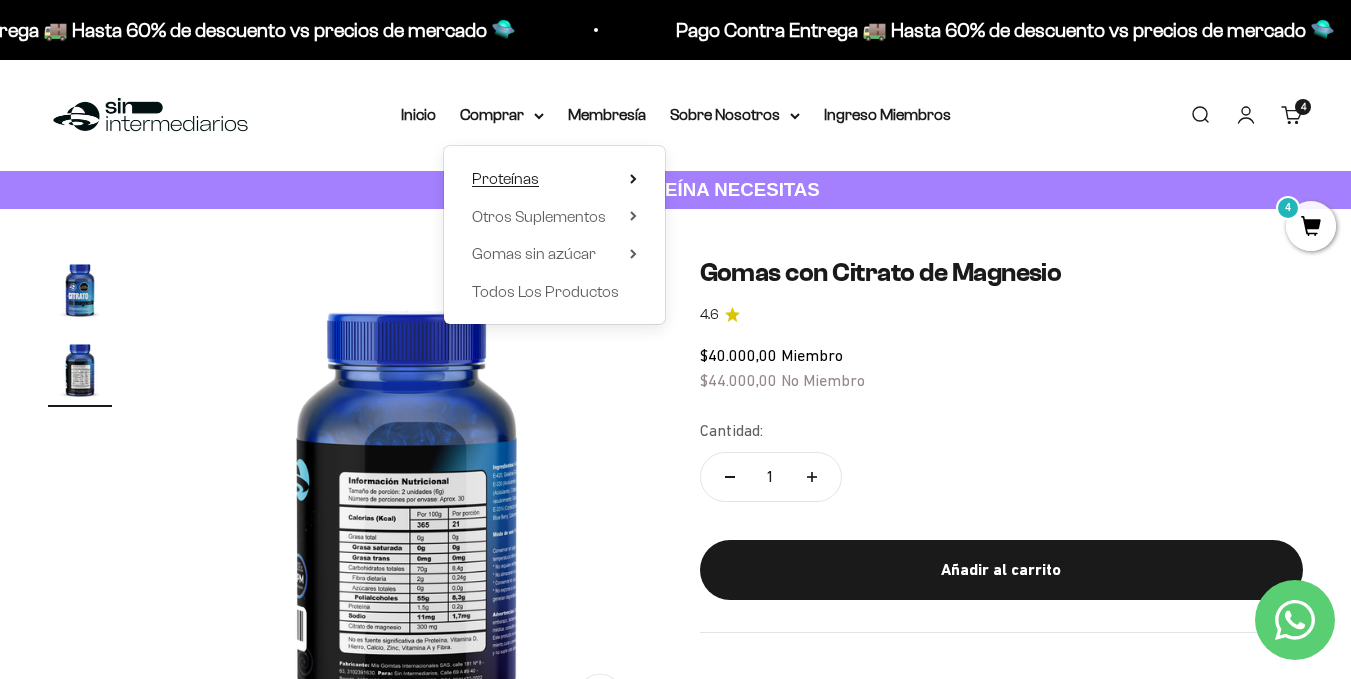 click on "Proteínas" at bounding box center [505, 179] 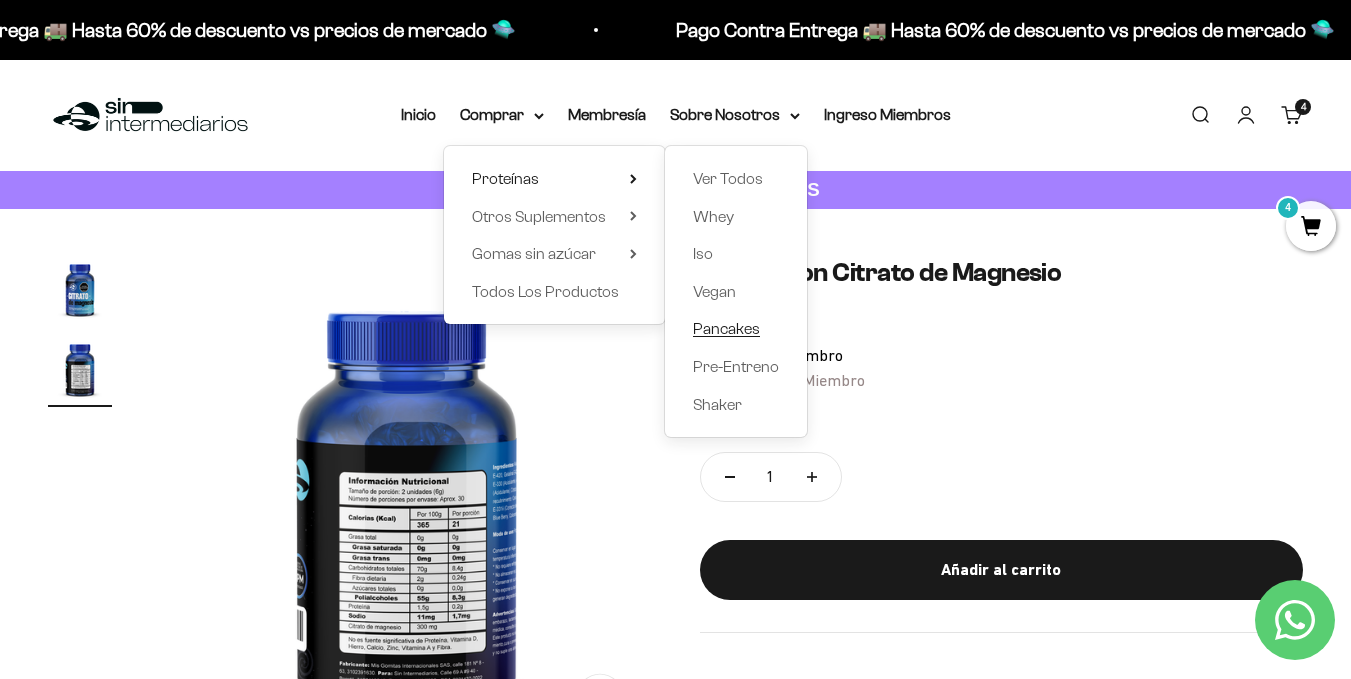 click on "Pancakes" at bounding box center [726, 328] 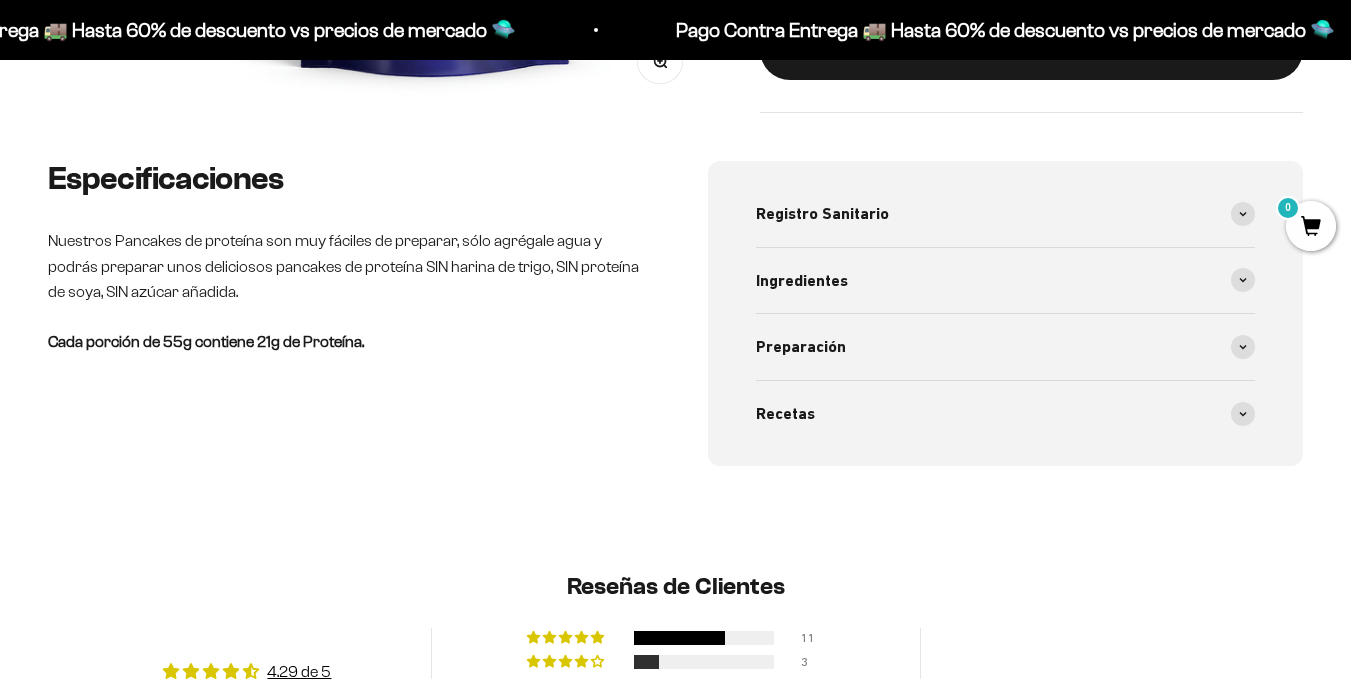 scroll, scrollTop: 0, scrollLeft: 0, axis: both 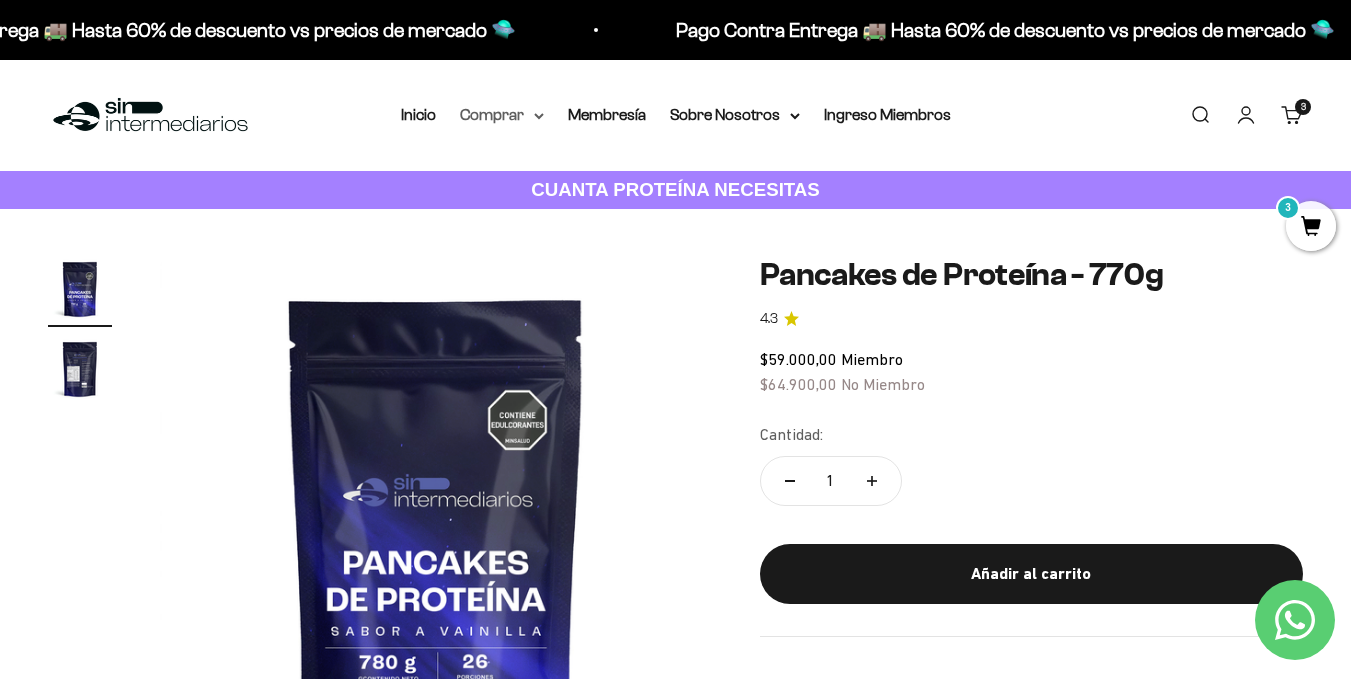 click on "Comprar" at bounding box center [502, 115] 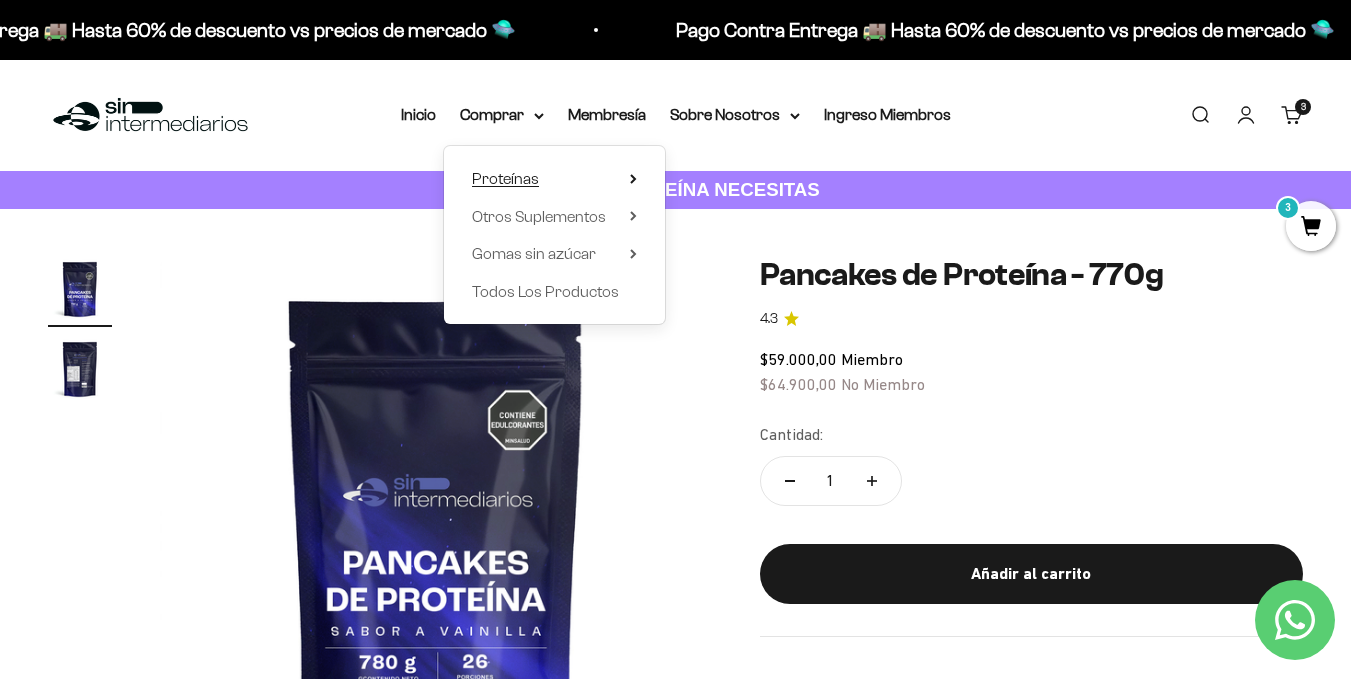 click on "Proteínas" at bounding box center [505, 178] 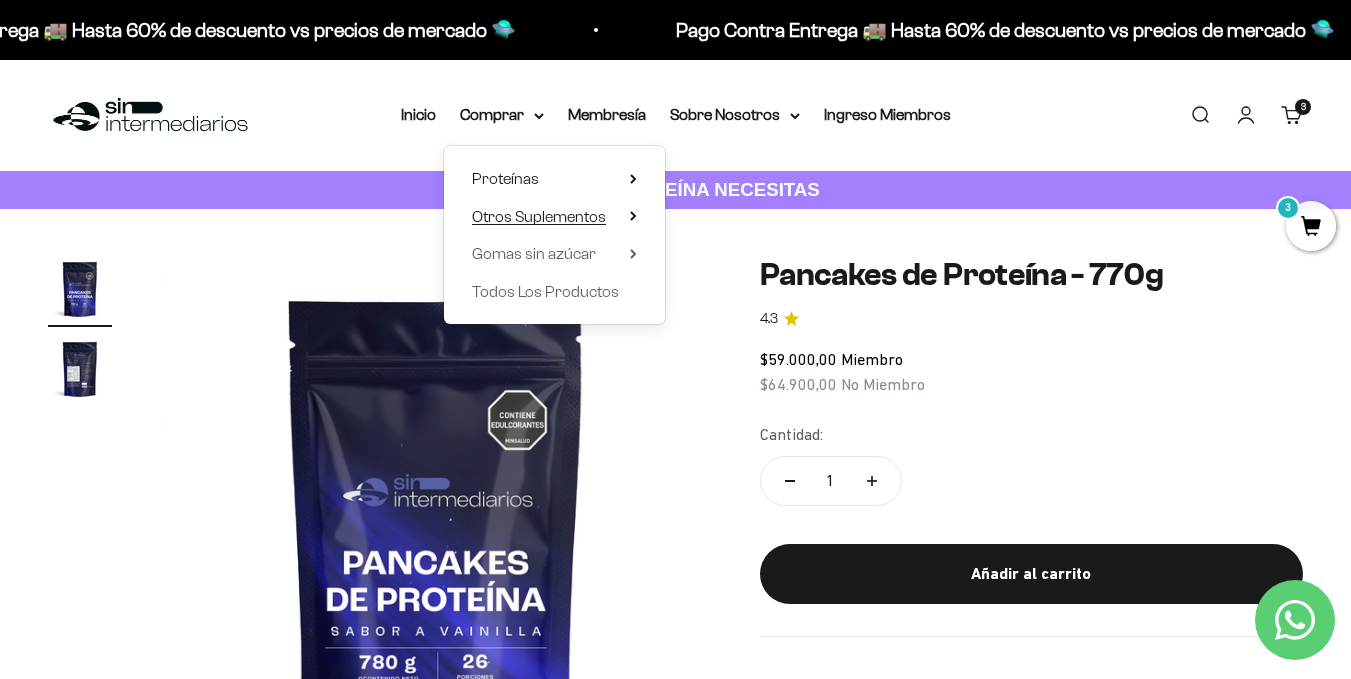 click on "Otros Suplementos" at bounding box center (539, 216) 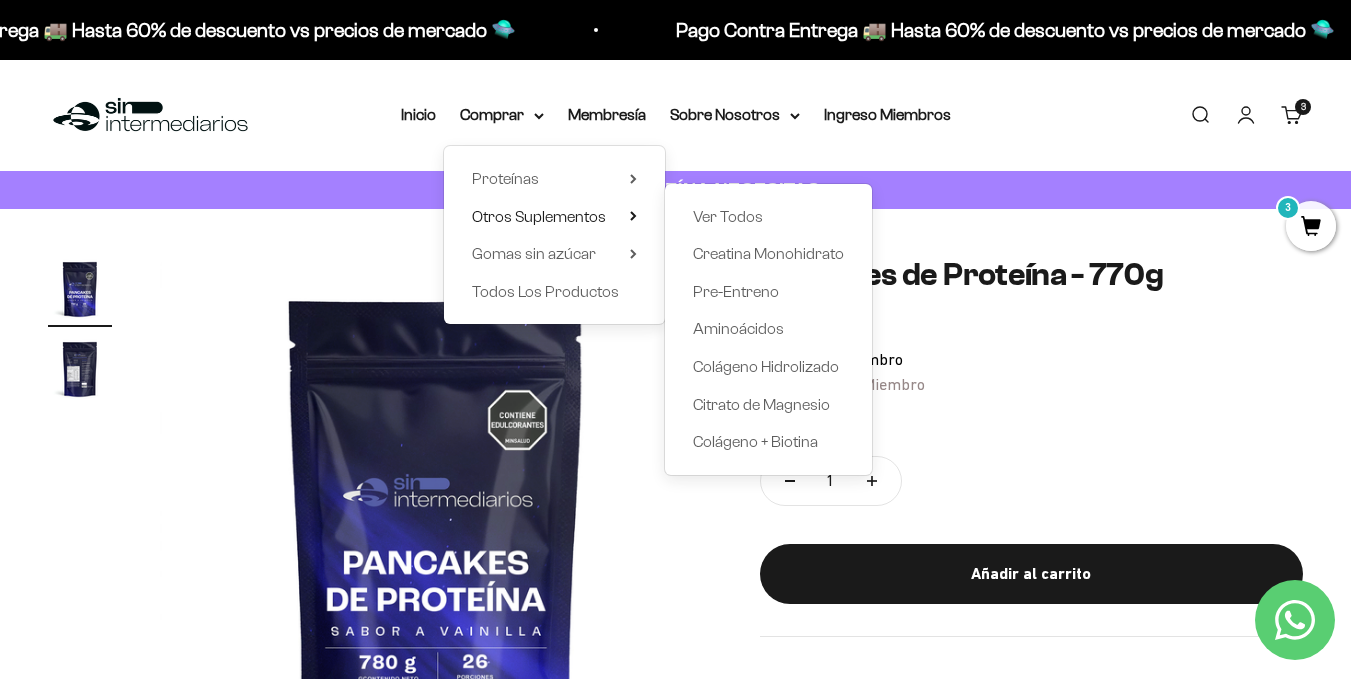 click on "Pancakes de Proteína - 770g 4.3
$59.000,00   Miembro $64.900,00   No Miembro
Cantidad:
1
Añadir al carrito" 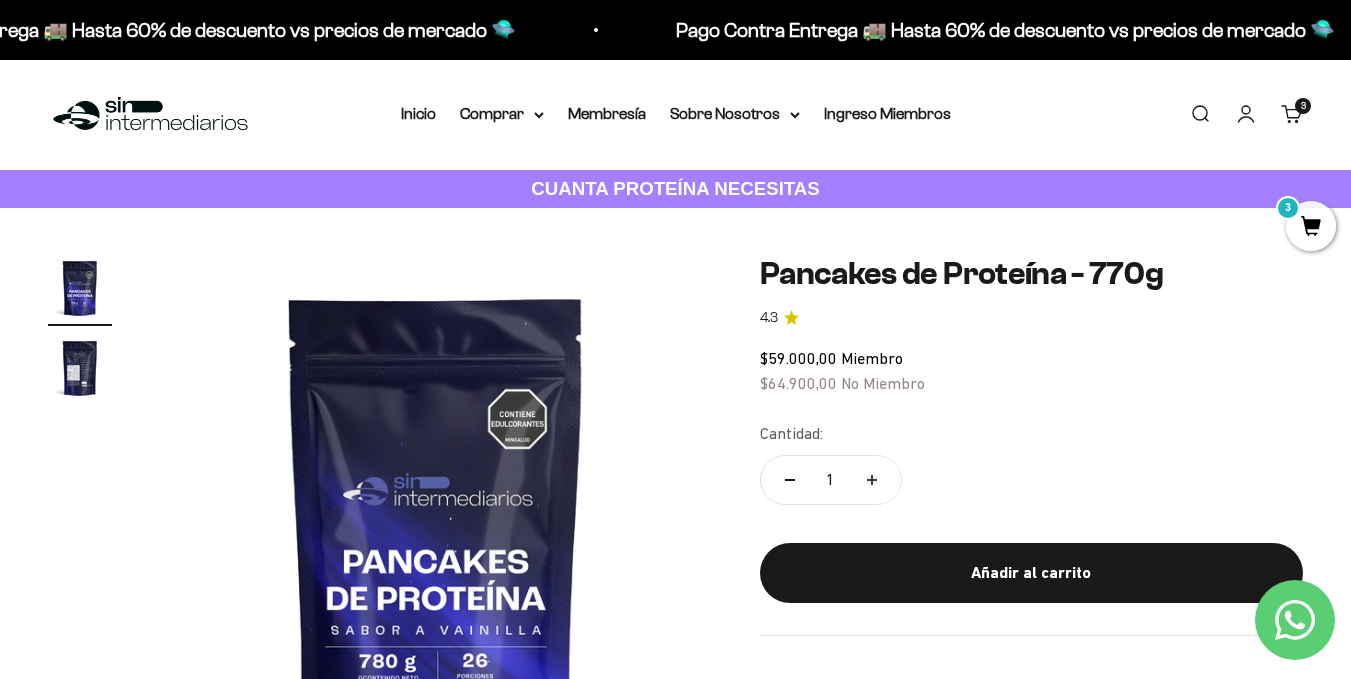 scroll, scrollTop: 0, scrollLeft: 0, axis: both 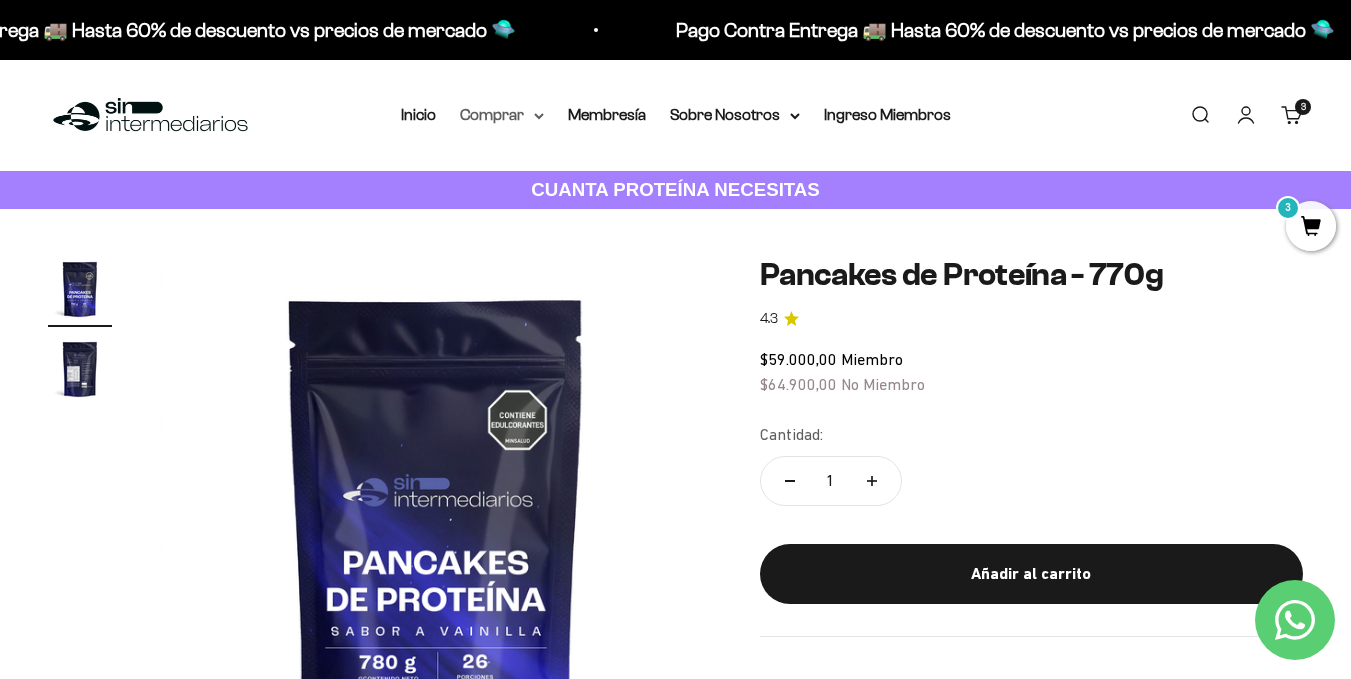 click on "Comprar" at bounding box center (502, 115) 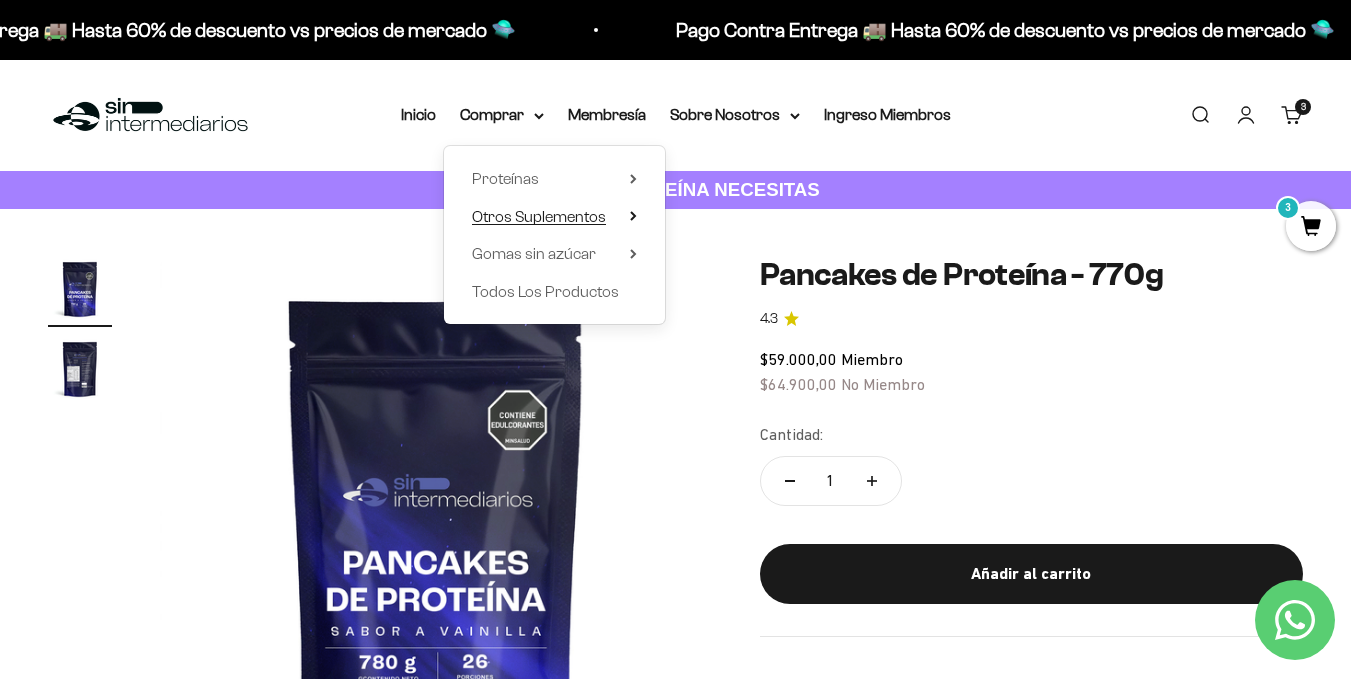 click on "Otros Suplementos" at bounding box center (539, 216) 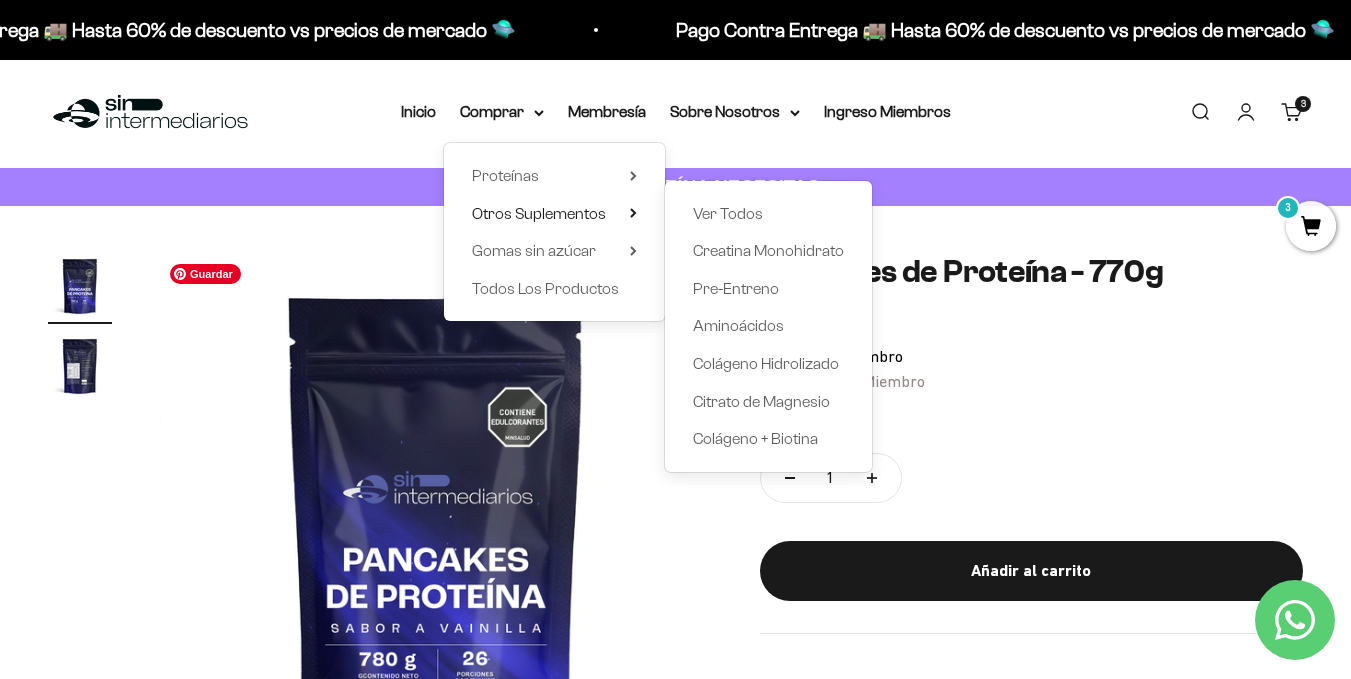 scroll, scrollTop: 0, scrollLeft: 0, axis: both 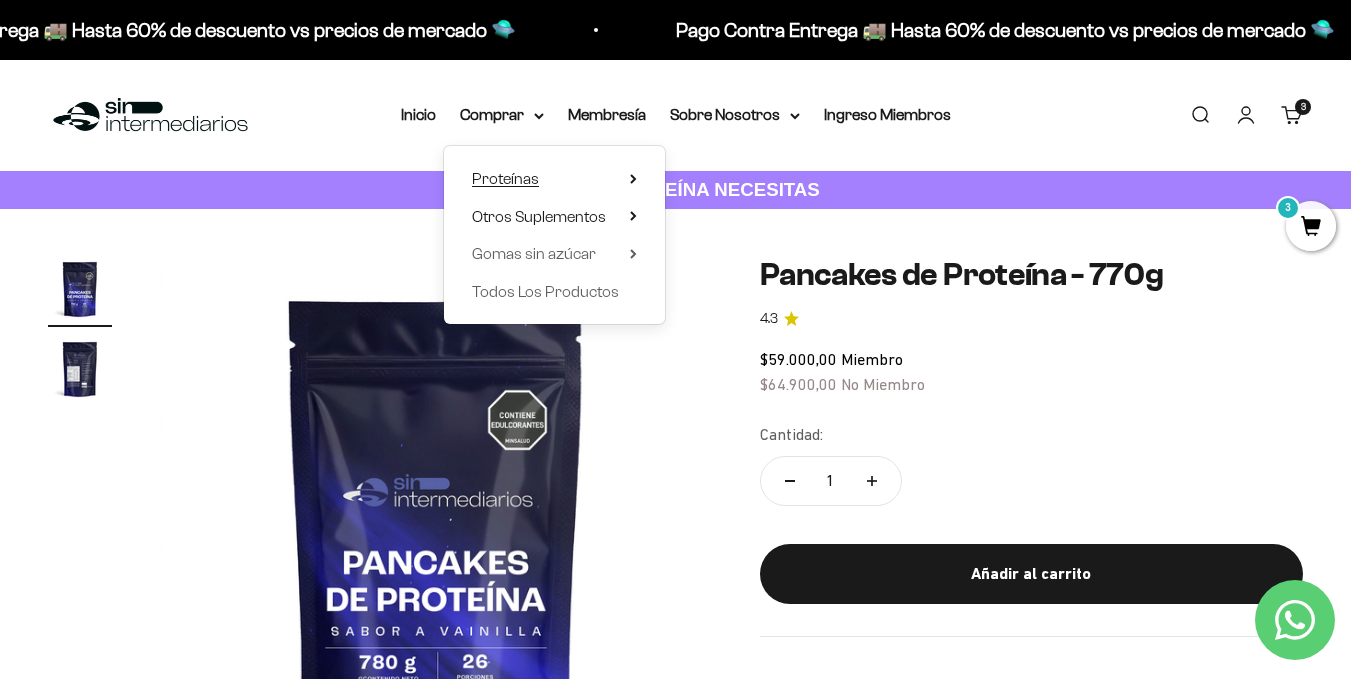 click on "Proteínas" at bounding box center [505, 178] 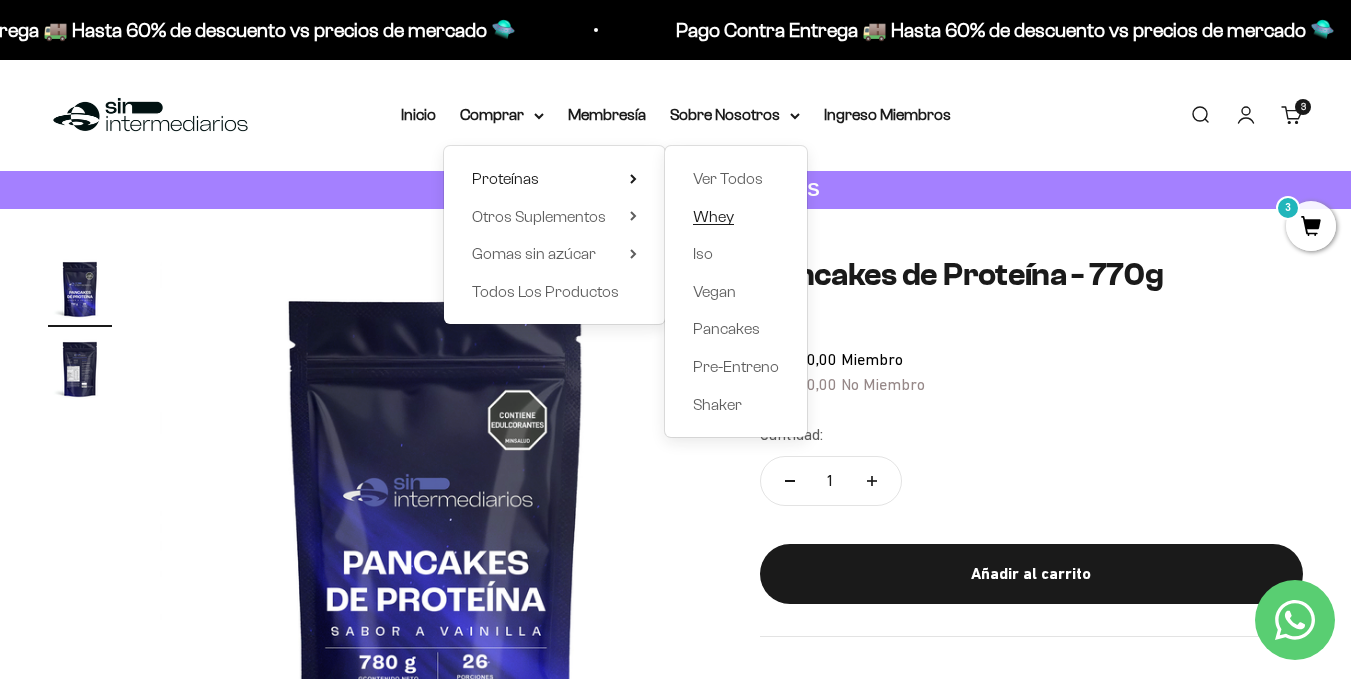 click on "Whey" at bounding box center [713, 216] 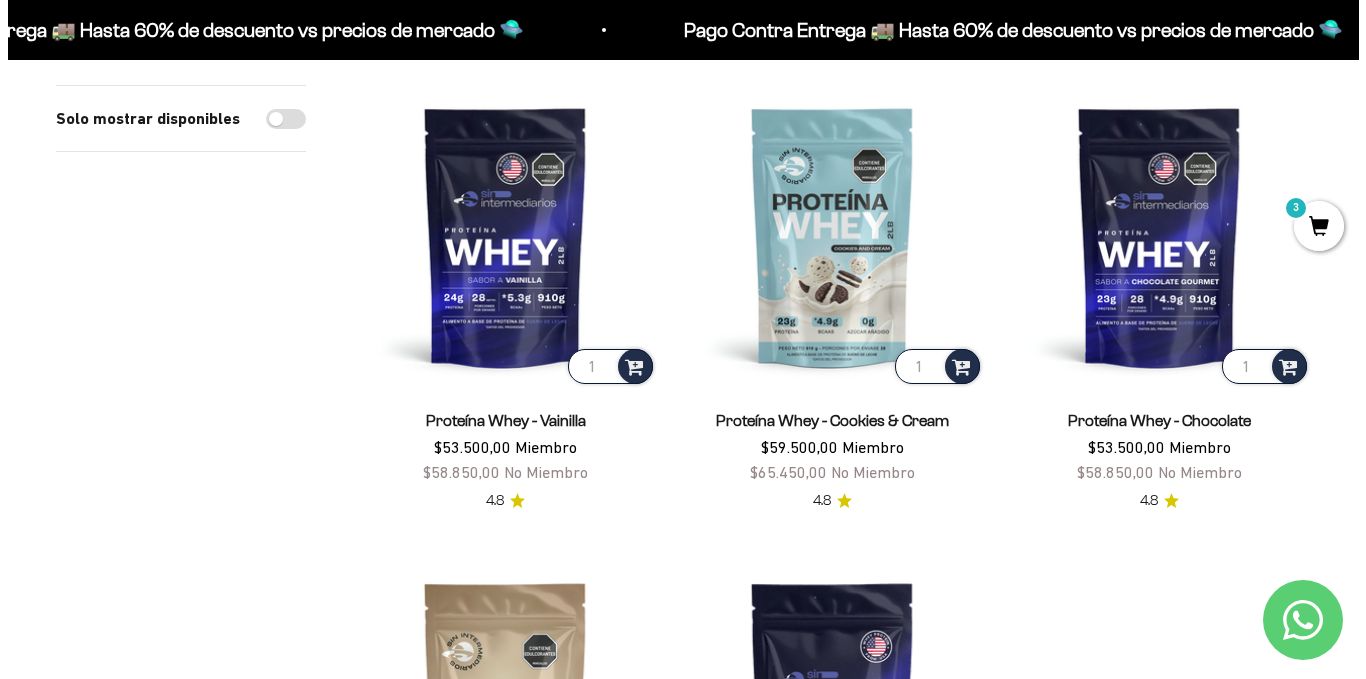 scroll, scrollTop: 227, scrollLeft: 0, axis: vertical 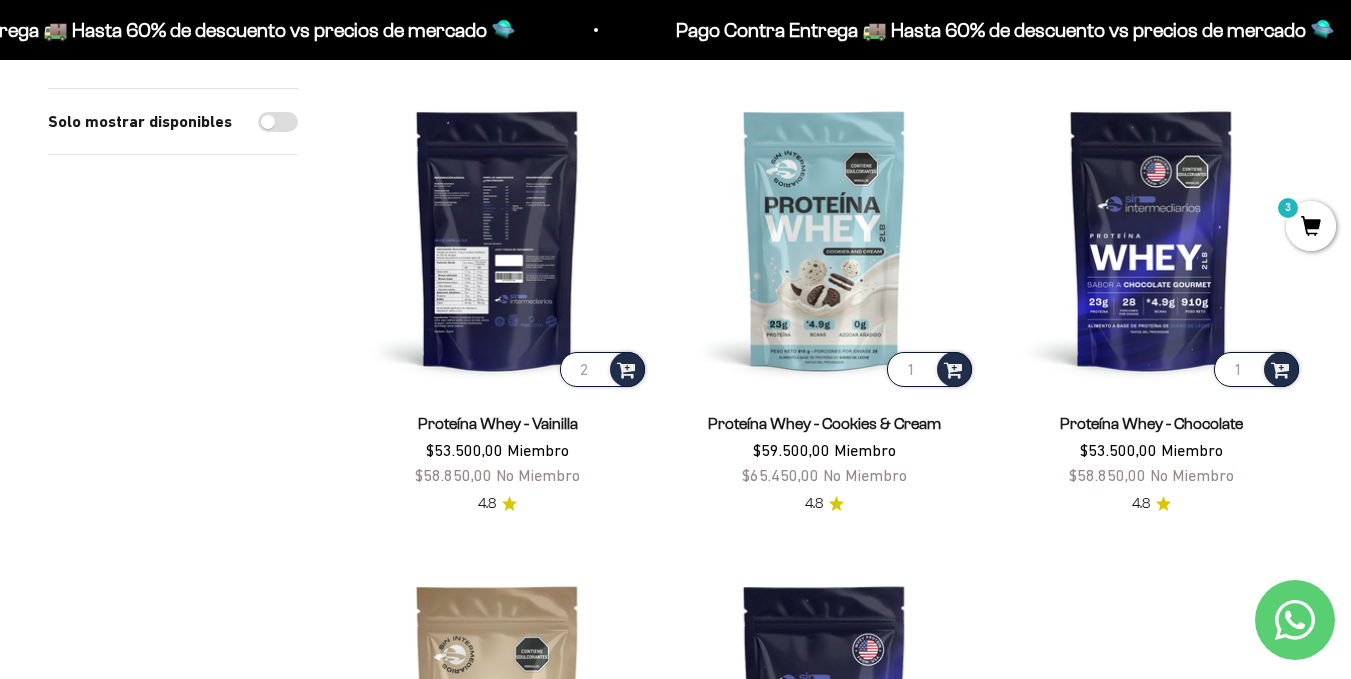 click on "2" at bounding box center (602, 369) 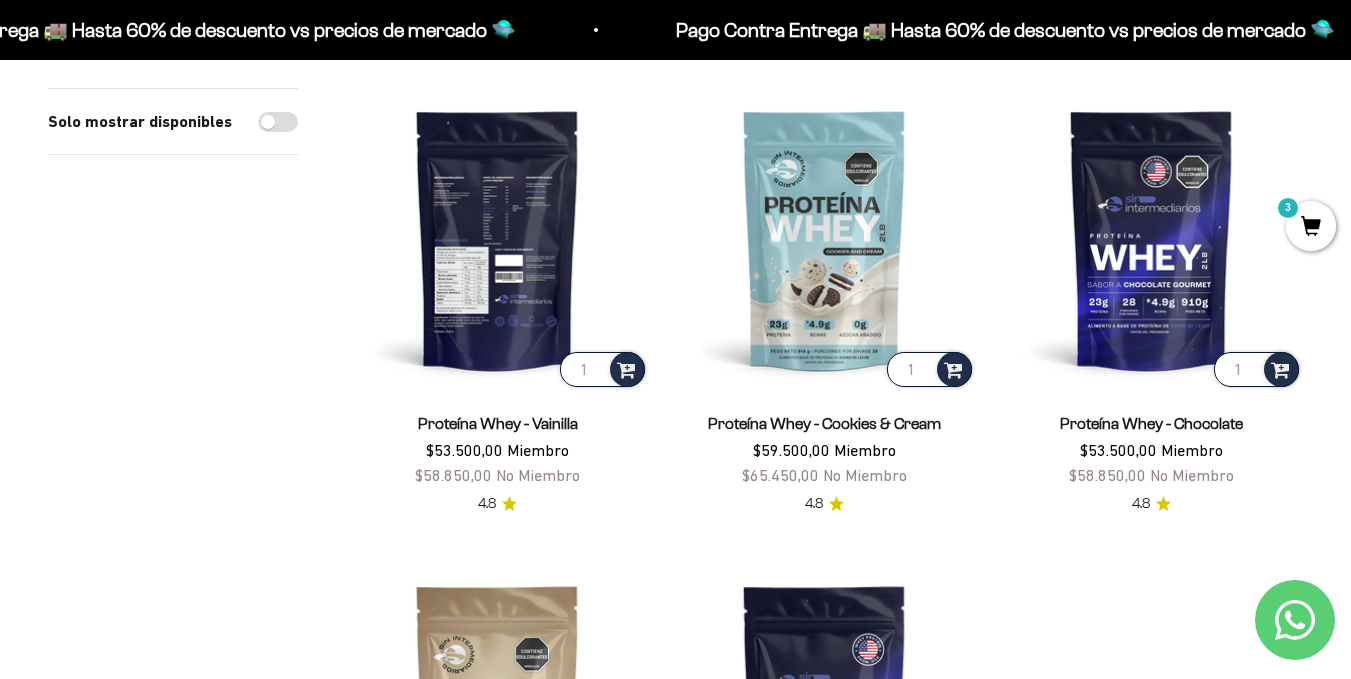 type on "1" 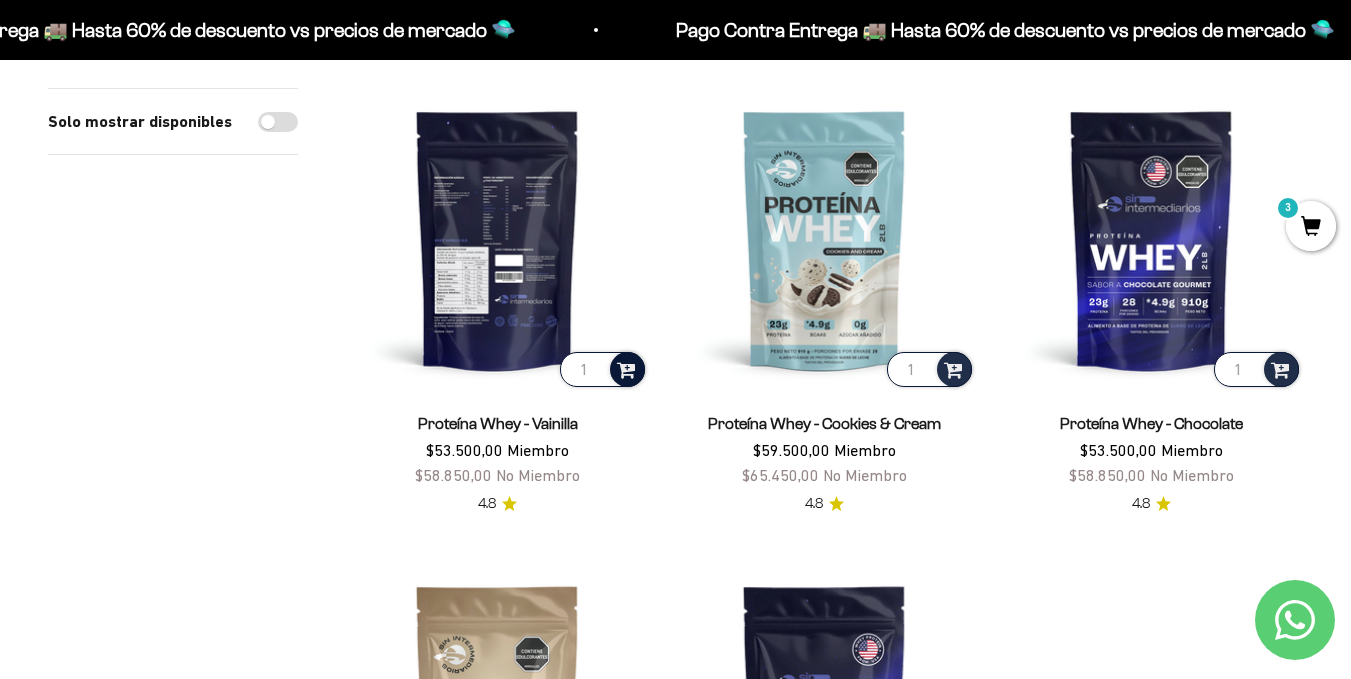 click at bounding box center (626, 368) 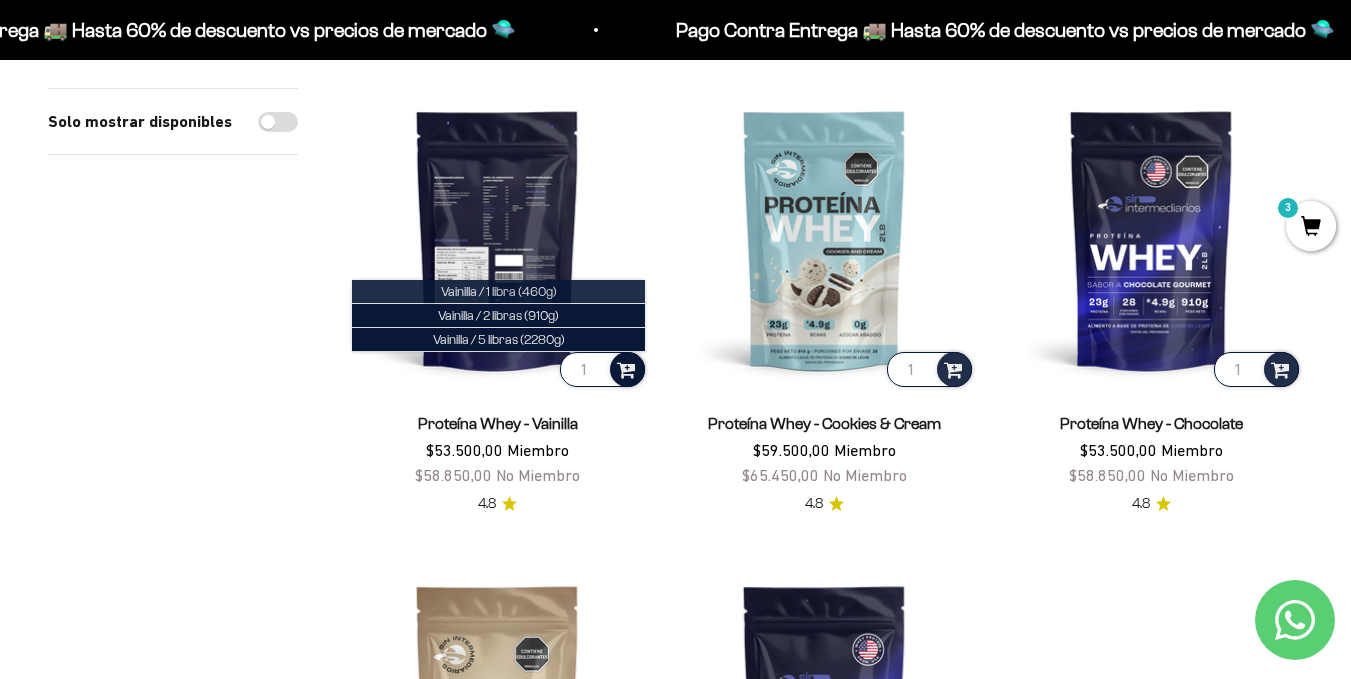 click on "Vainilla / 1 libra (460g)" at bounding box center (499, 291) 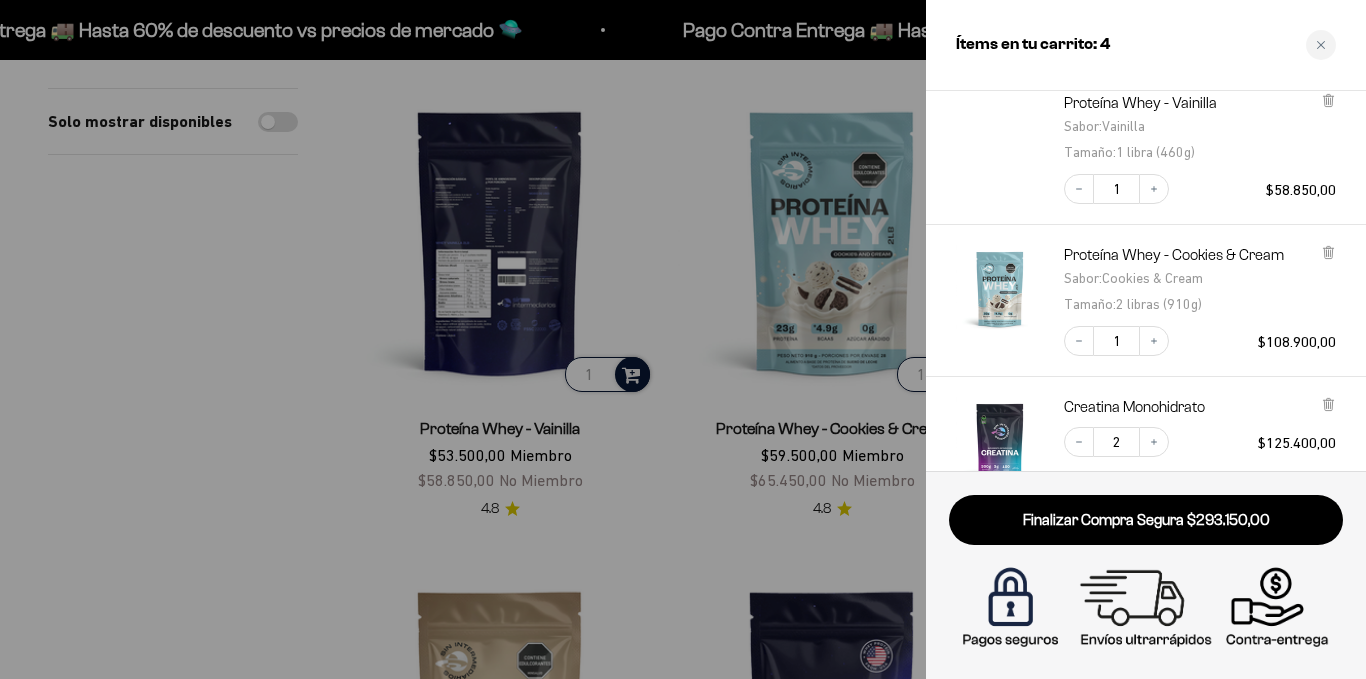 scroll, scrollTop: 0, scrollLeft: 0, axis: both 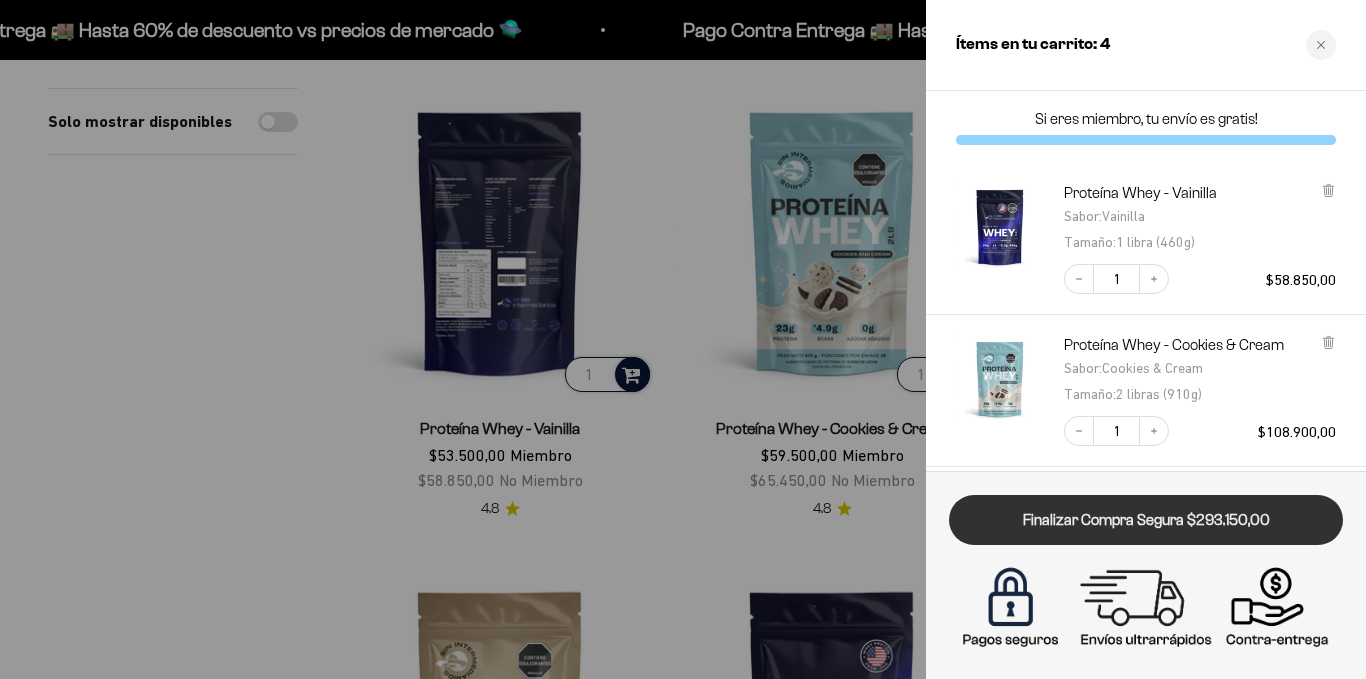 click on "Finalizar Compra Segura $293.150,00" at bounding box center [1146, 520] 